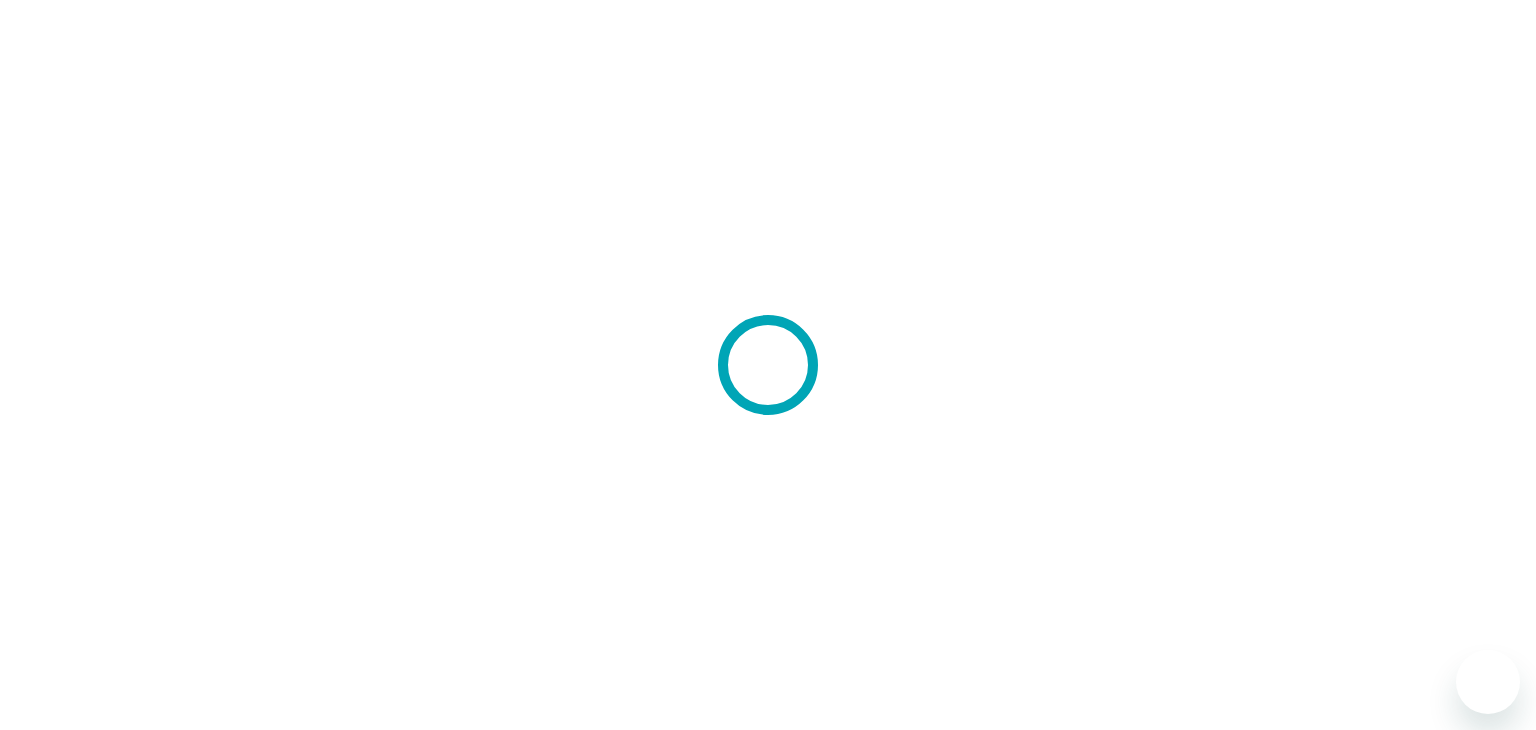 scroll, scrollTop: 0, scrollLeft: 0, axis: both 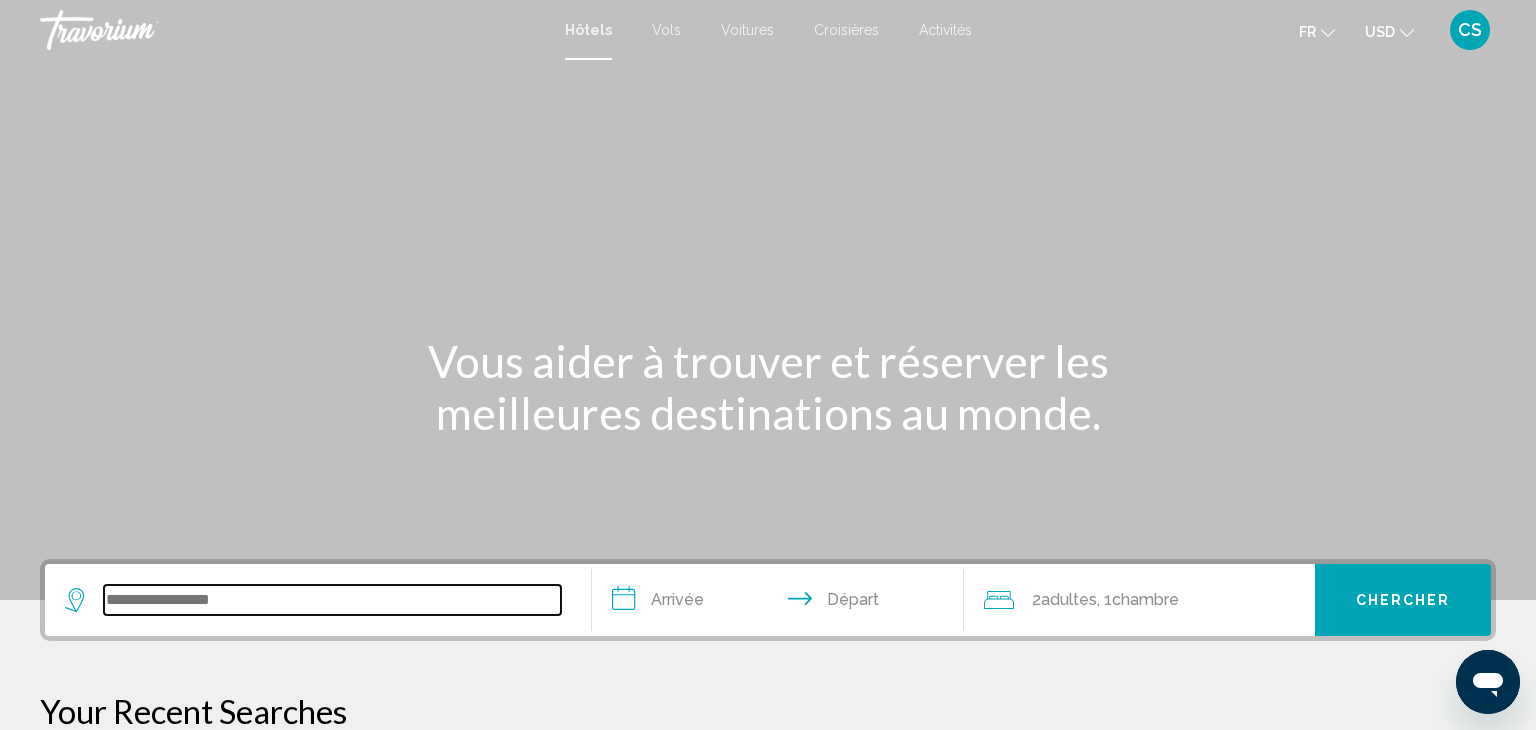click at bounding box center [332, 600] 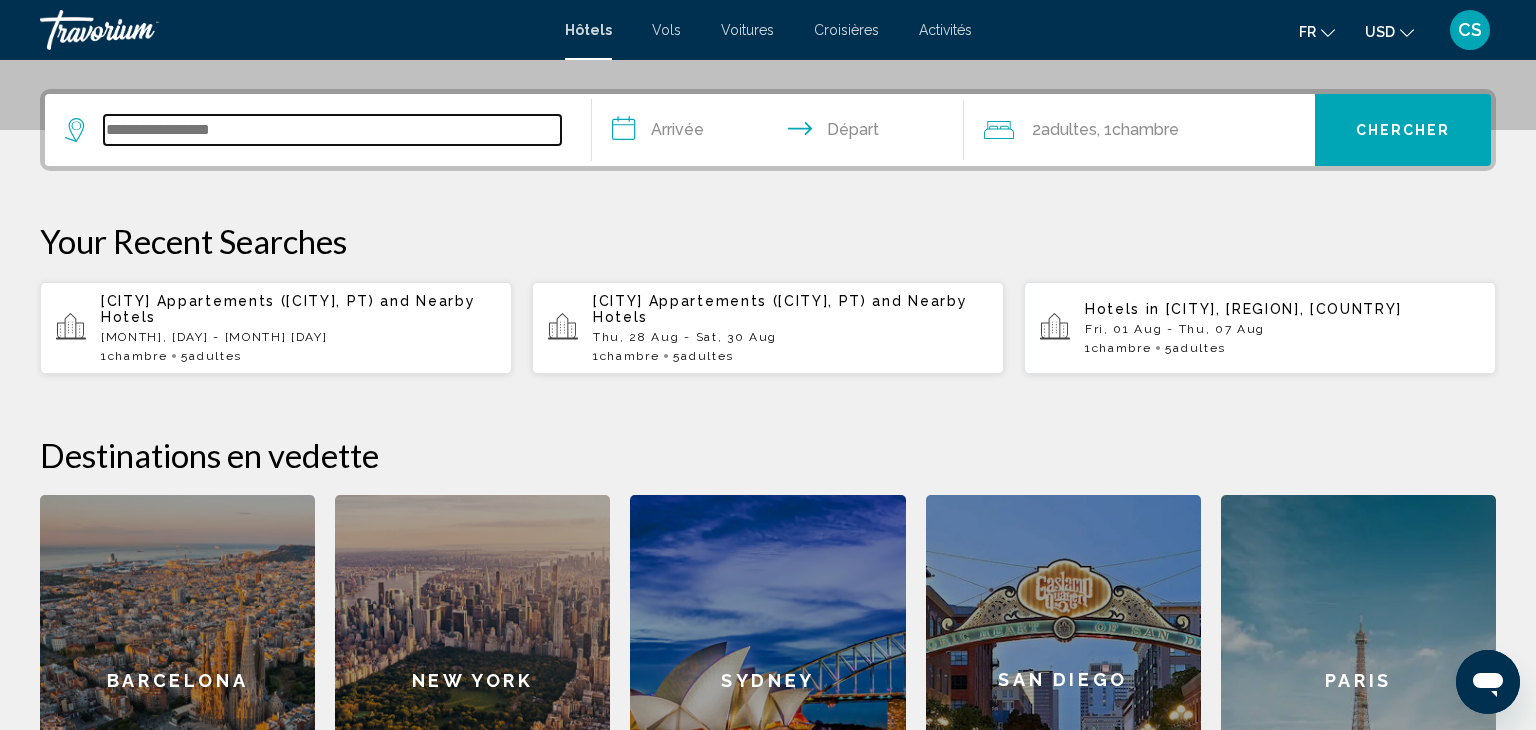 scroll, scrollTop: 493, scrollLeft: 0, axis: vertical 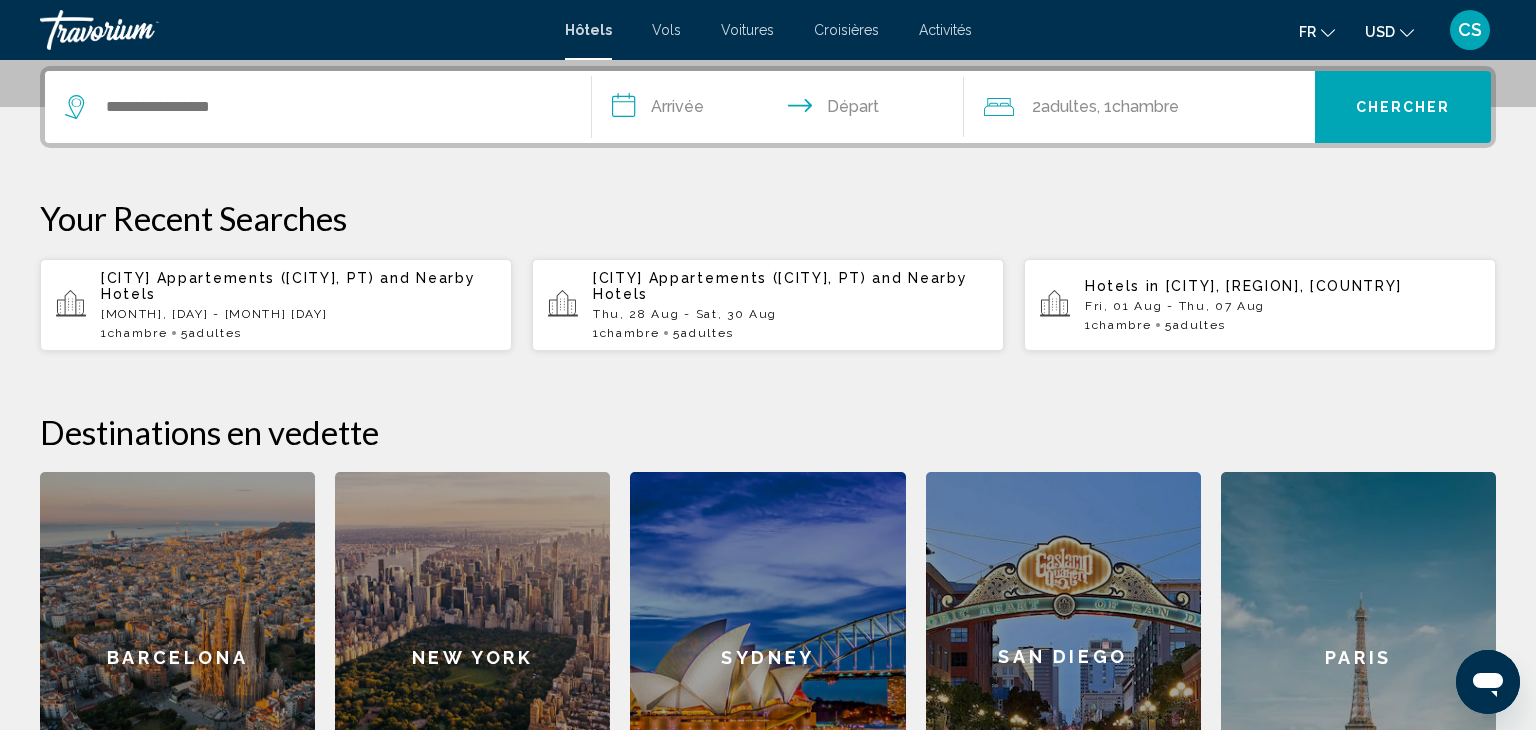 click on "1  Chambre pièces 5  Adulte Adultes" at bounding box center (298, 333) 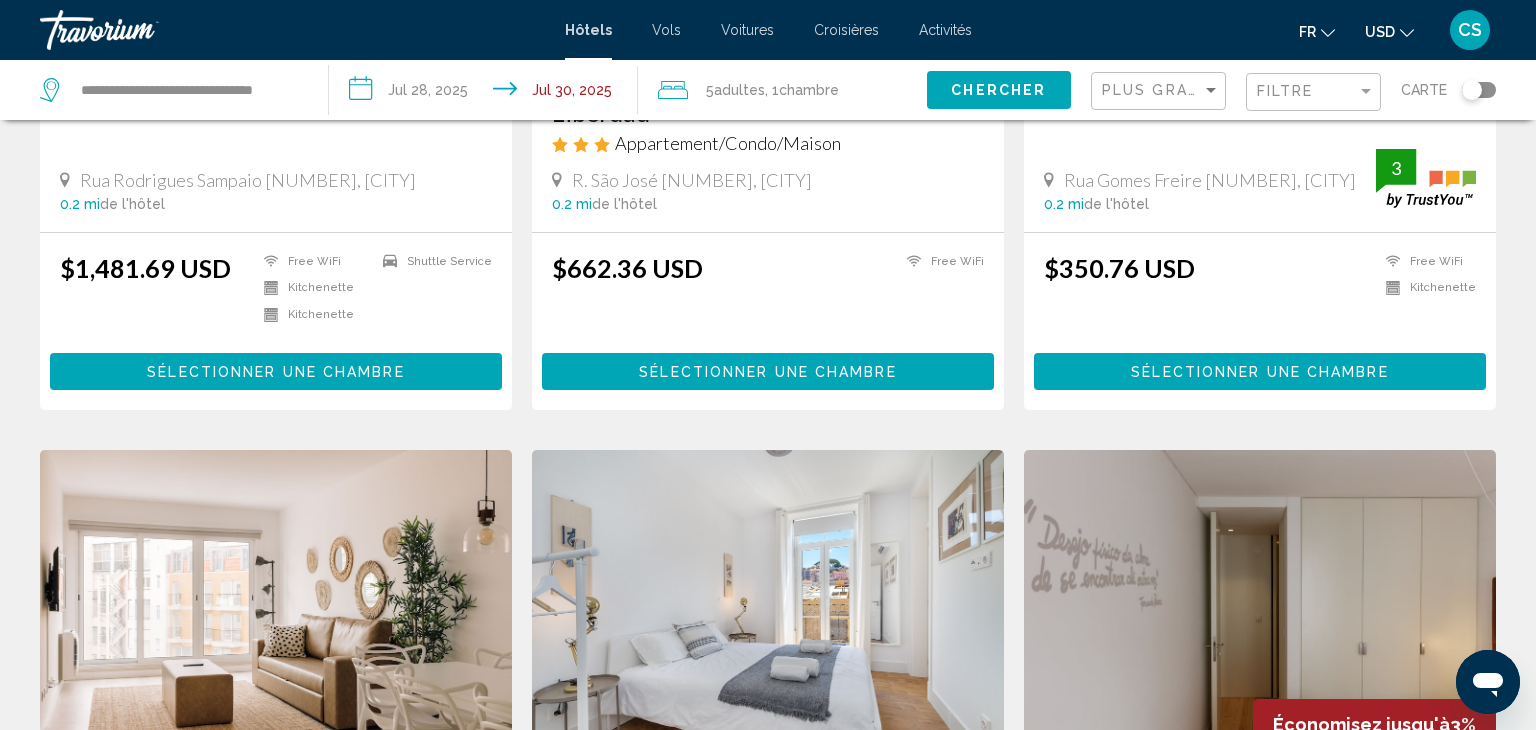 scroll, scrollTop: 0, scrollLeft: 0, axis: both 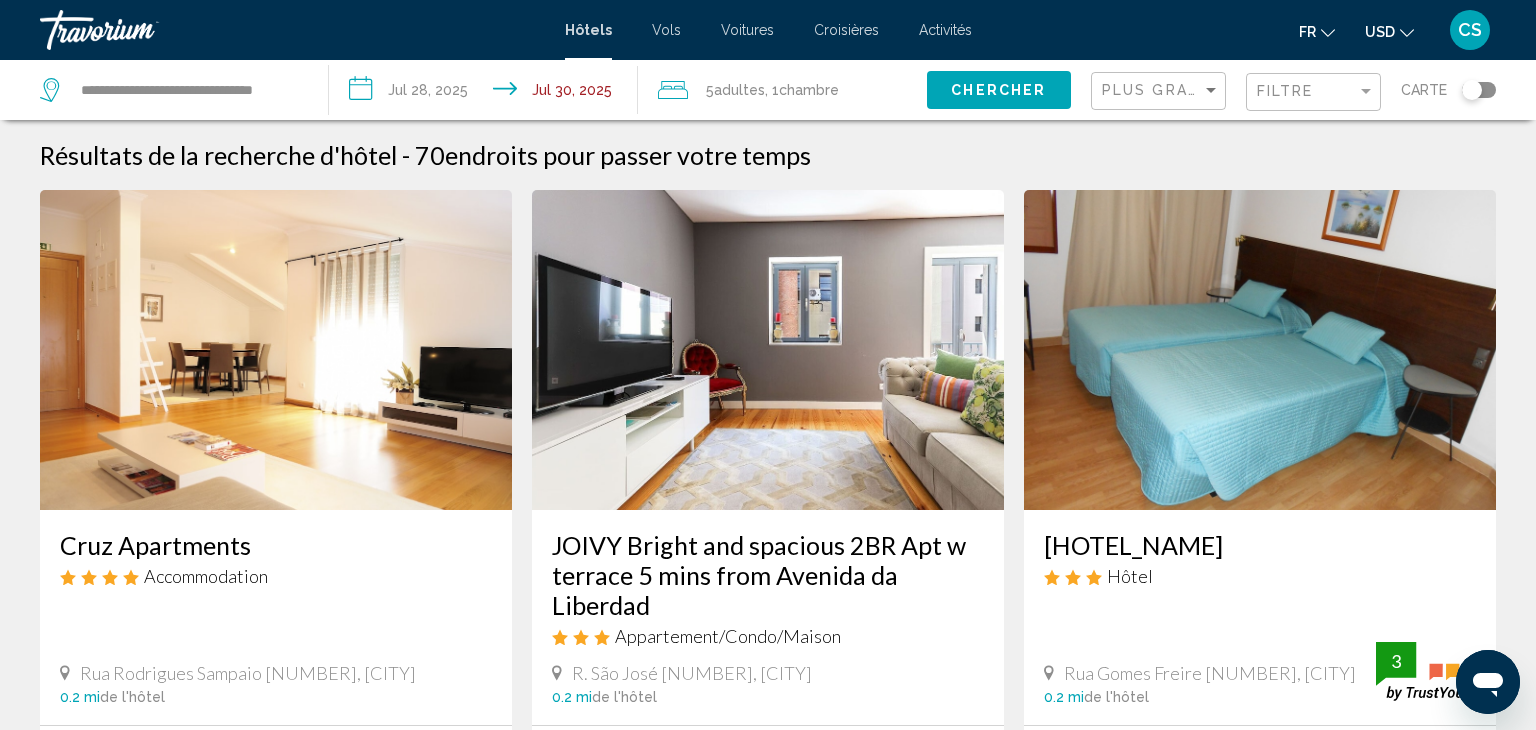 click on "Plus grandes économies" at bounding box center [1161, 91] 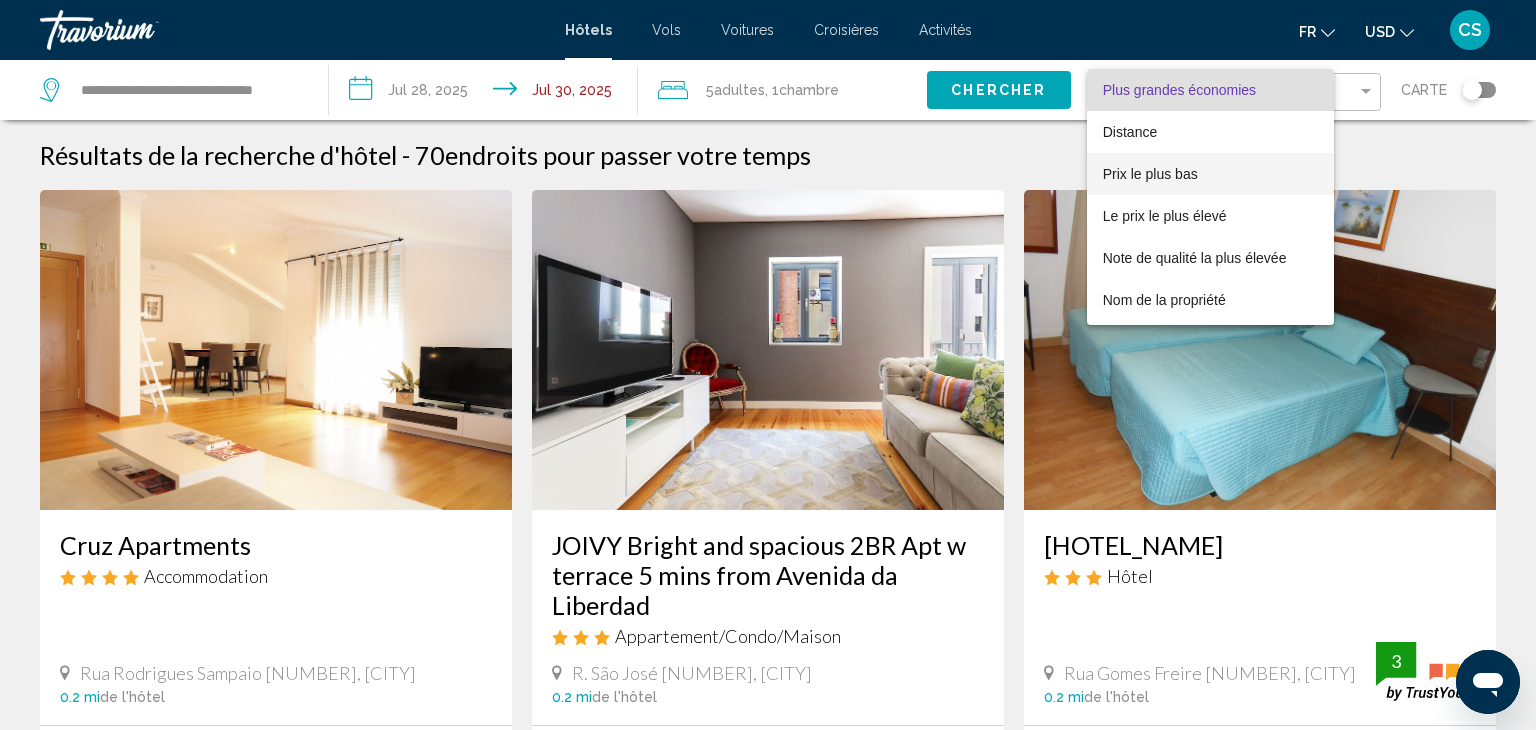 click on "Prix le plus bas" at bounding box center [1150, 174] 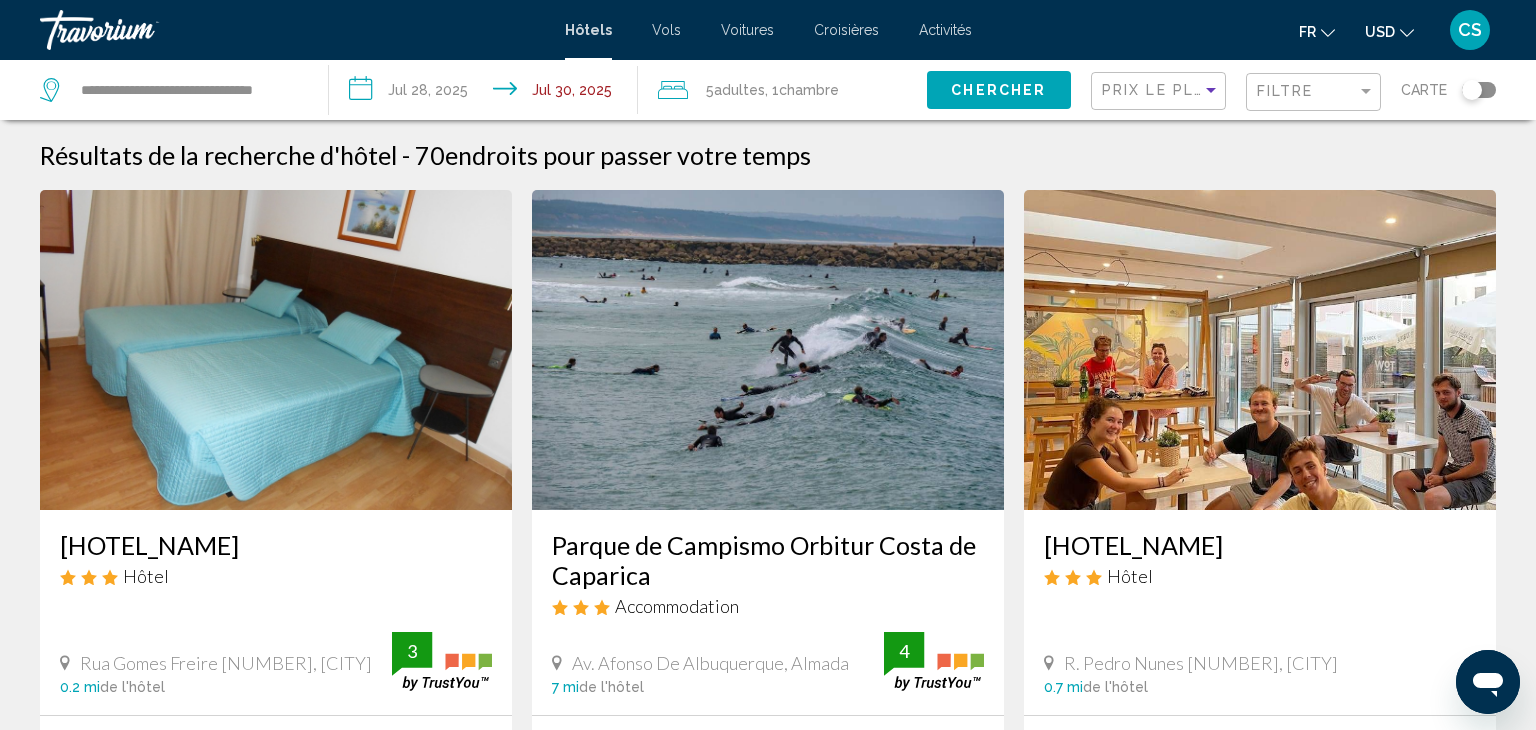 click on "USD" at bounding box center [1380, 32] 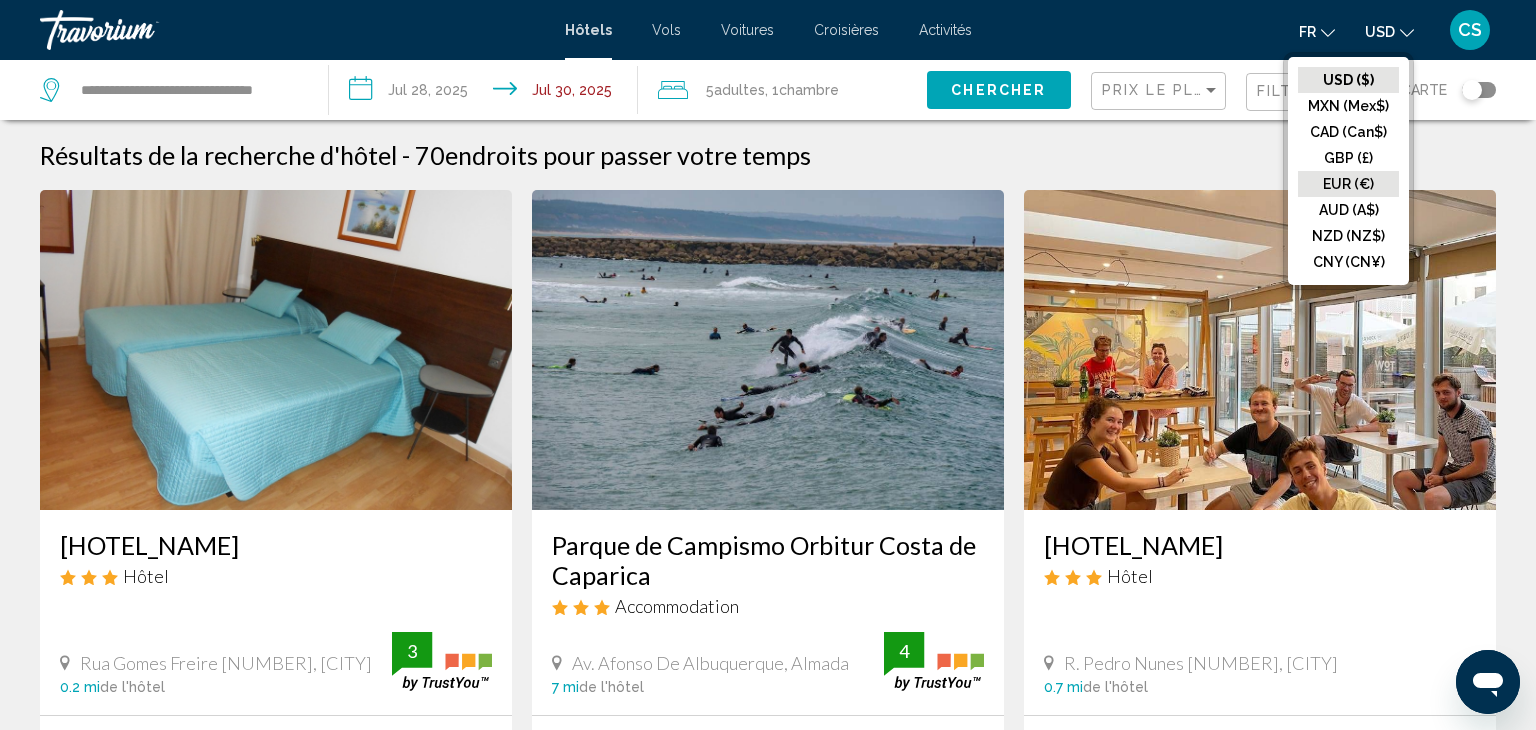 click on "EUR (€)" at bounding box center (1348, 80) 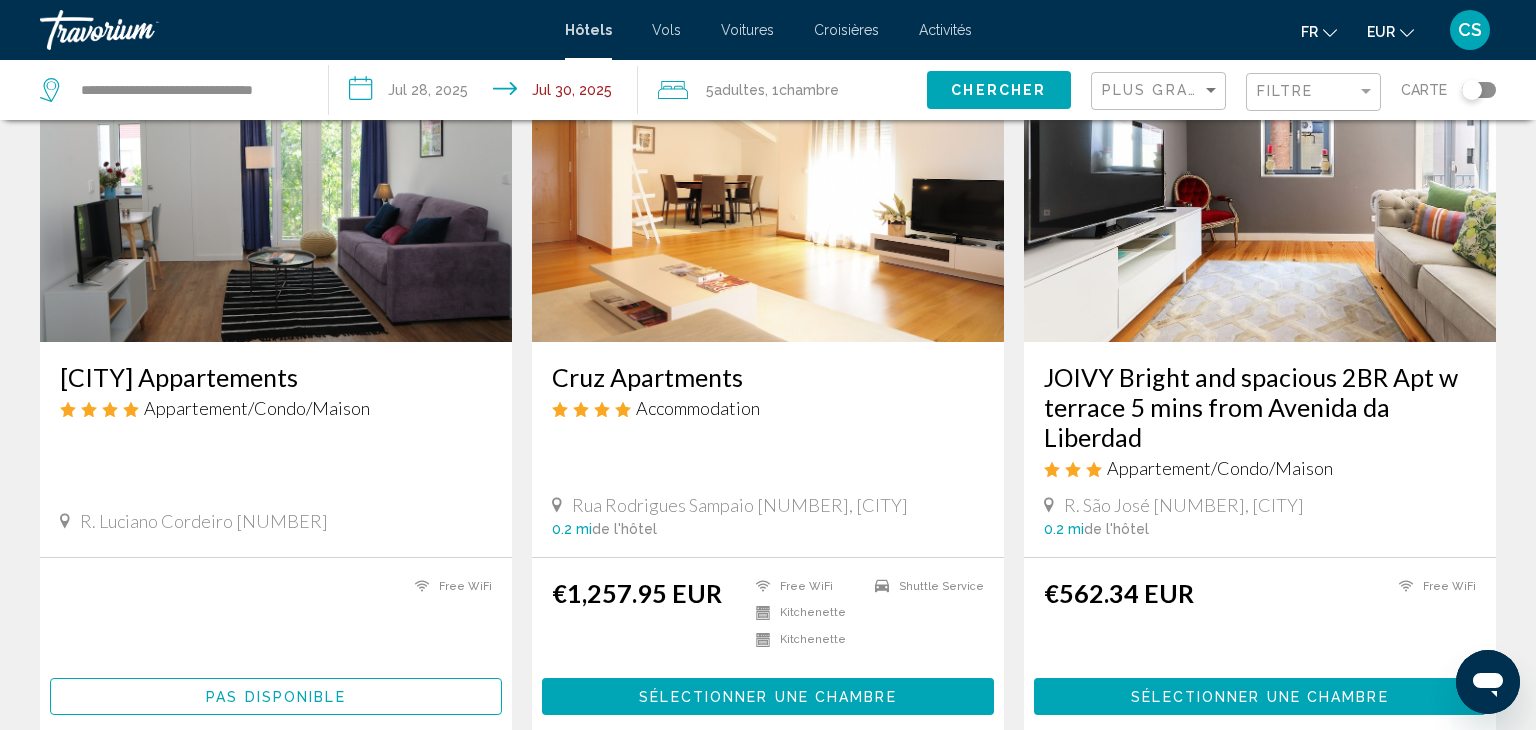 scroll, scrollTop: 163, scrollLeft: 0, axis: vertical 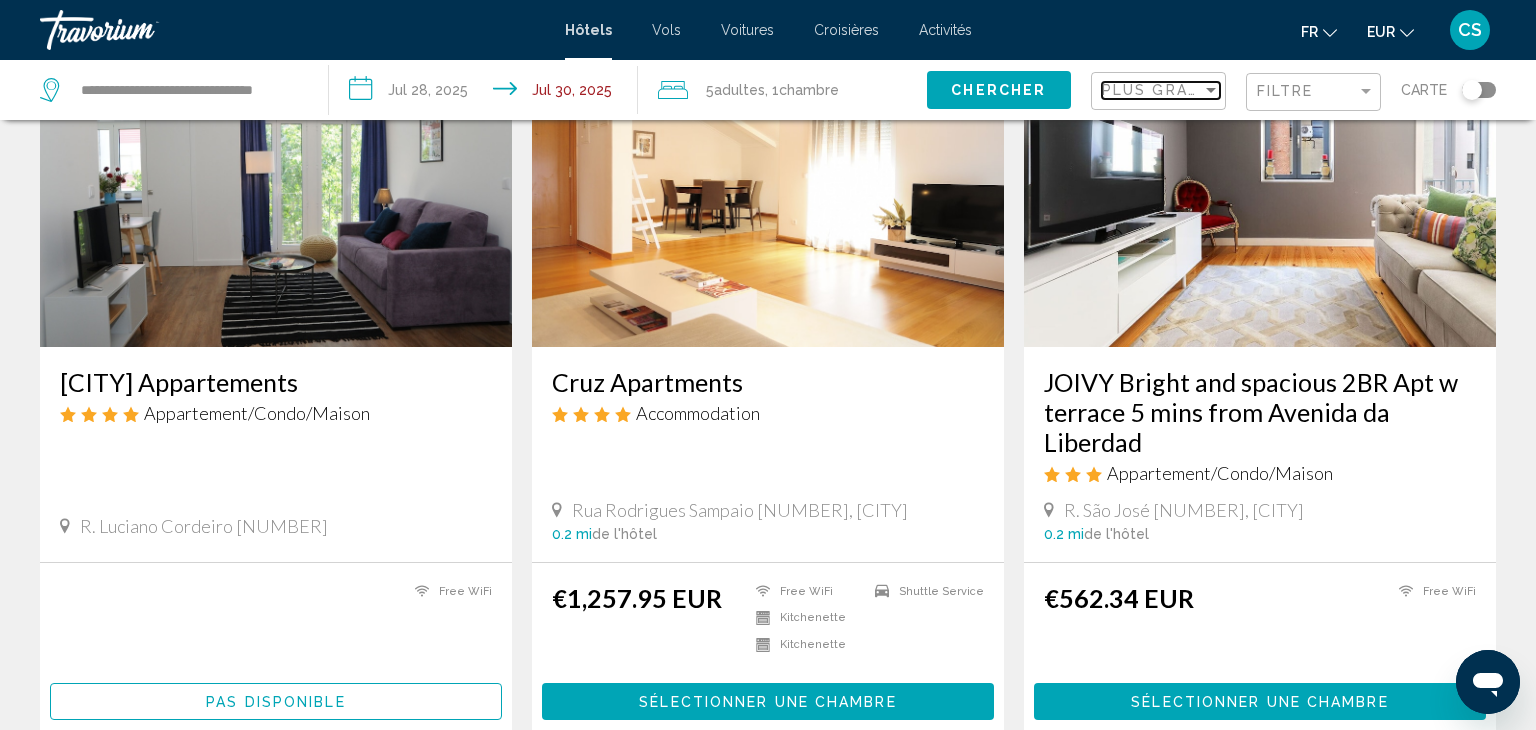 click on "Plus grandes économies" at bounding box center (1221, 90) 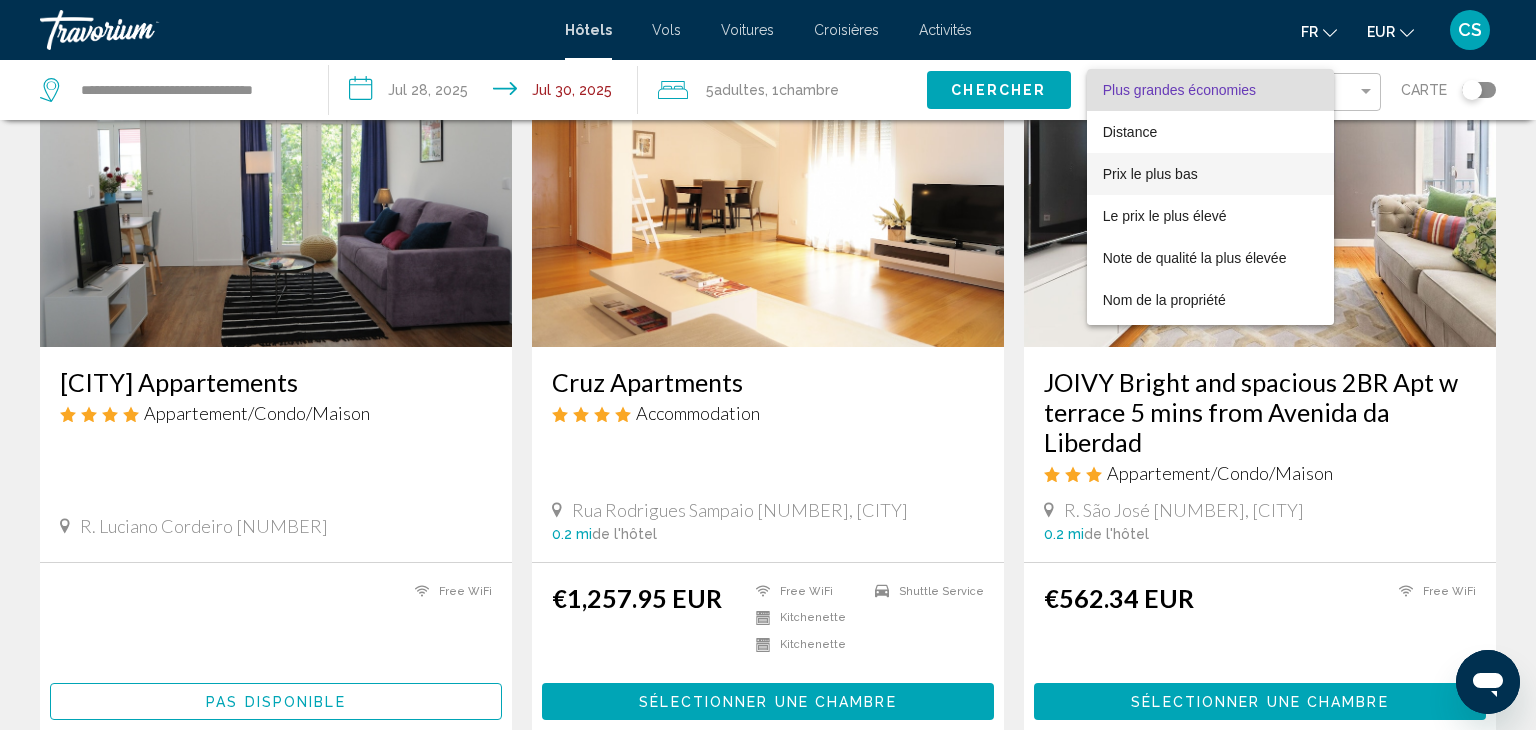 click on "Prix le plus bas" at bounding box center [1211, 174] 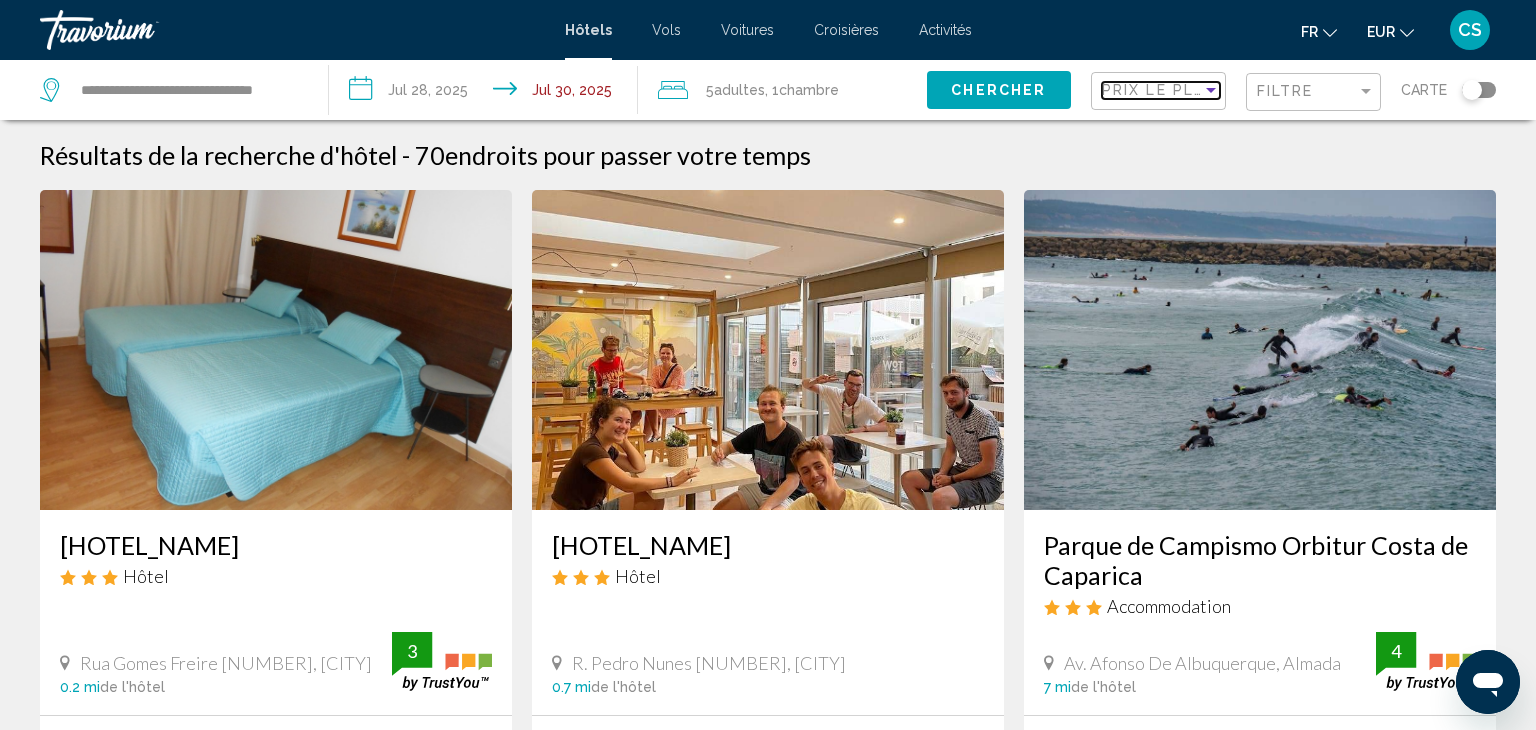 scroll, scrollTop: 3, scrollLeft: 0, axis: vertical 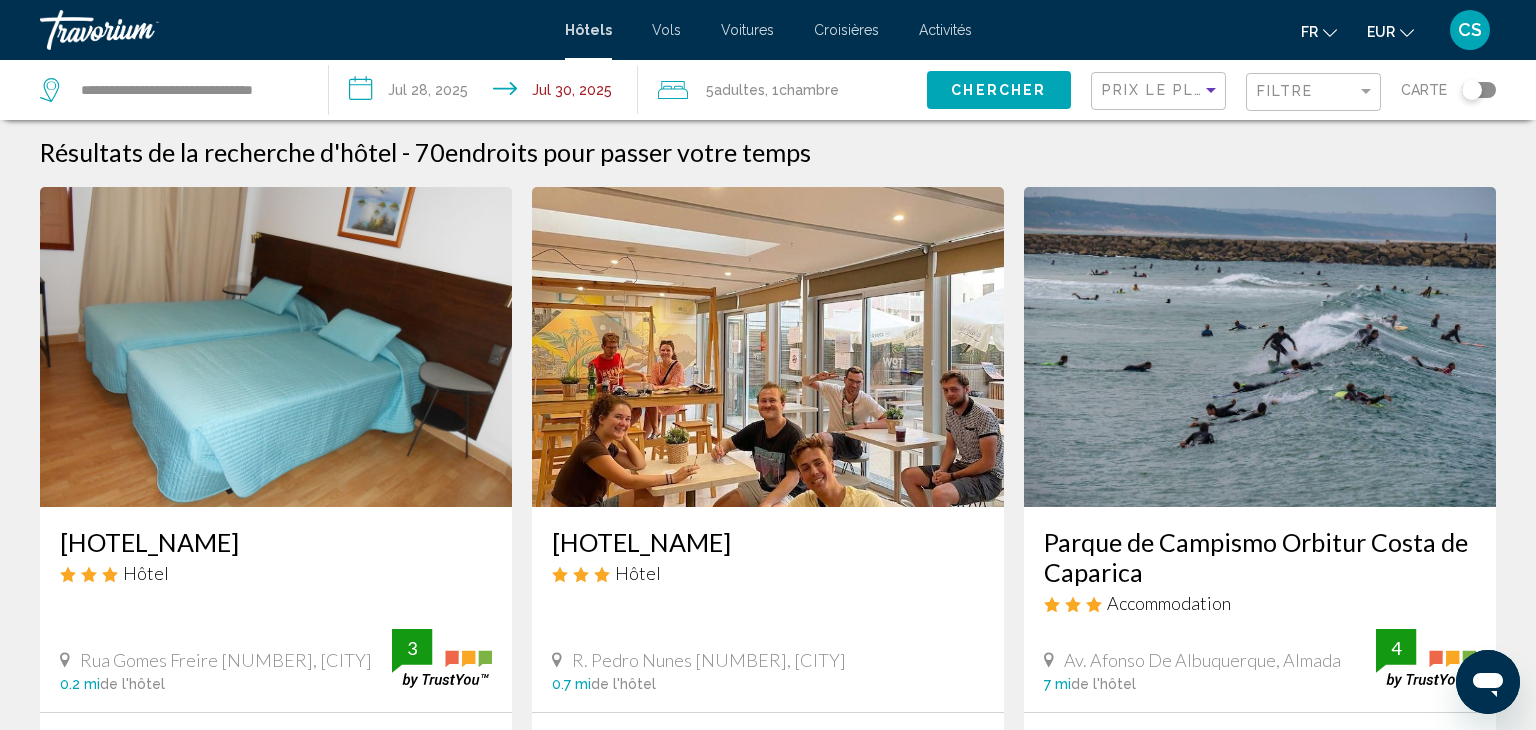 click at bounding box center (276, 347) 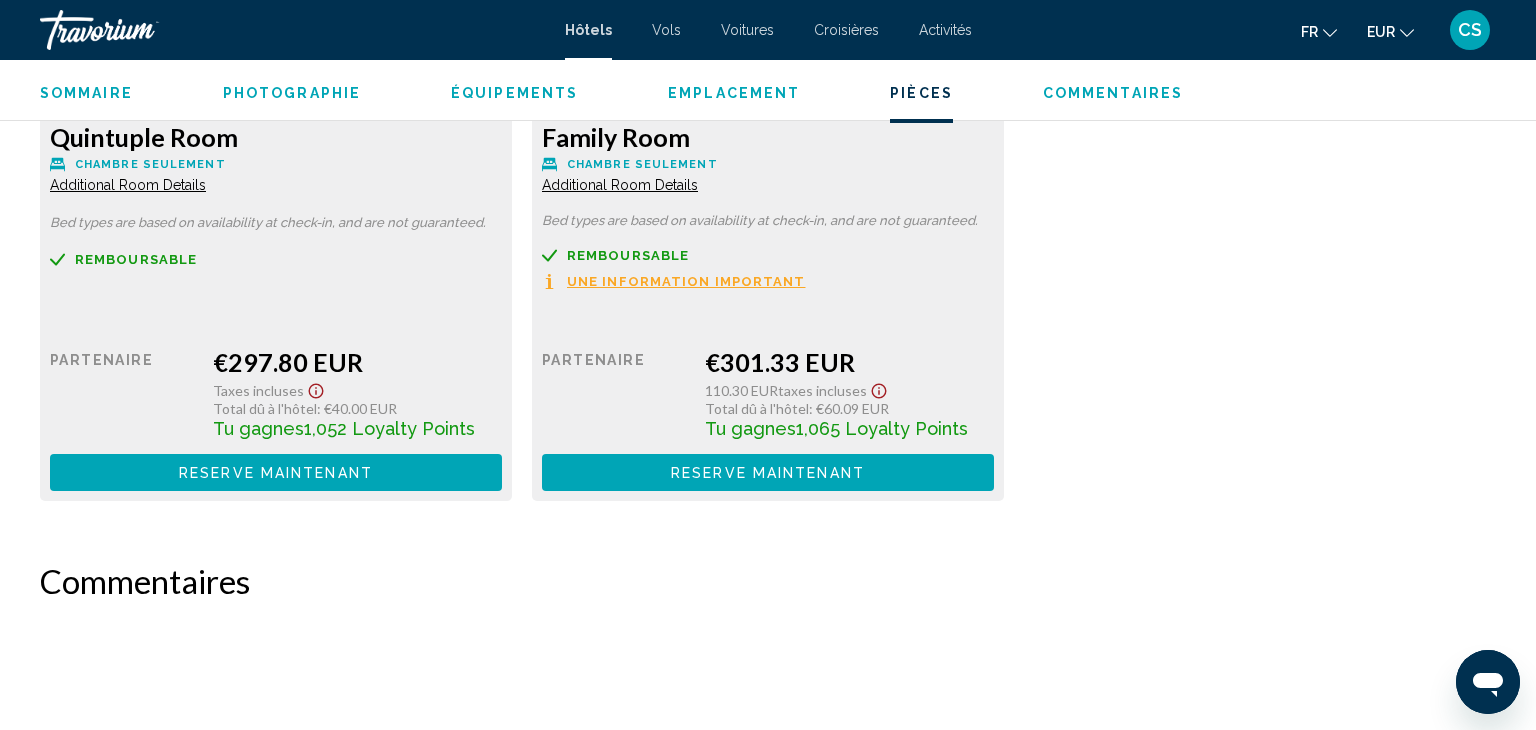 scroll, scrollTop: 2828, scrollLeft: 0, axis: vertical 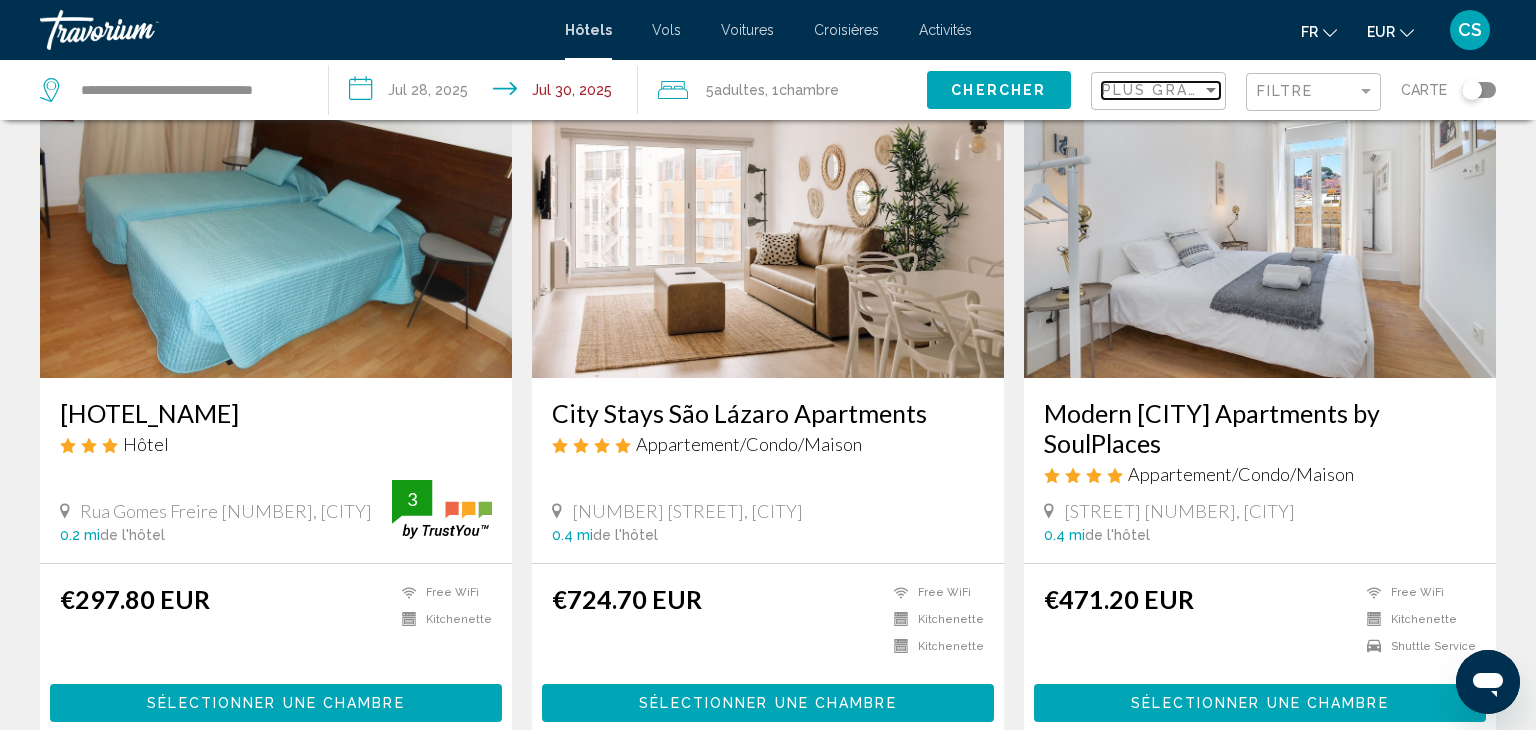 click on "Plus grandes économies" at bounding box center (1221, 90) 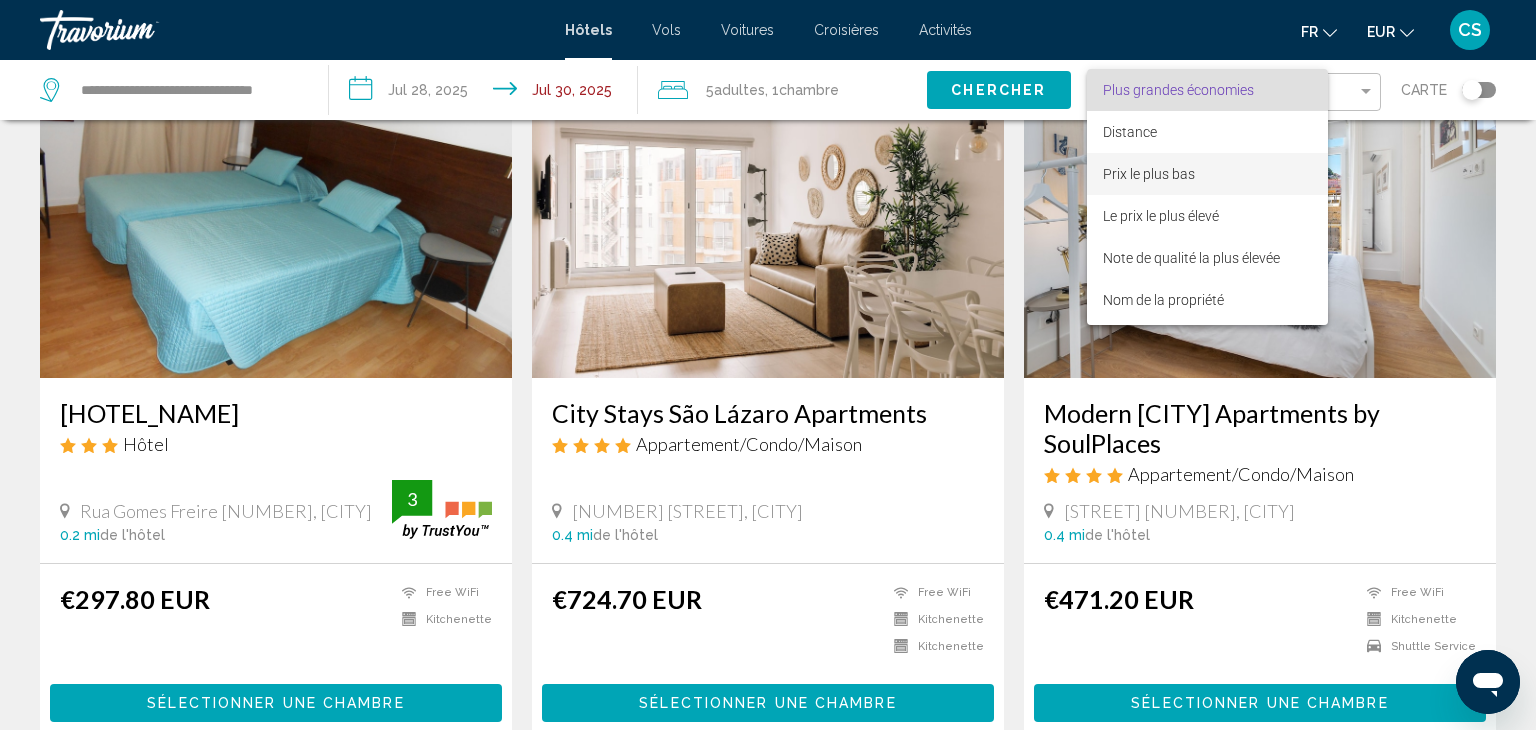 click on "Prix le plus bas" at bounding box center (1149, 174) 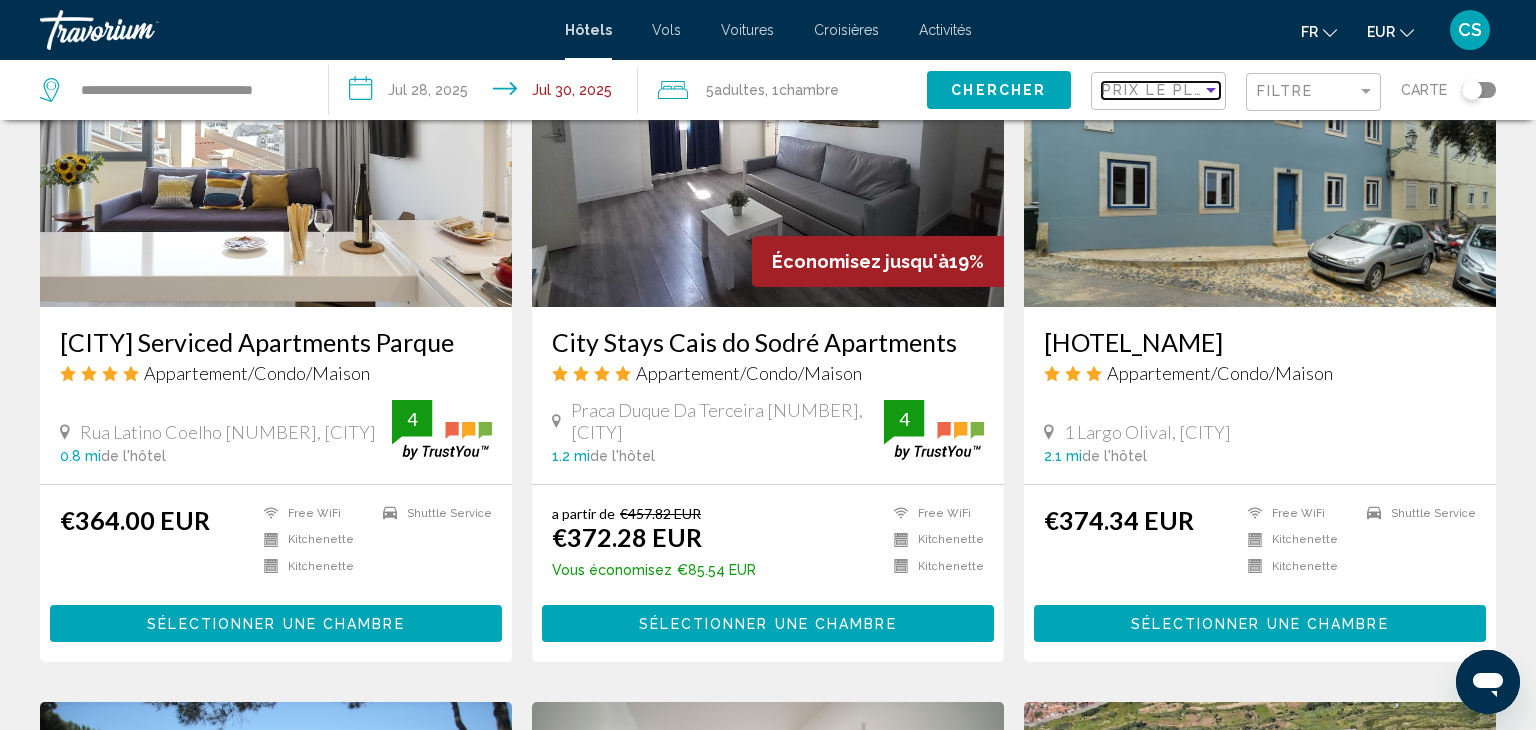 scroll, scrollTop: 952, scrollLeft: 0, axis: vertical 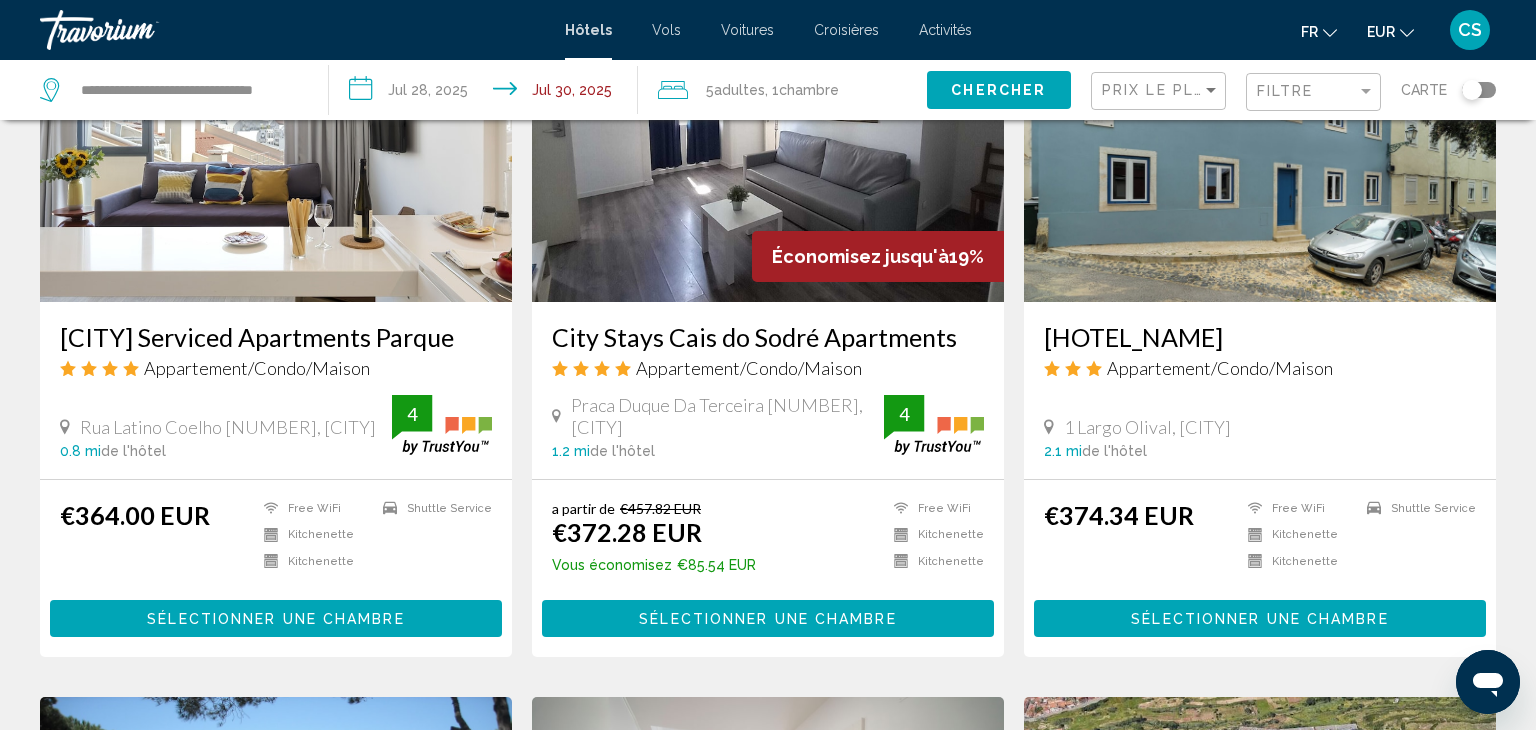 click on "[CITY] Serviced Apartments Parque" at bounding box center (276, 337) 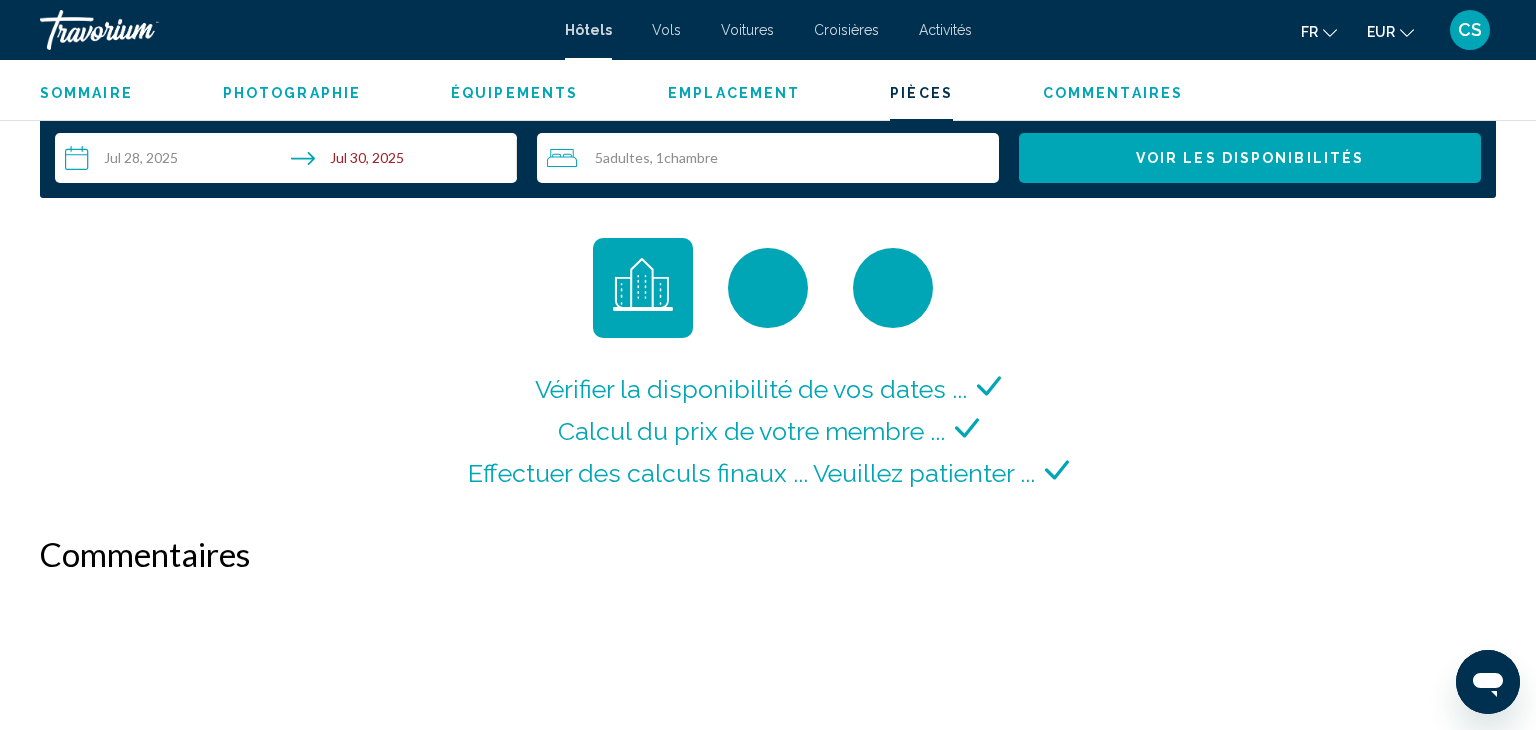 scroll, scrollTop: 2595, scrollLeft: 0, axis: vertical 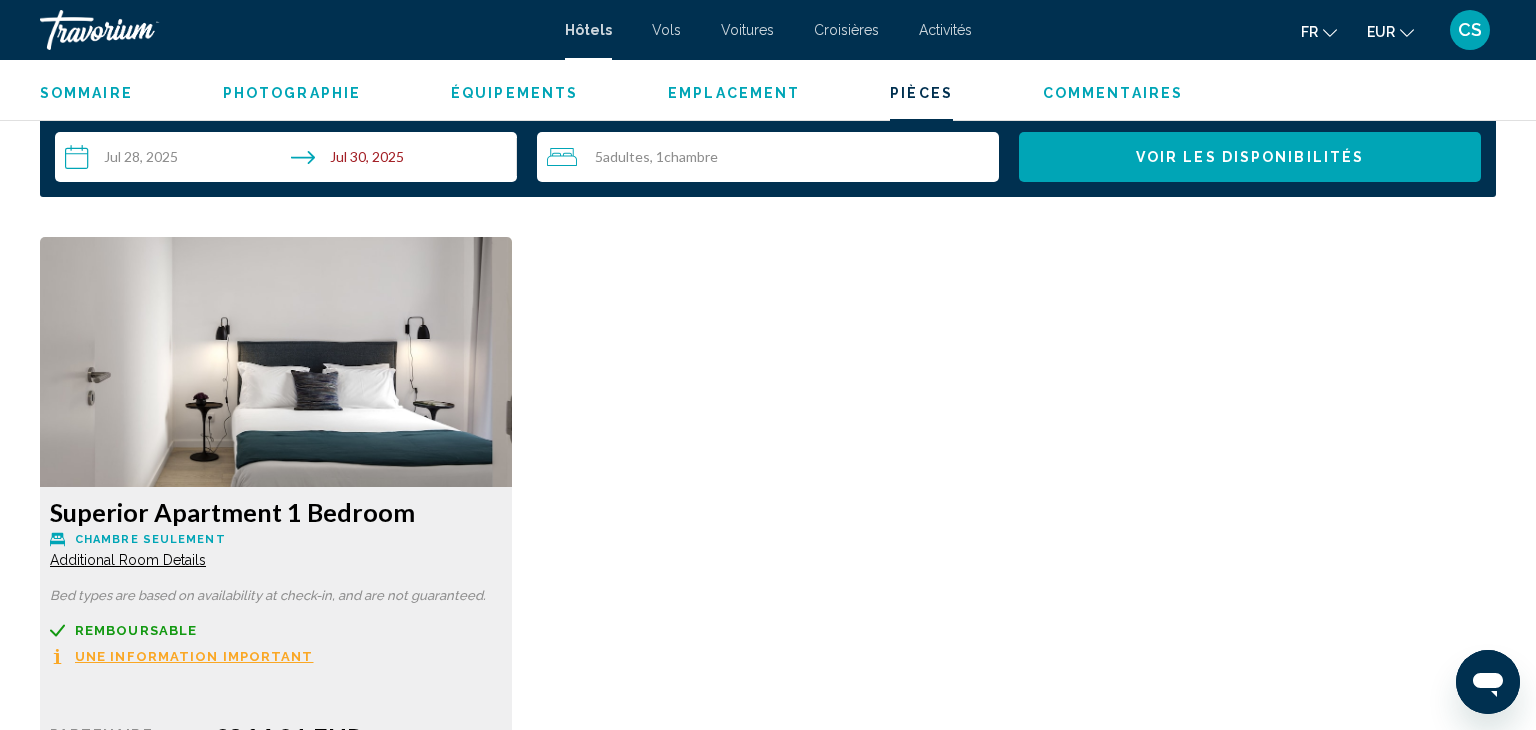 click on "**********" at bounding box center (290, 160) 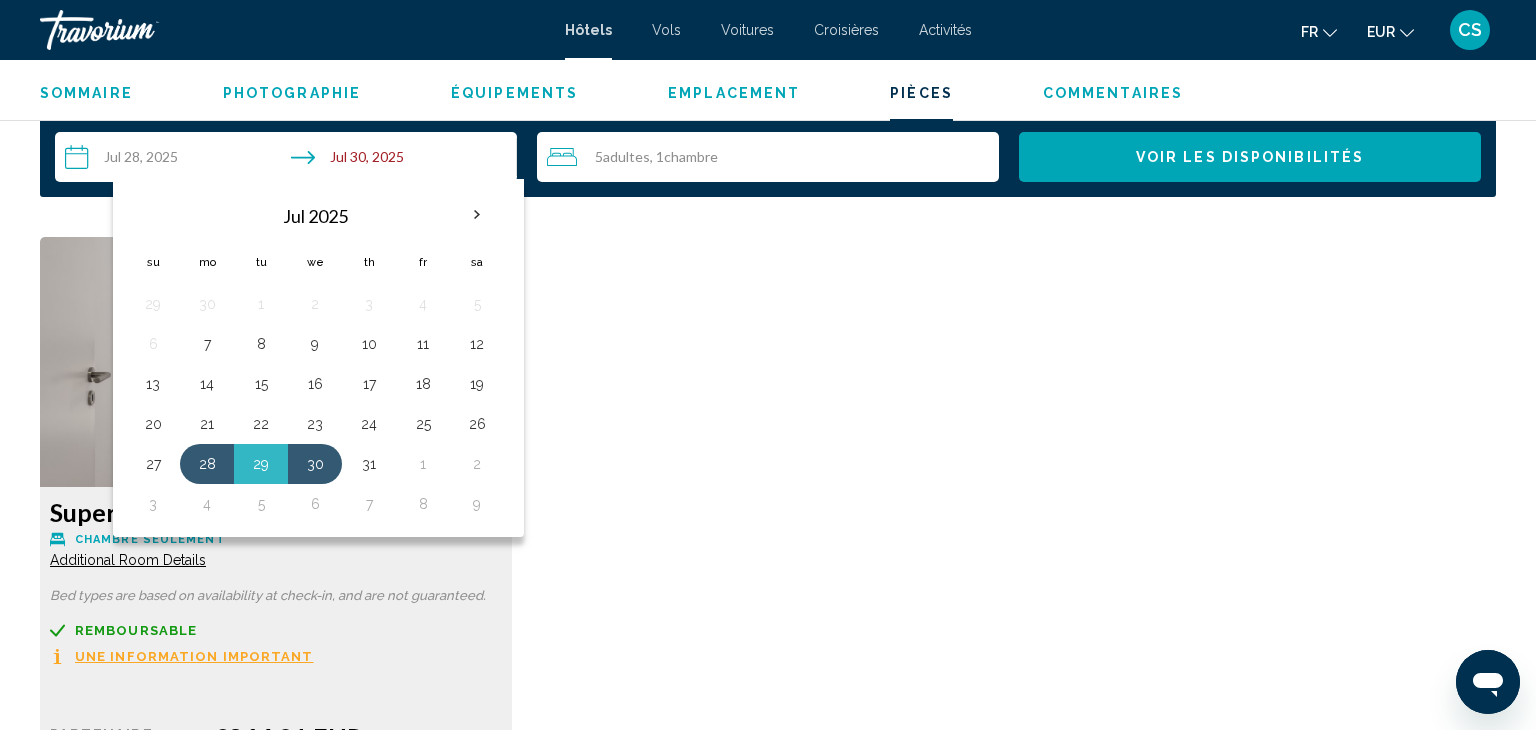 click on "Superior Apartment 1 Bedroom
Chambre seulement Additional Room Details Bed types are based on availability at check-in, and are not guaranteed.
Remboursable
Non remboursable
Non remboursable
Une information important Prix au détail  $0.00  quand vous échangez    Partenaire  €364.01 EUR  Taxes incluses
Tu gagnes  1,286 Loyalty Points  More rates Reserve maintenant Plus disponible" at bounding box center [768, 558] 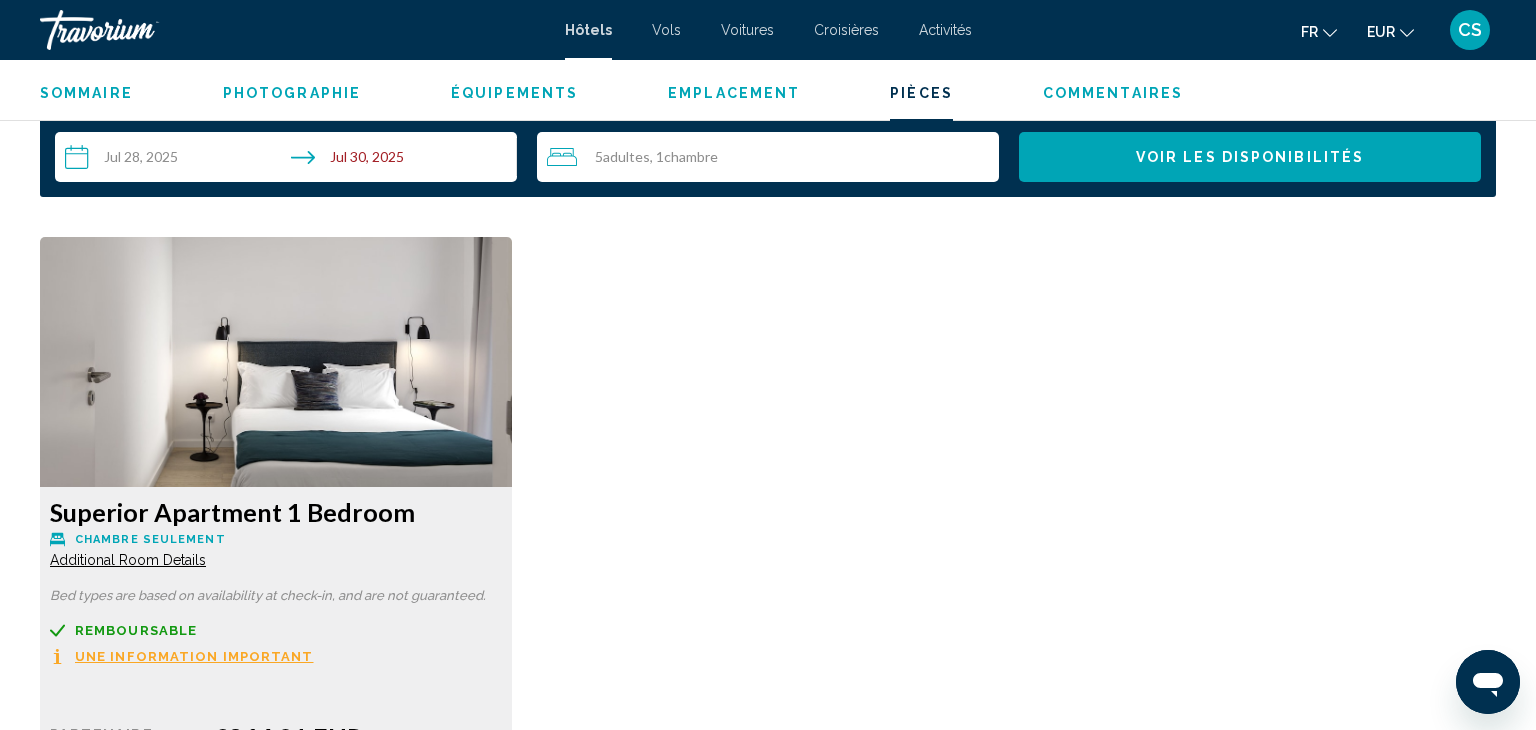 click on "**********" at bounding box center [290, 160] 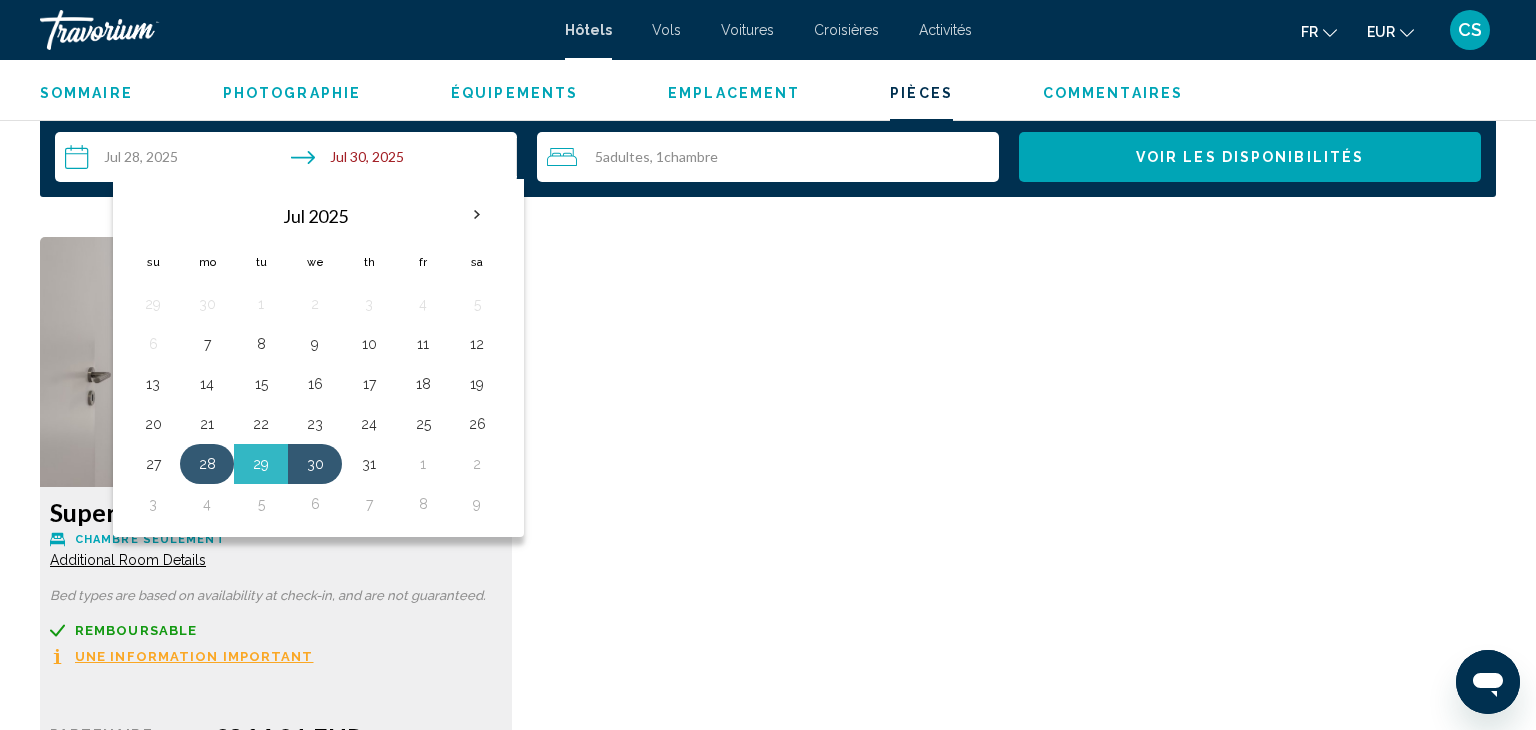 click on "28" at bounding box center [207, 464] 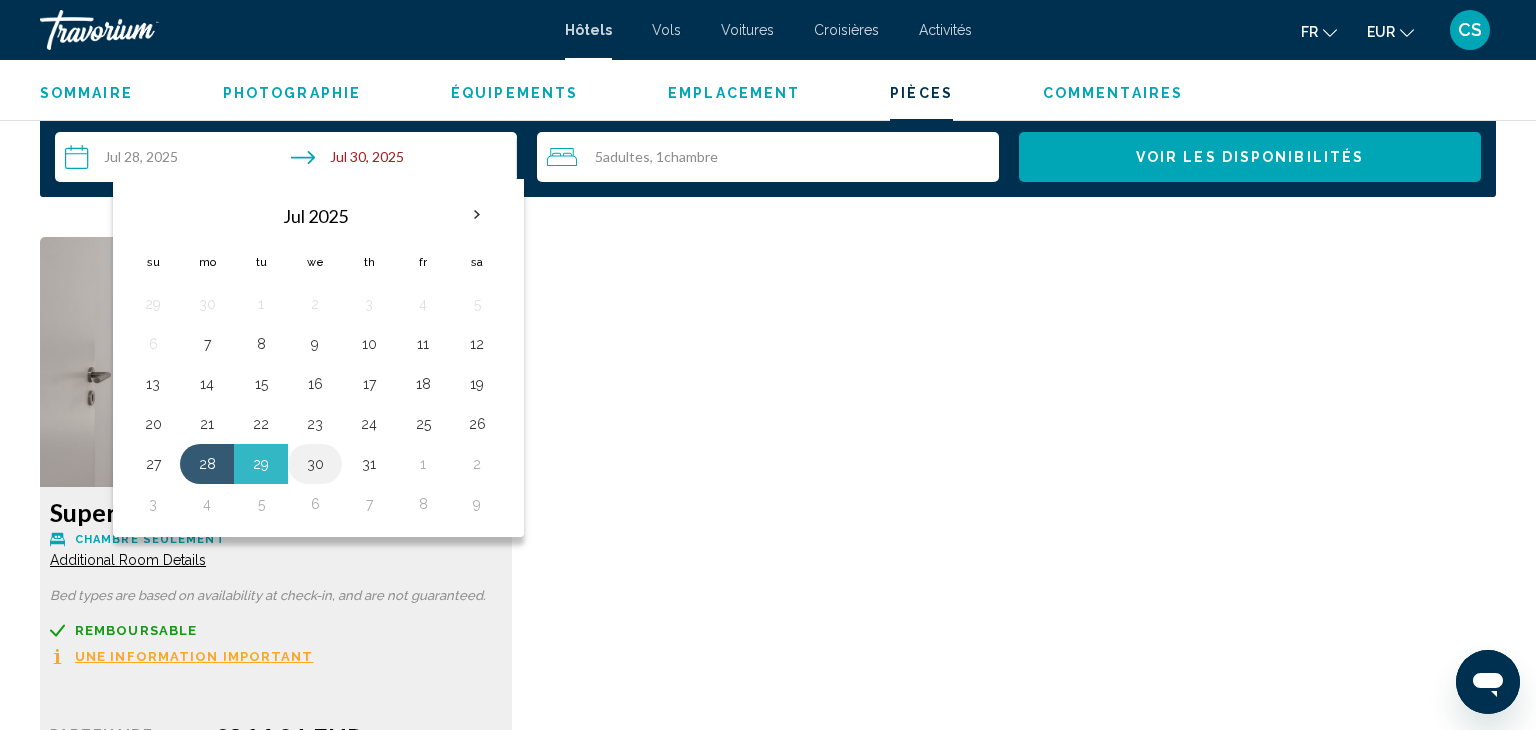 click on "30" at bounding box center [315, 464] 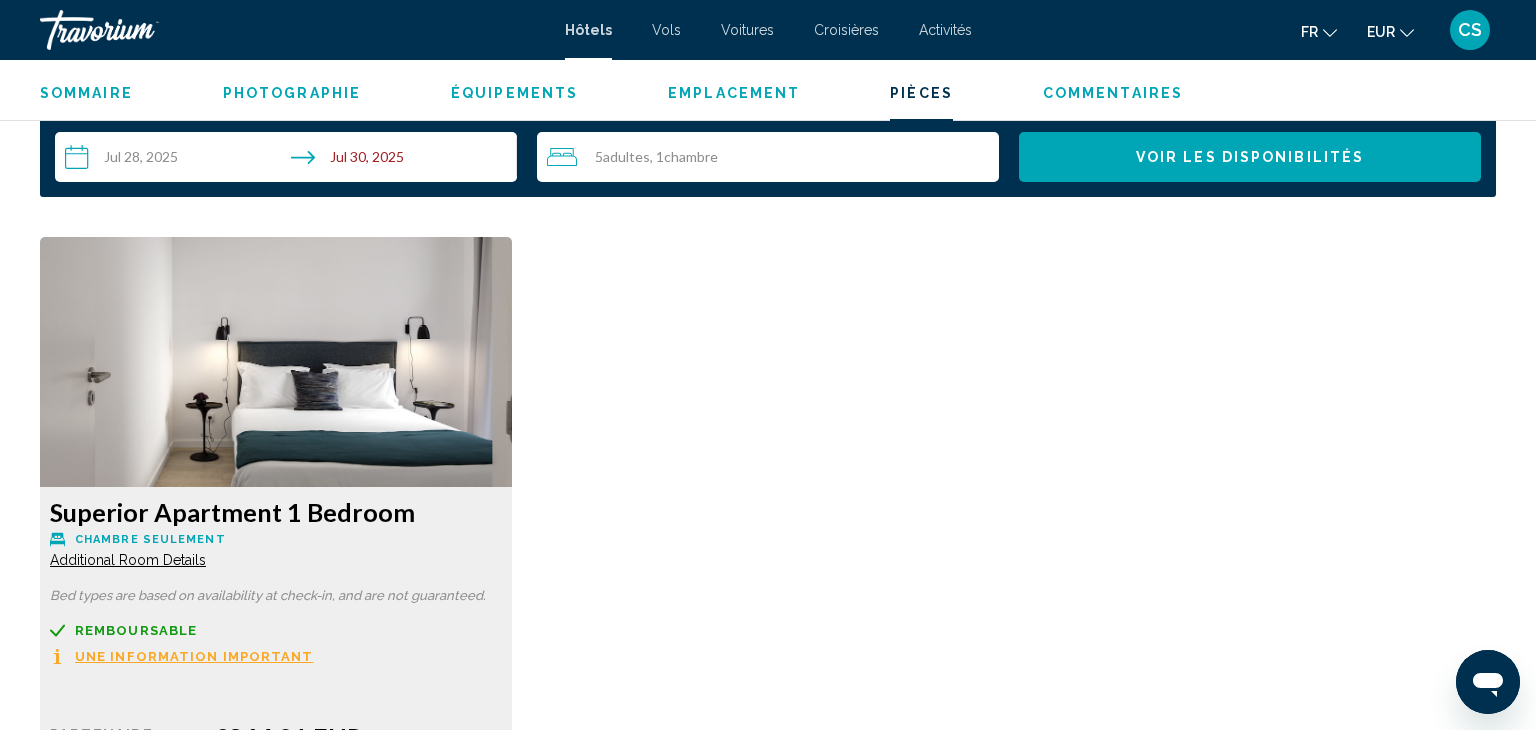 click on "Superior Apartment 1 Bedroom
Chambre seulement Additional Room Details Bed types are based on availability at check-in, and are not guaranteed.
Remboursable
Non remboursable
Non remboursable
Une information important Prix au détail  $0.00  quand vous échangez    Partenaire  €364.01 EUR  Taxes incluses
Tu gagnes  1,286 Loyalty Points  More rates Reserve maintenant Plus disponible" at bounding box center (768, 558) 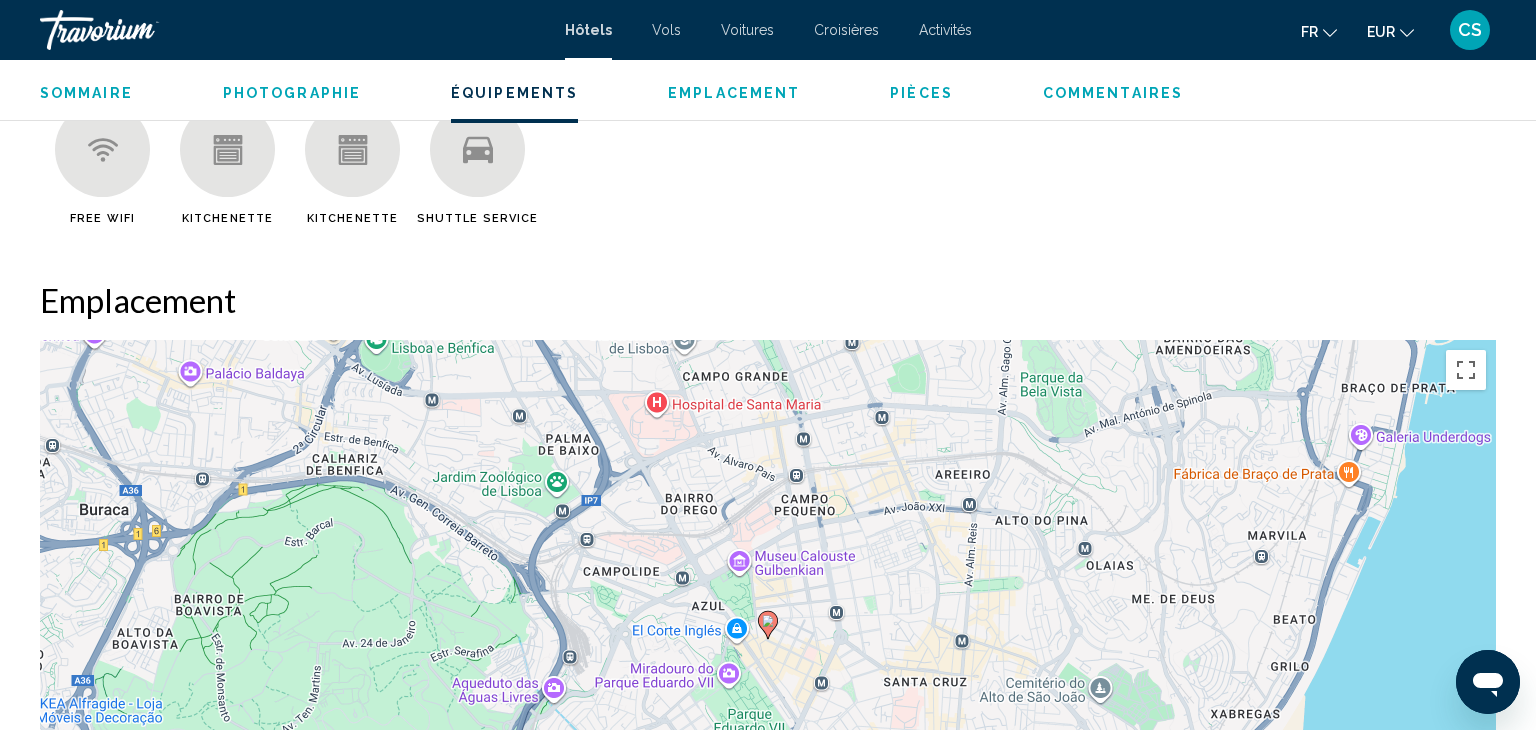 scroll, scrollTop: 1659, scrollLeft: 0, axis: vertical 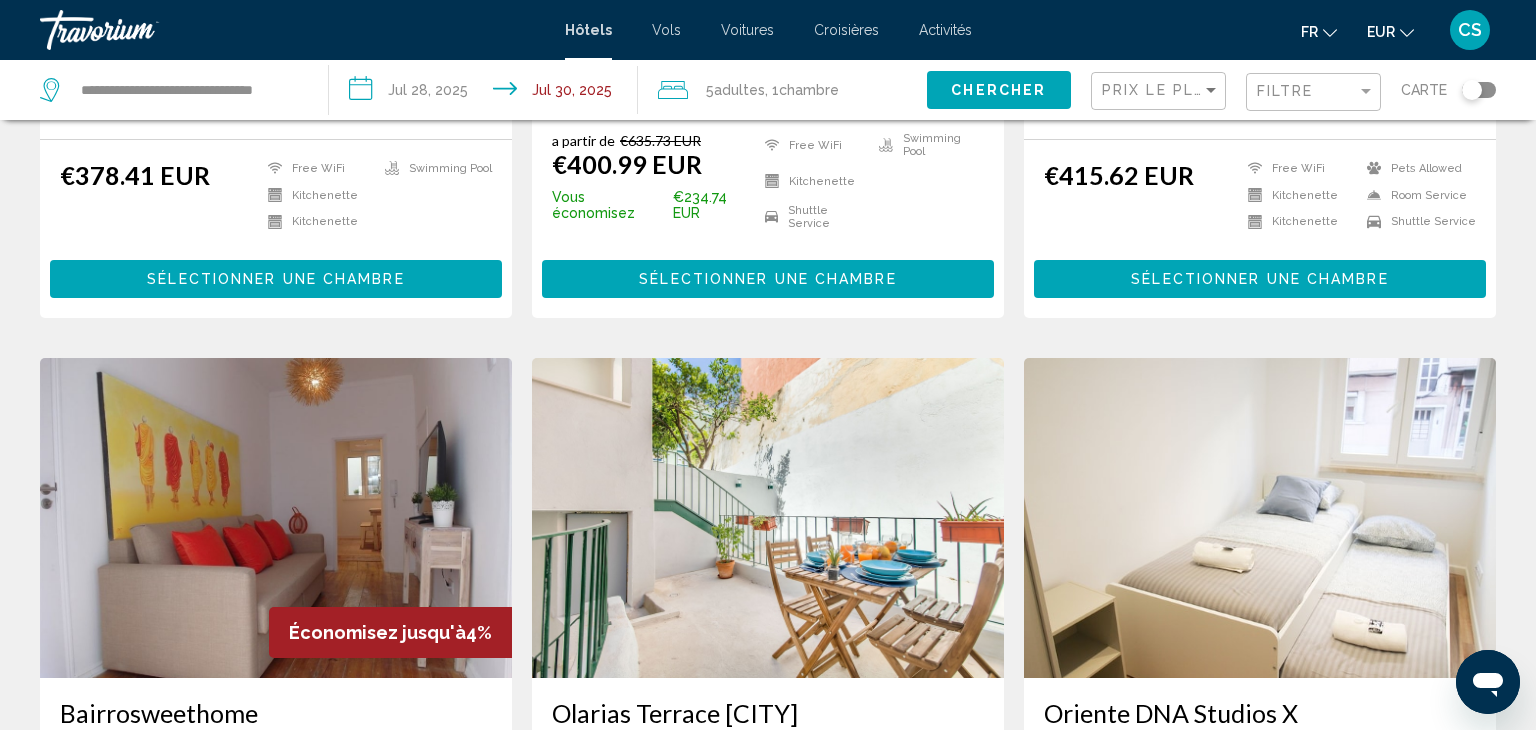 click at bounding box center [768, 518] 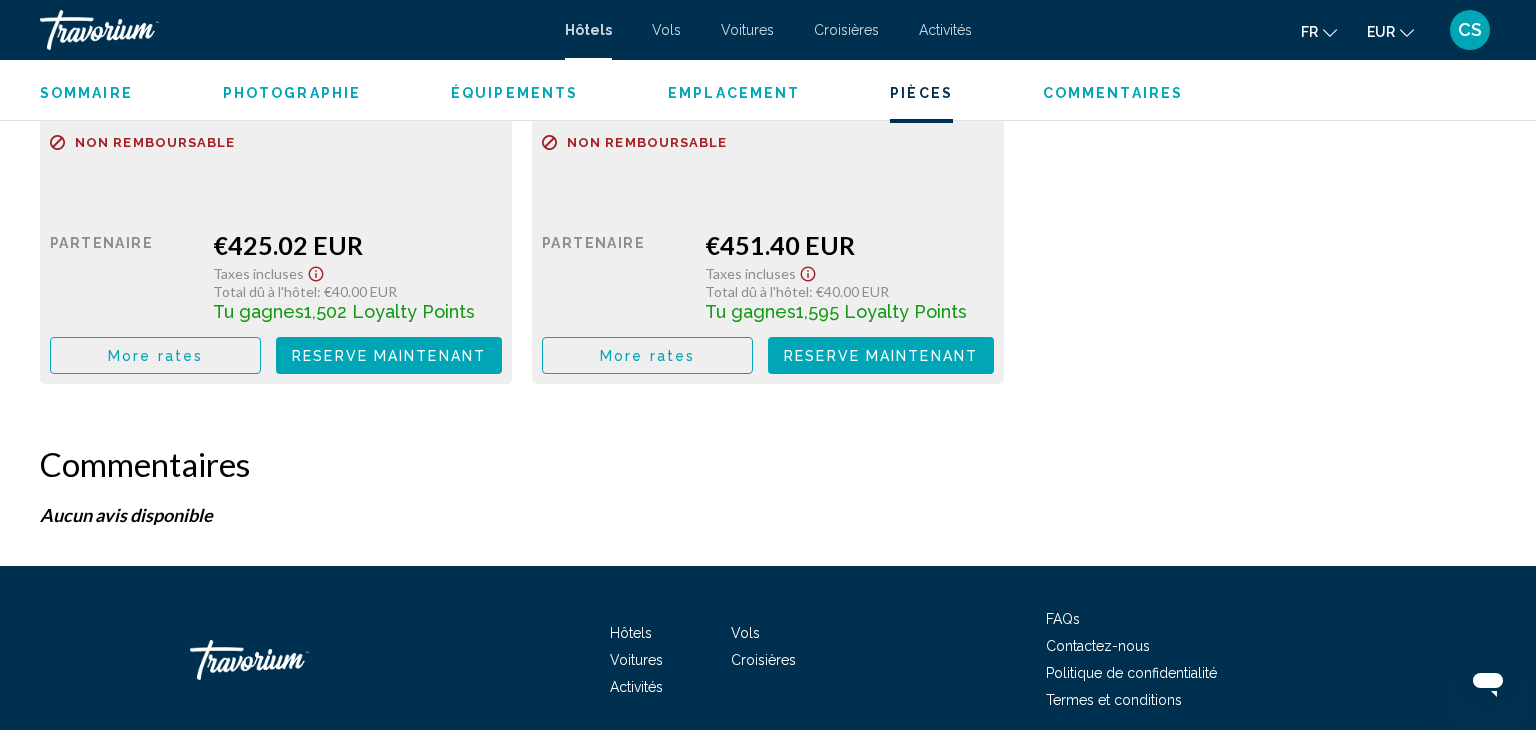 scroll, scrollTop: 3082, scrollLeft: 0, axis: vertical 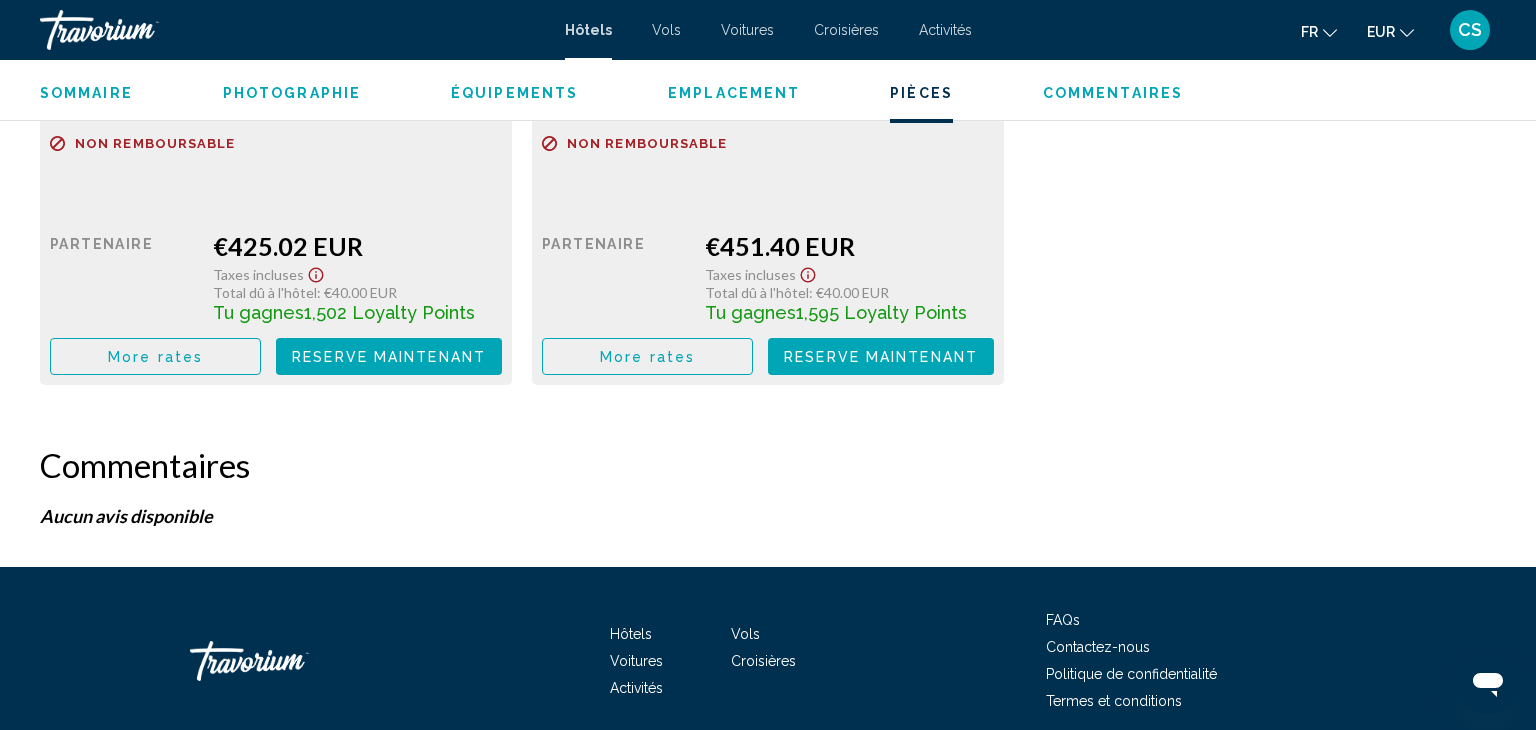 click on "Reserve maintenant" at bounding box center [389, 357] 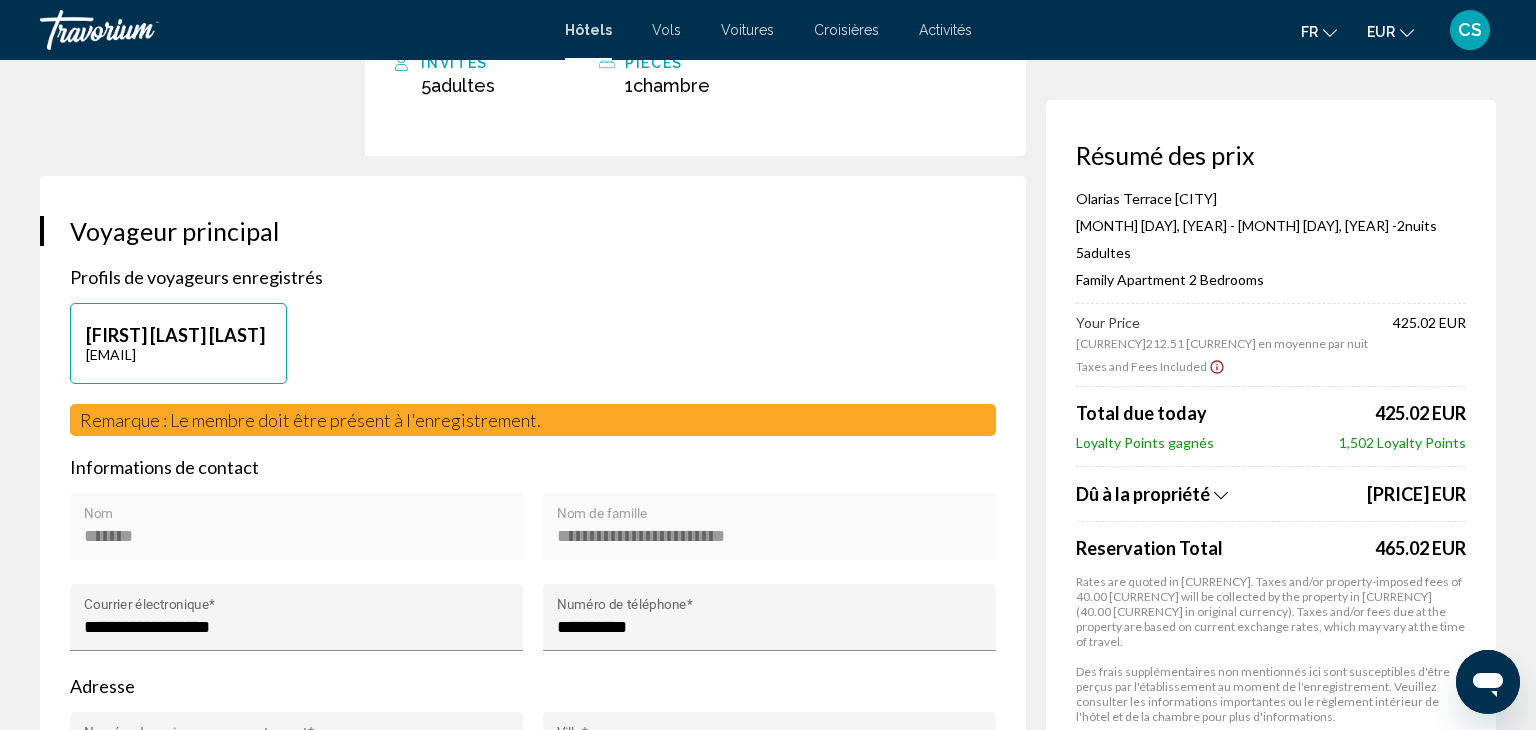 scroll, scrollTop: 271, scrollLeft: 0, axis: vertical 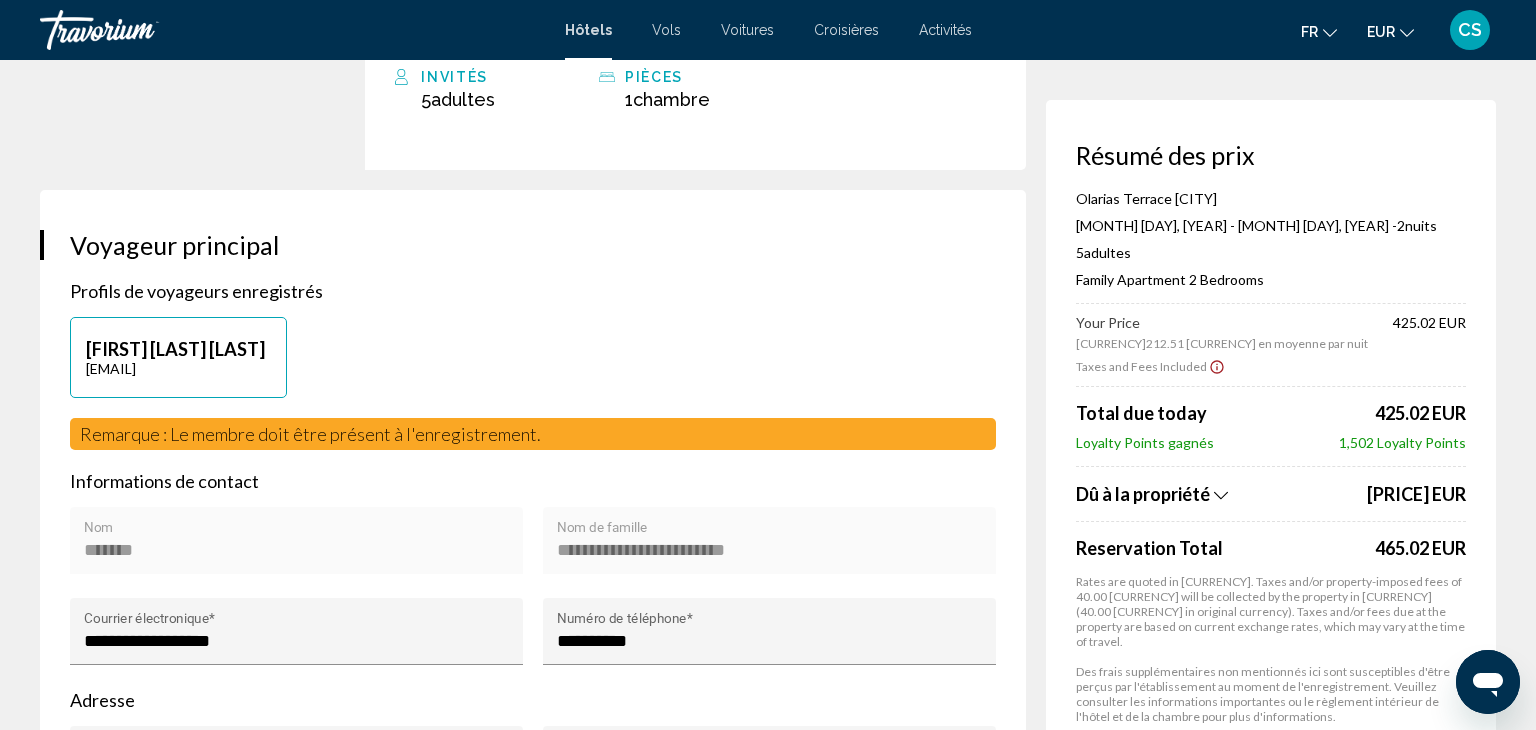 click on "Voitures" at bounding box center (747, 30) 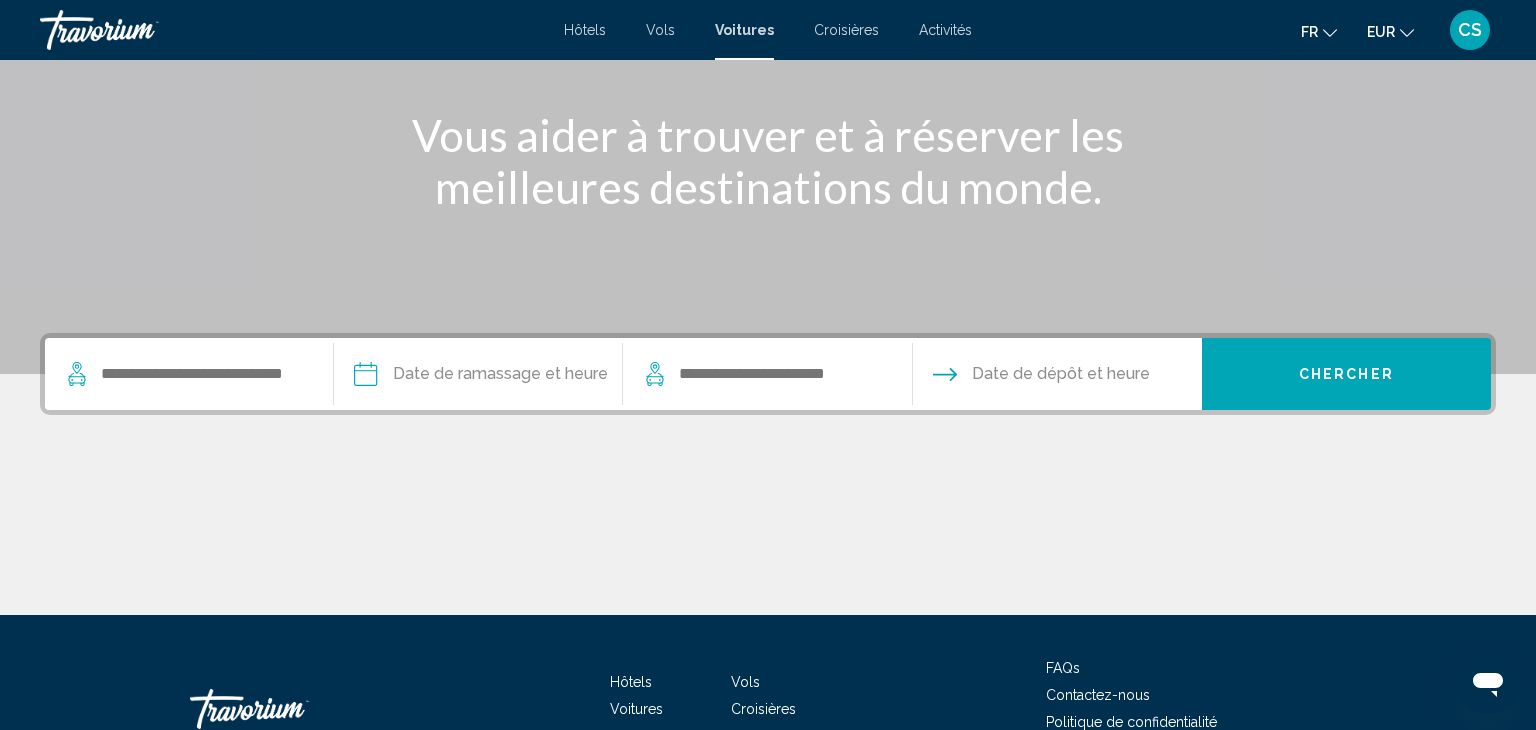 scroll, scrollTop: 228, scrollLeft: 0, axis: vertical 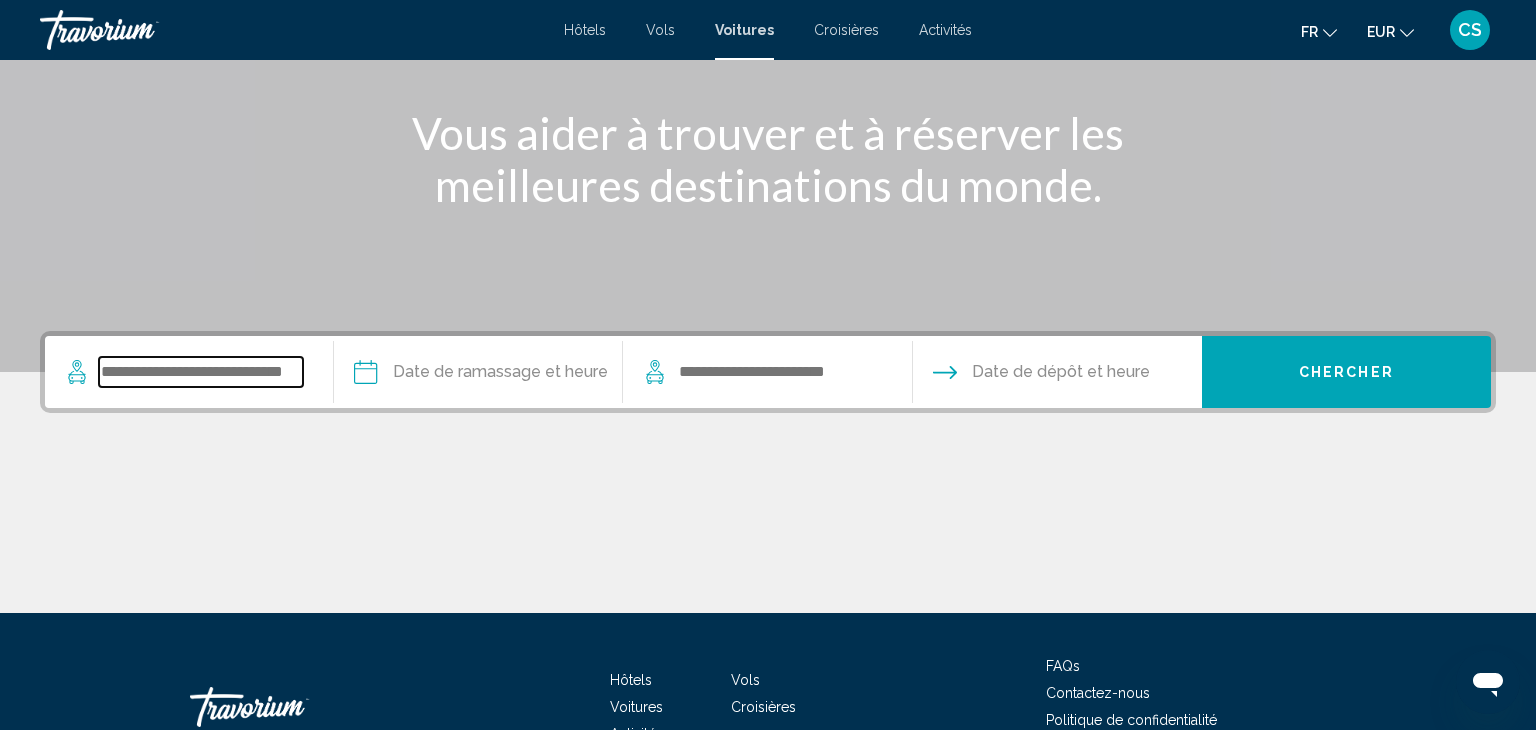 click at bounding box center (201, 372) 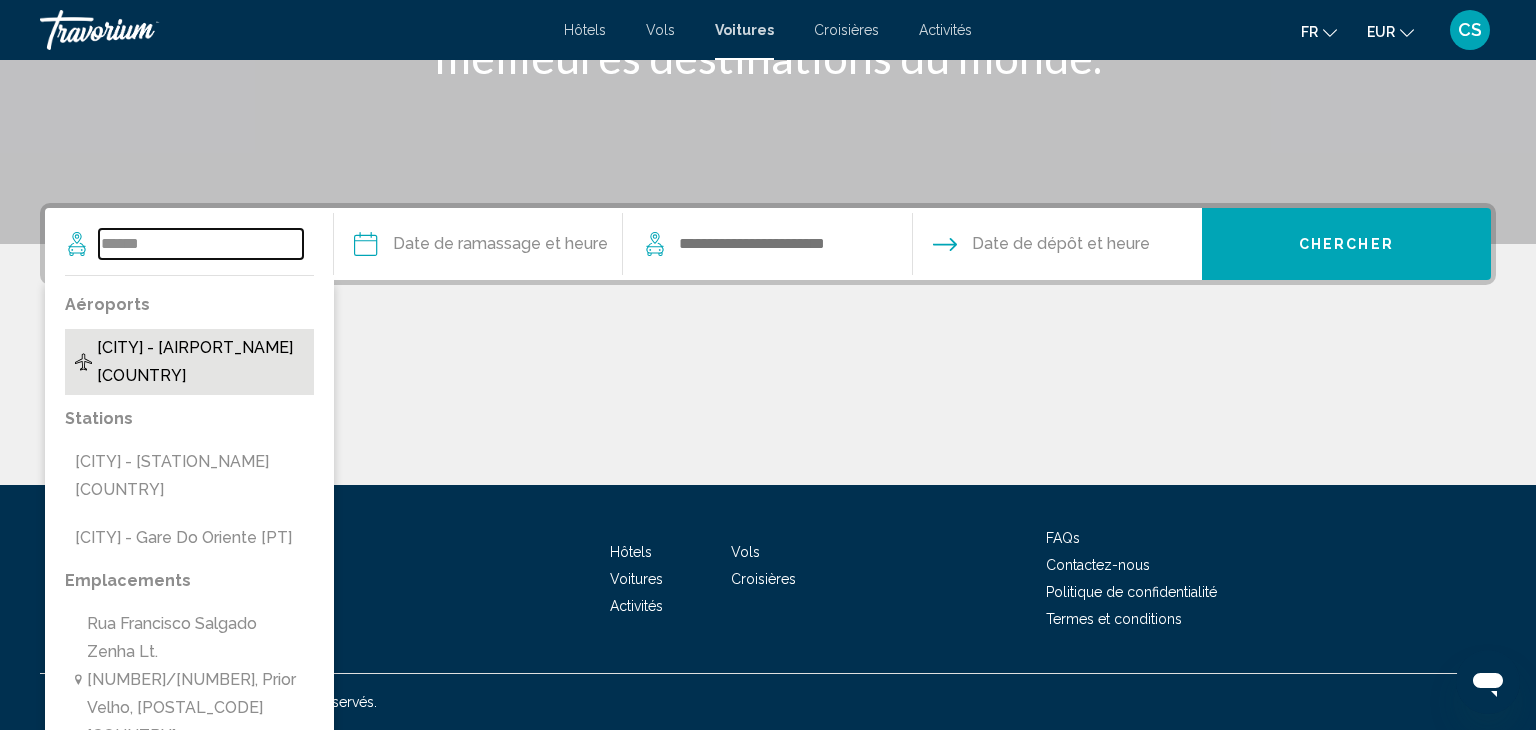 type on "******" 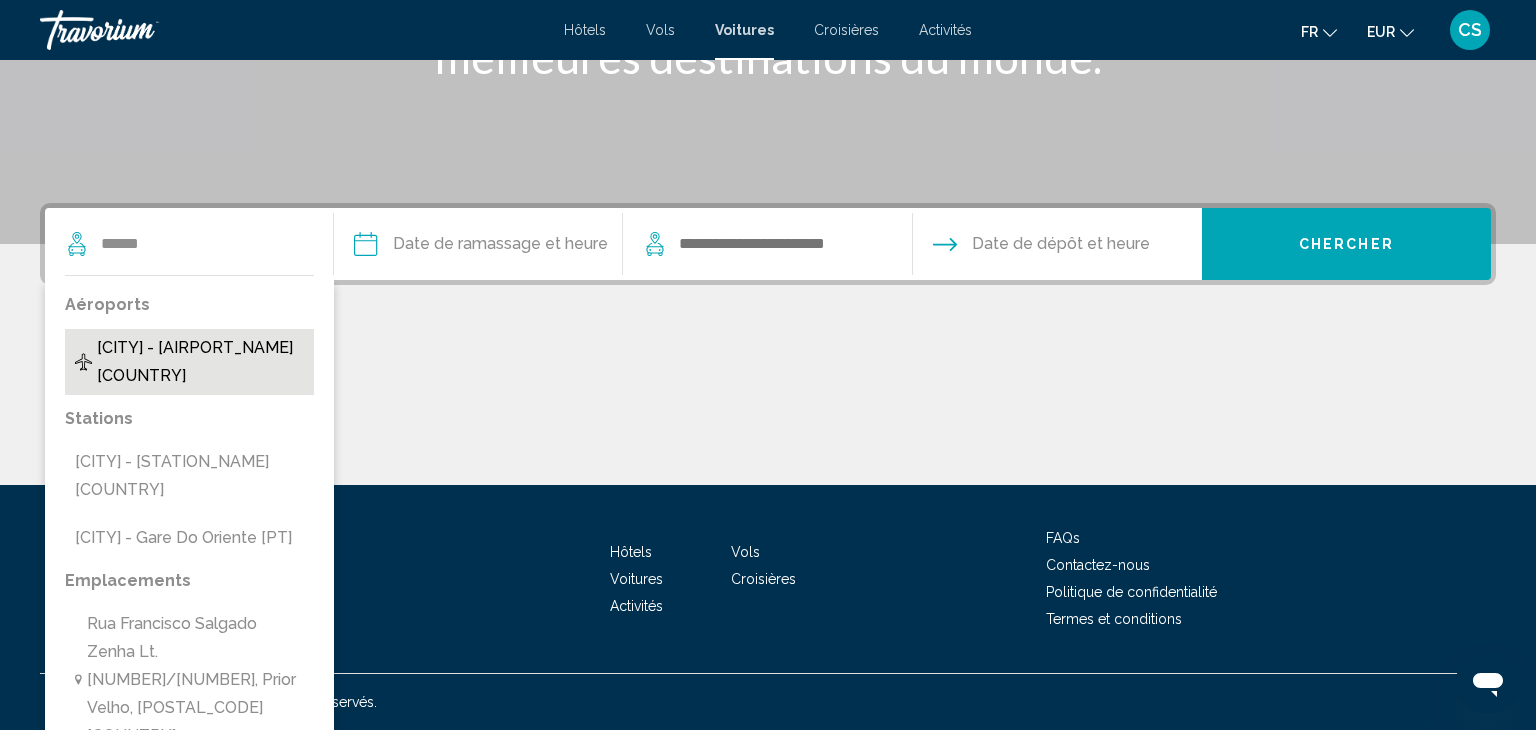click on "Lisbonne - Aéroport [LIS] [PT]" at bounding box center [200, 362] 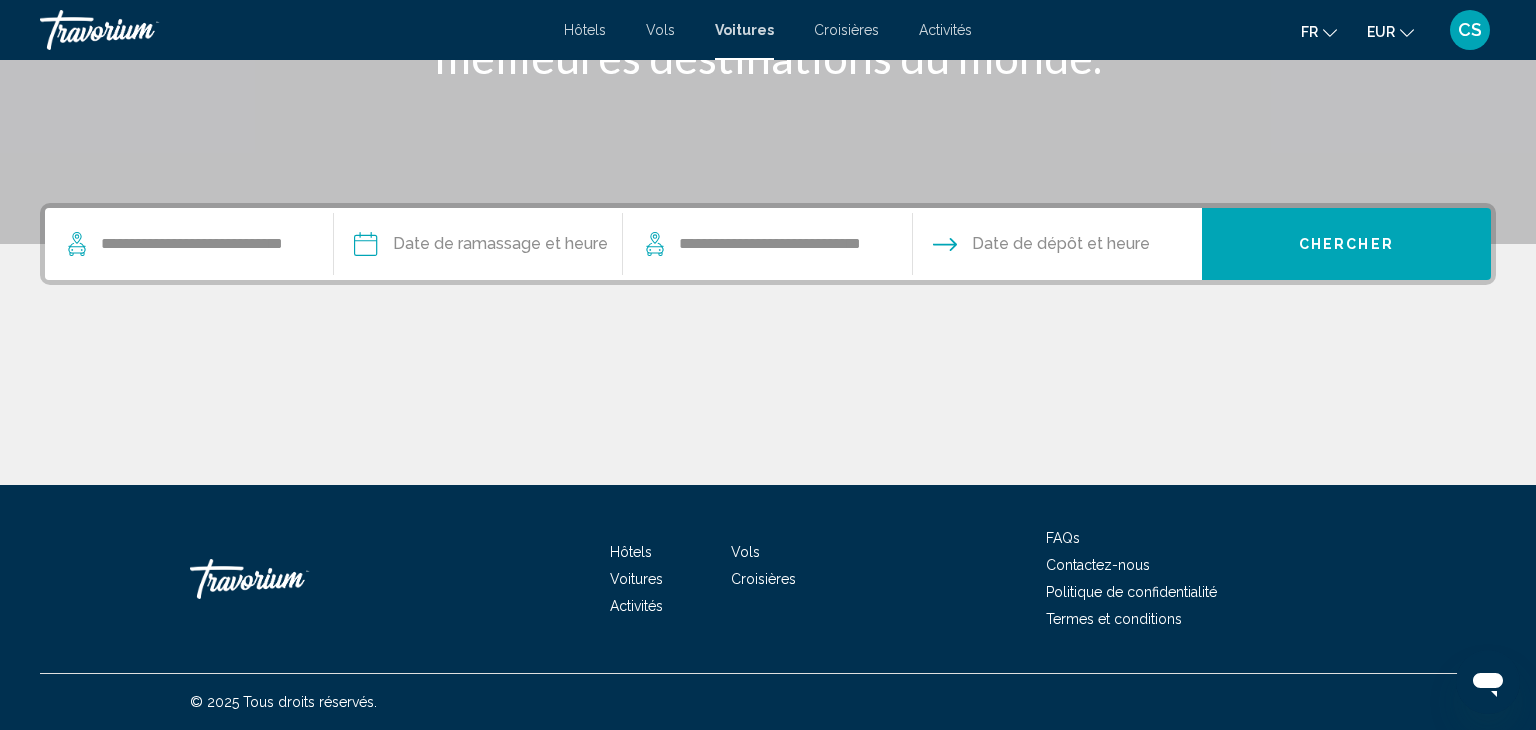 click at bounding box center [477, 247] 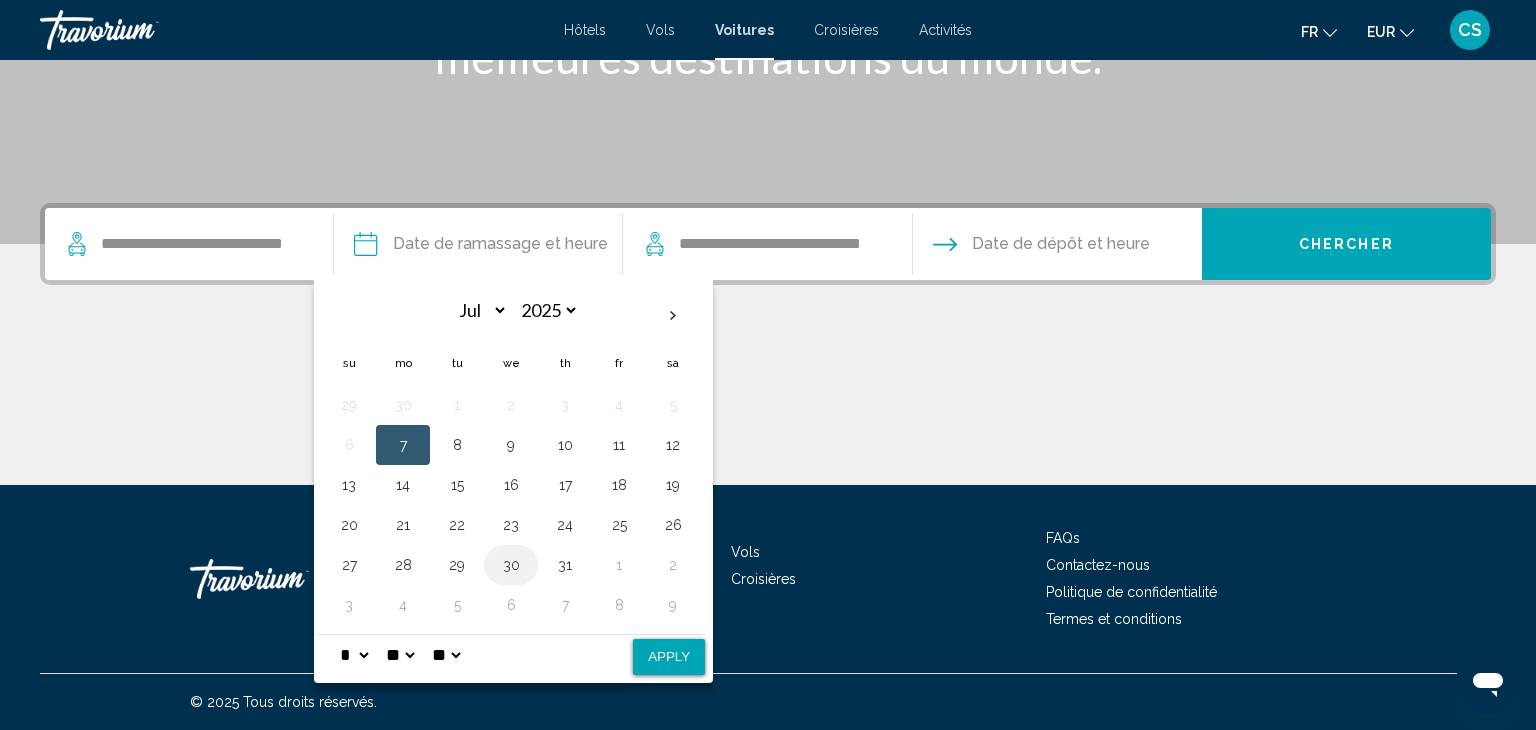 click on "30" at bounding box center [511, 445] 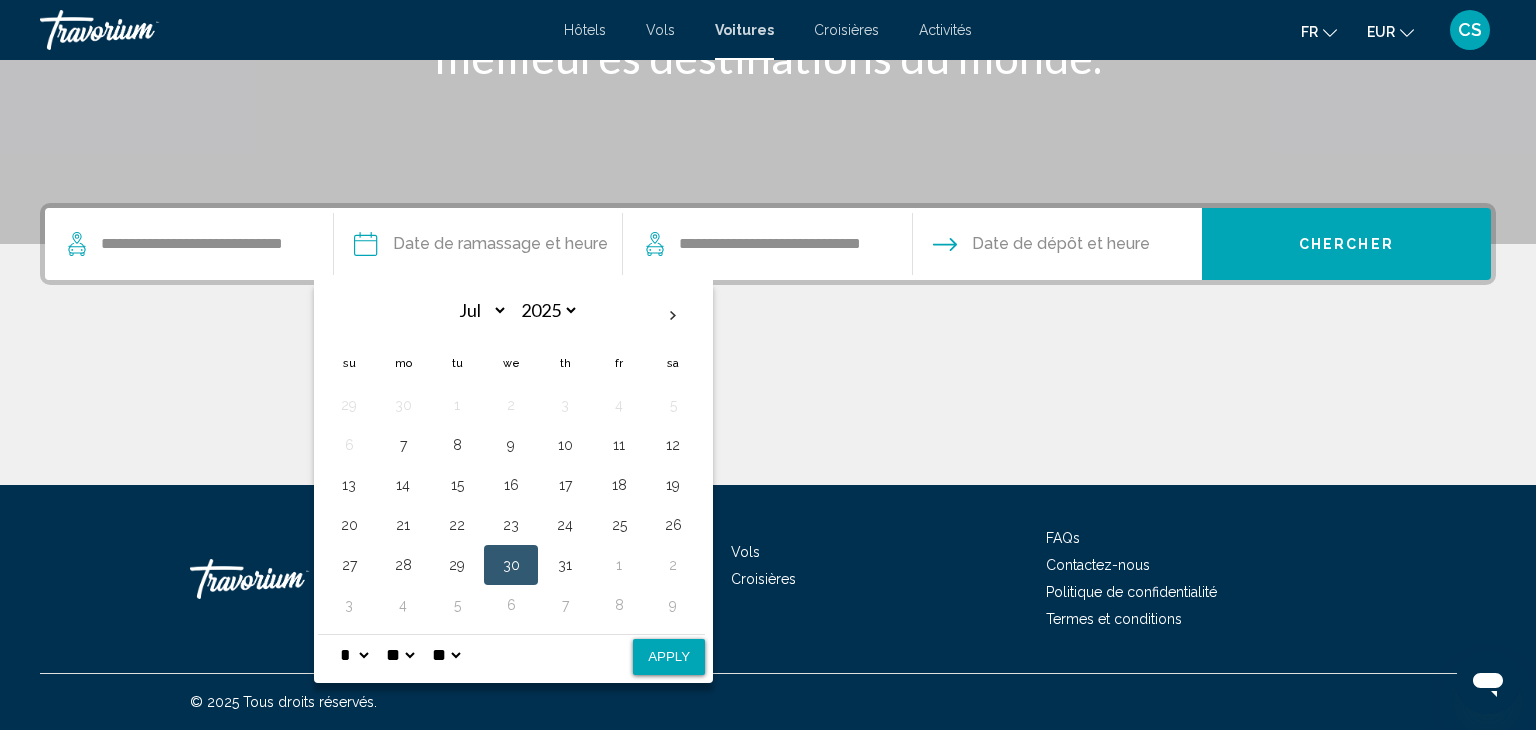 click on "* * * * * * * * * ** ** **" at bounding box center (354, 655) 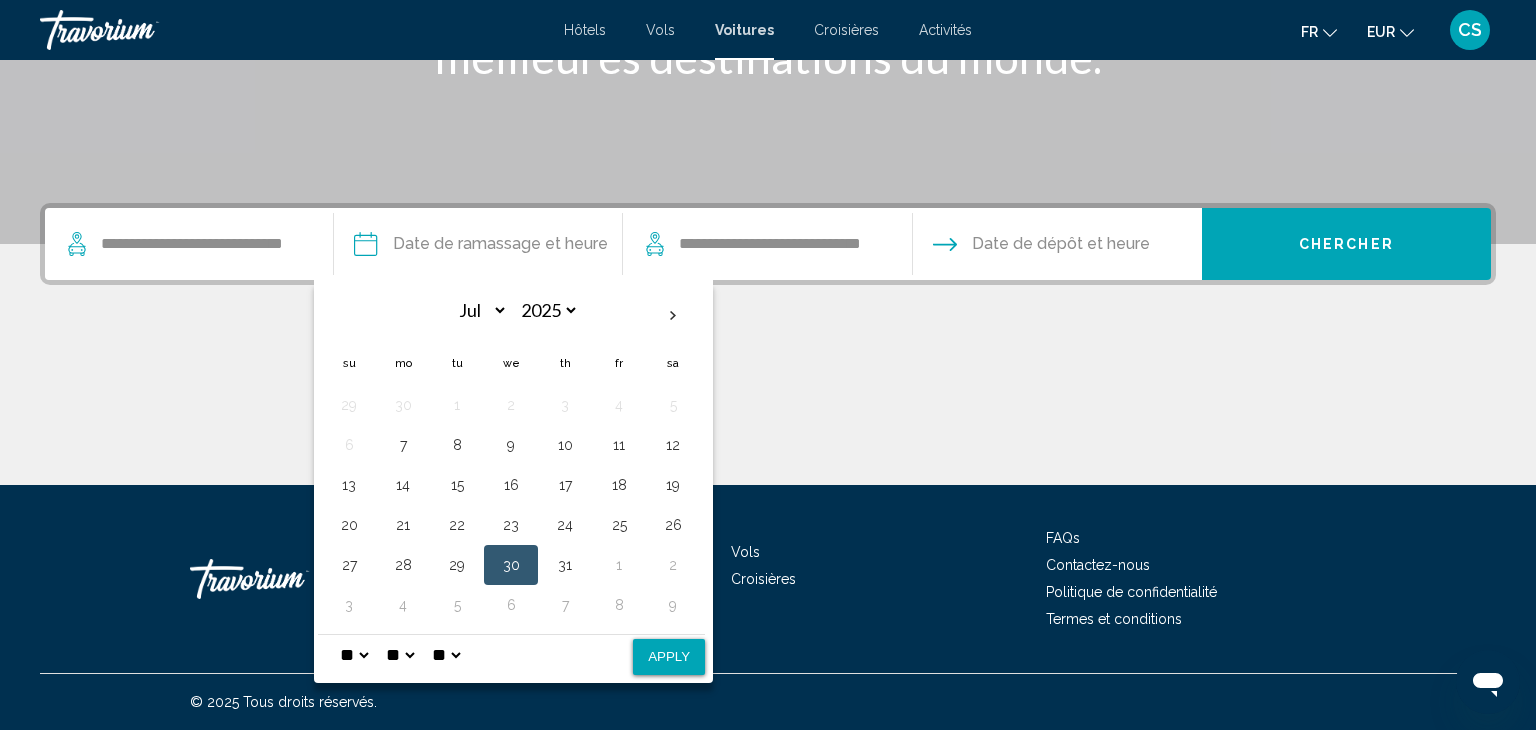 click on "* * * * * * * * * ** ** **" at bounding box center (354, 655) 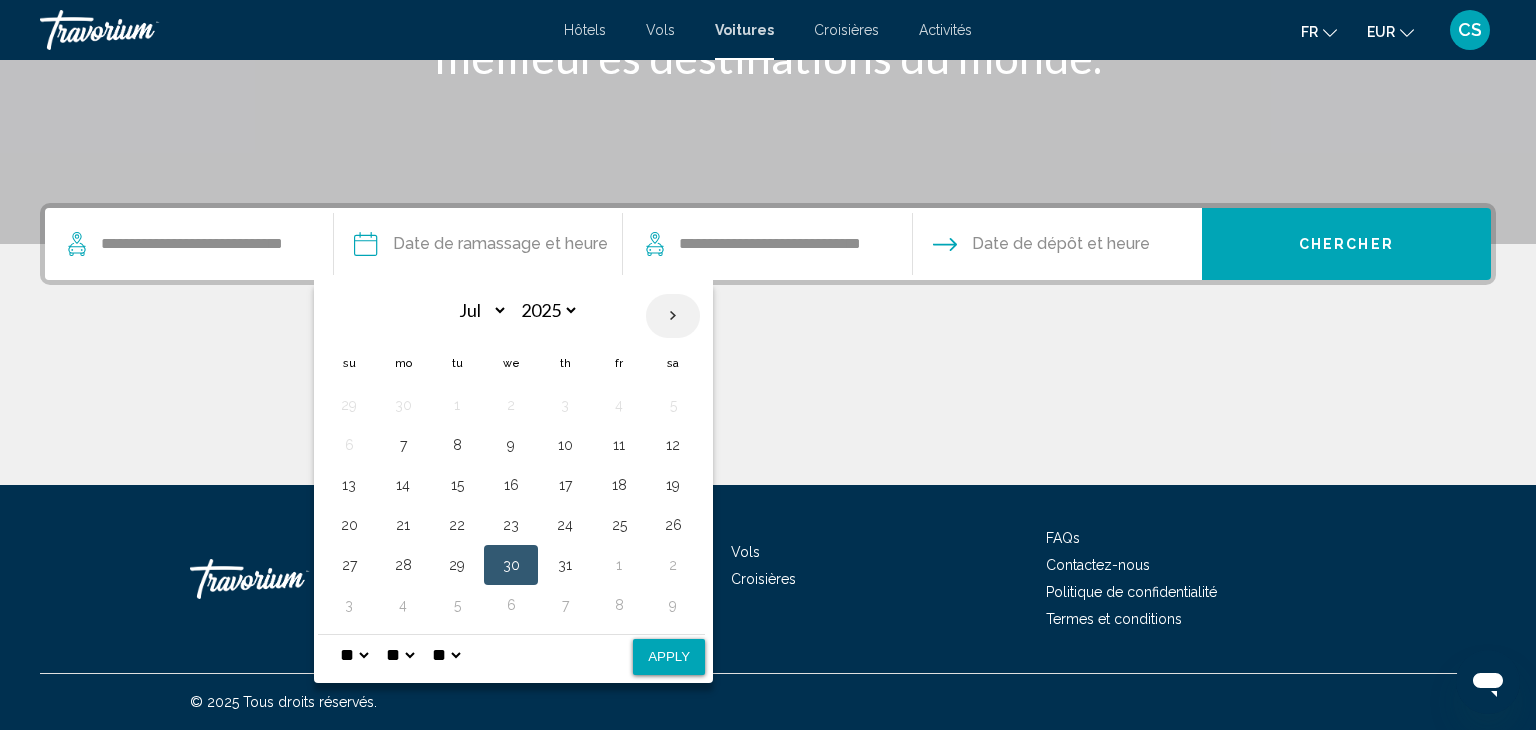 click at bounding box center (673, 316) 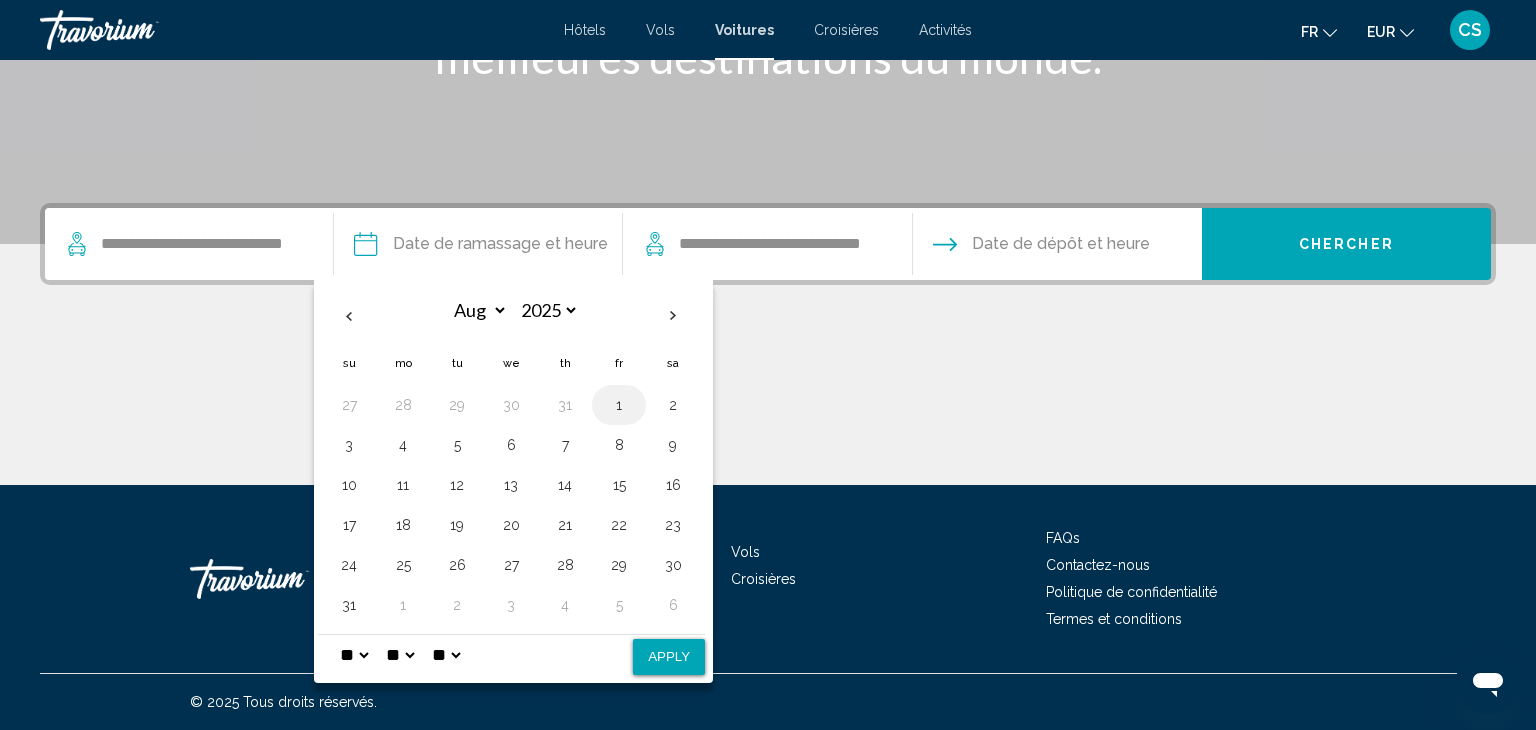 click on "1" at bounding box center (619, 405) 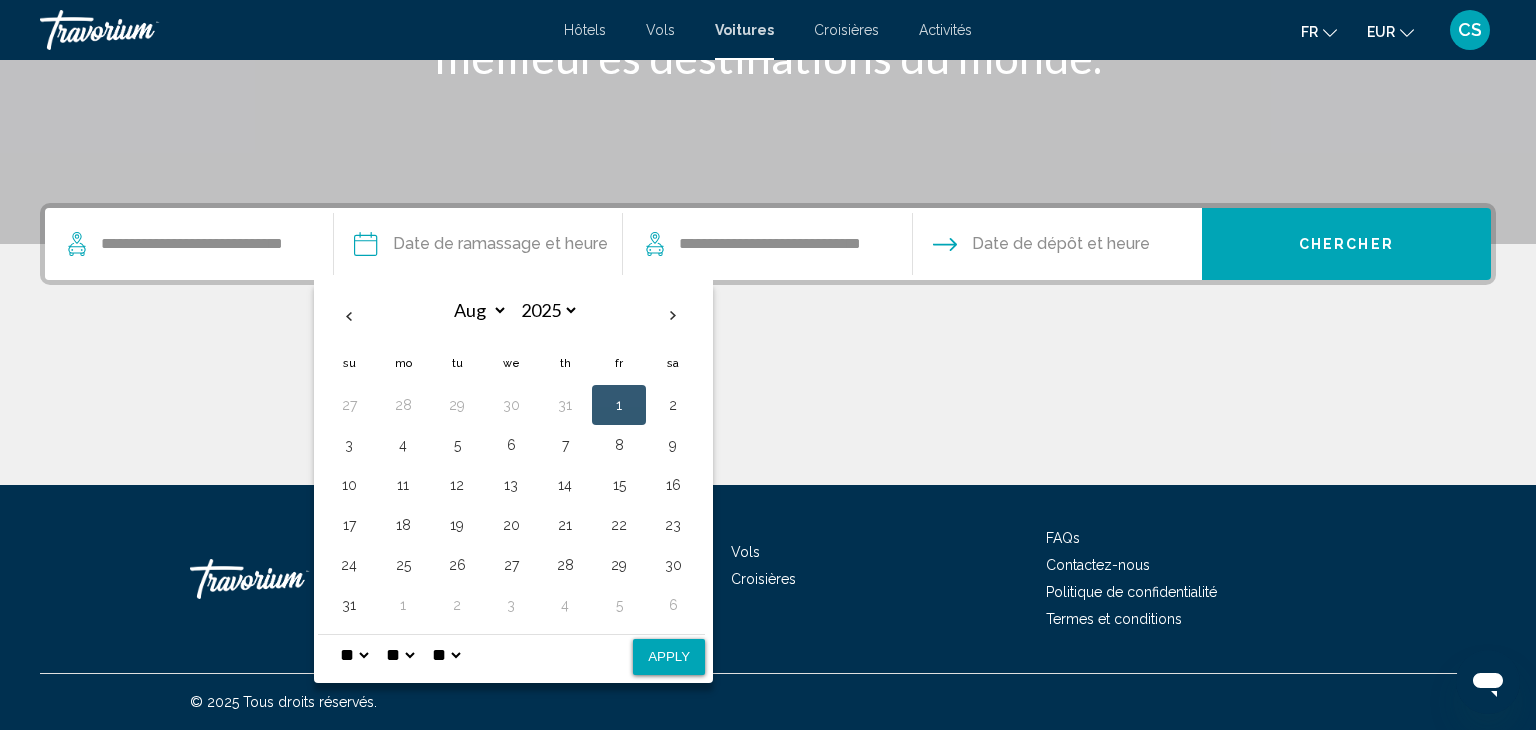 click on "* * * * * * * * * ** ** **" at bounding box center (354, 655) 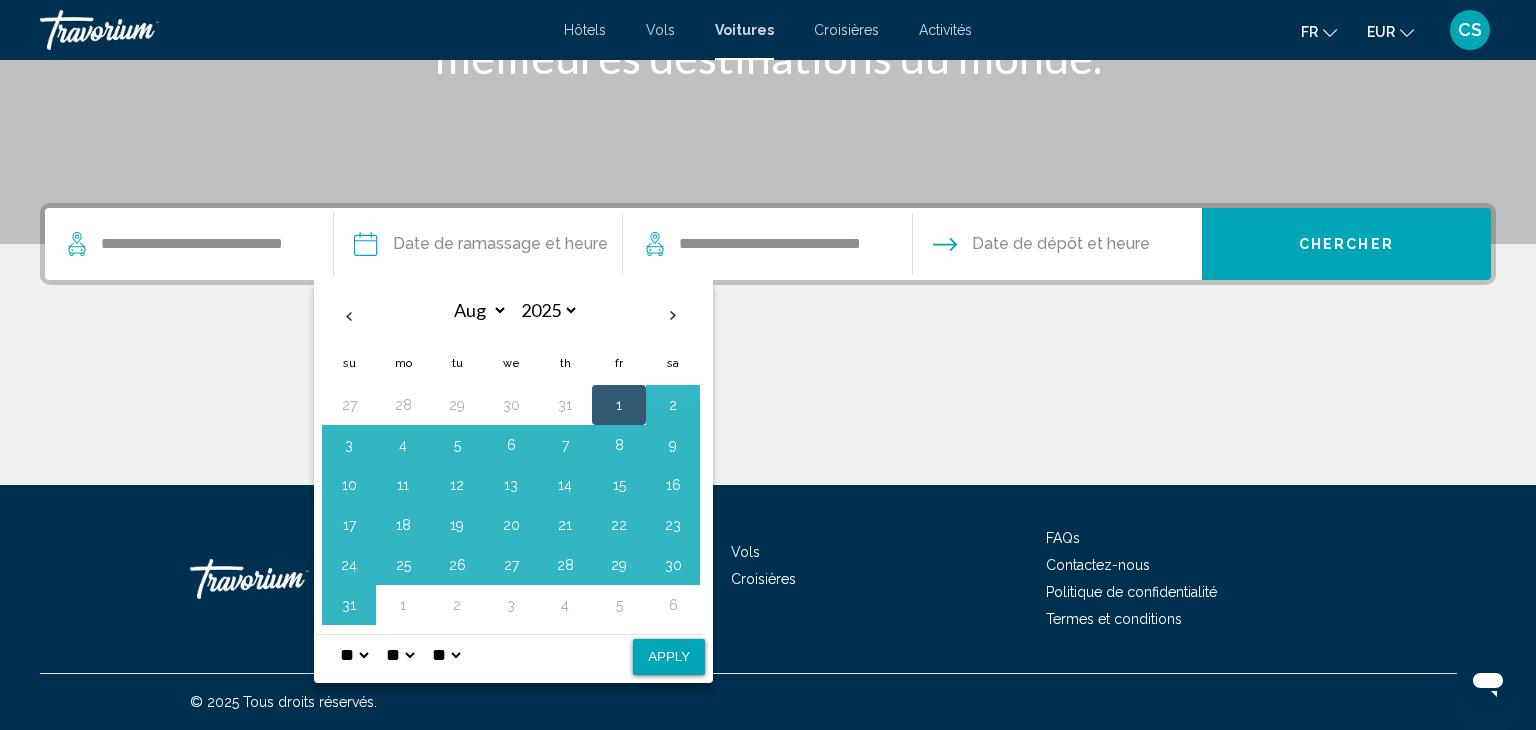 click on "* * * * * * * * * ** ** **" at bounding box center [354, 655] 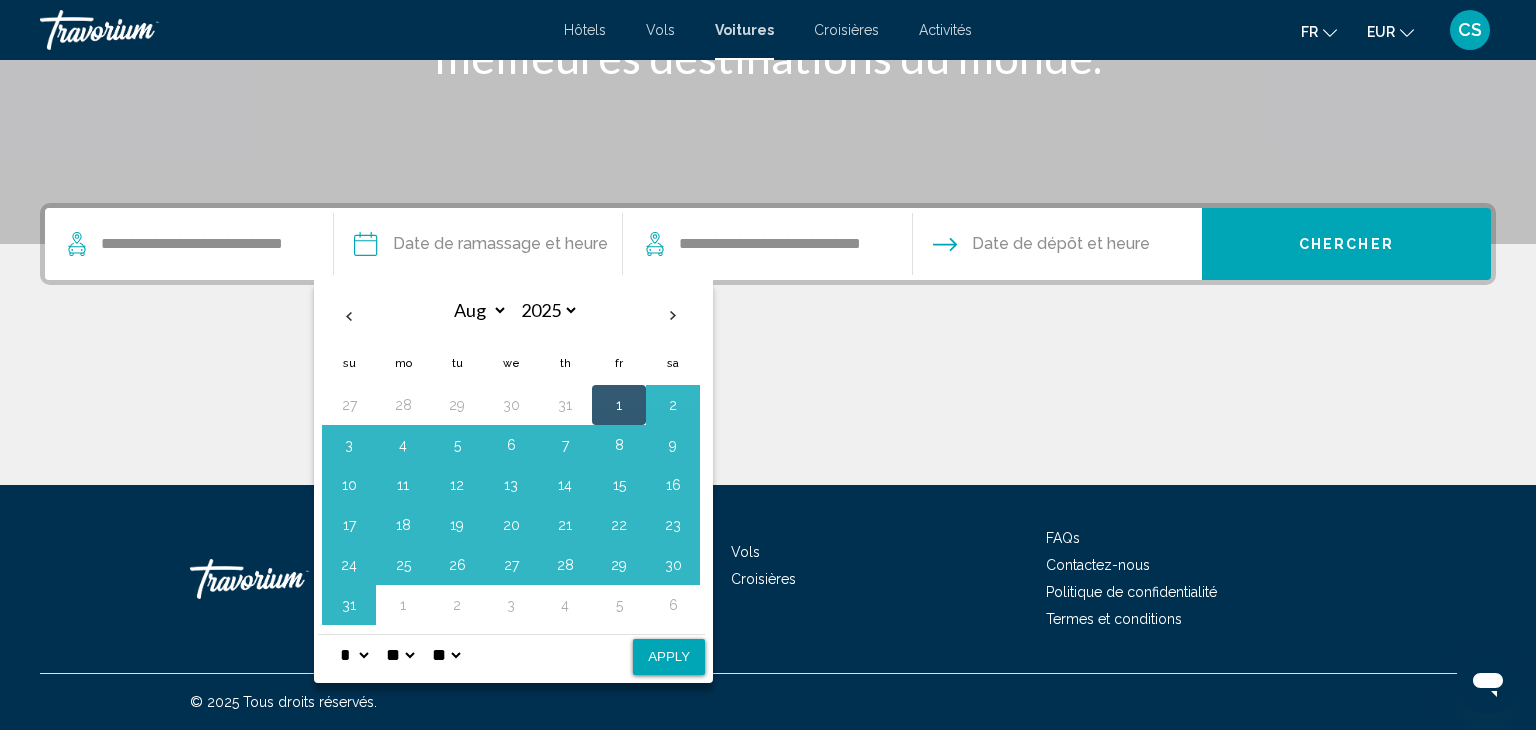 click on "* * * * * * * * * ** ** **" at bounding box center (354, 655) 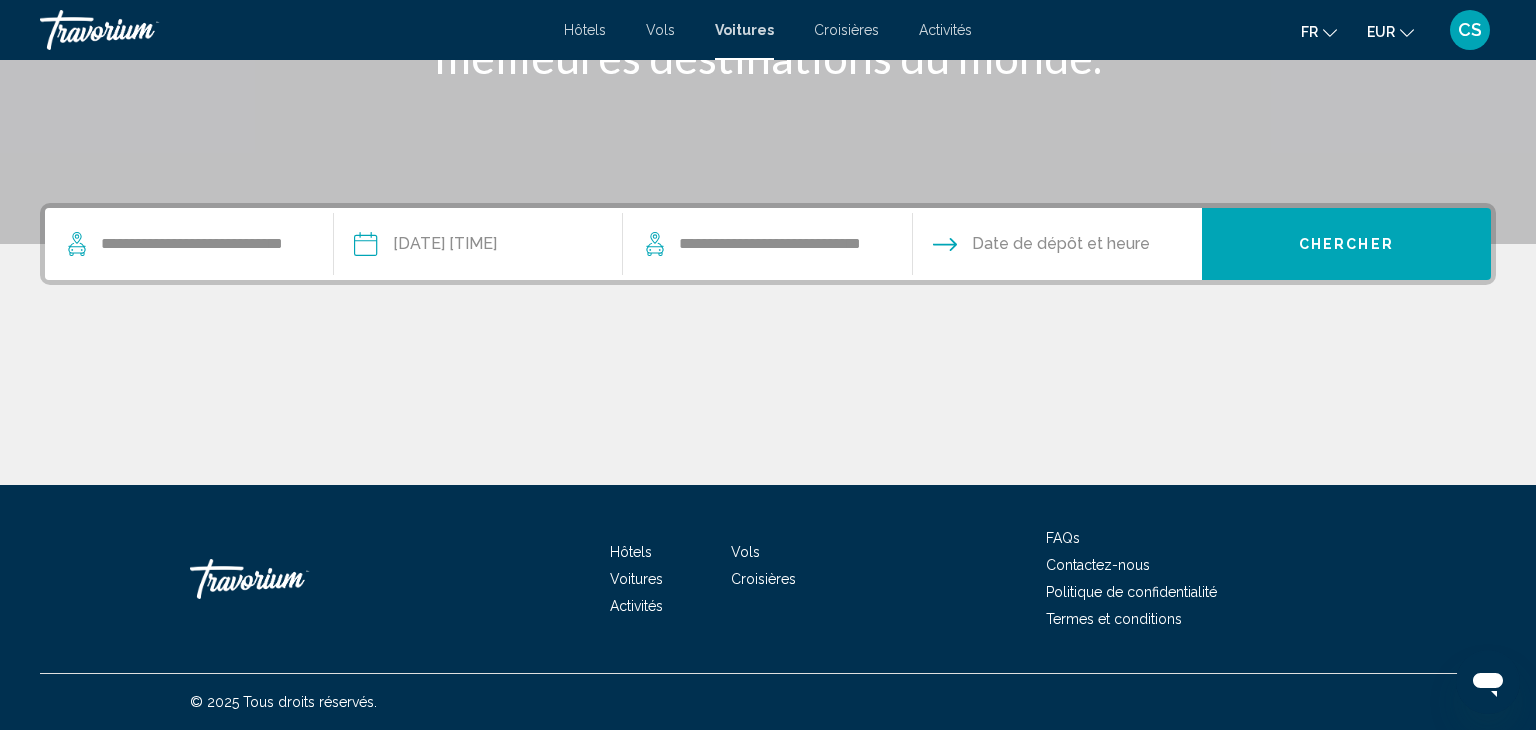 click on "**********" at bounding box center (477, 247) 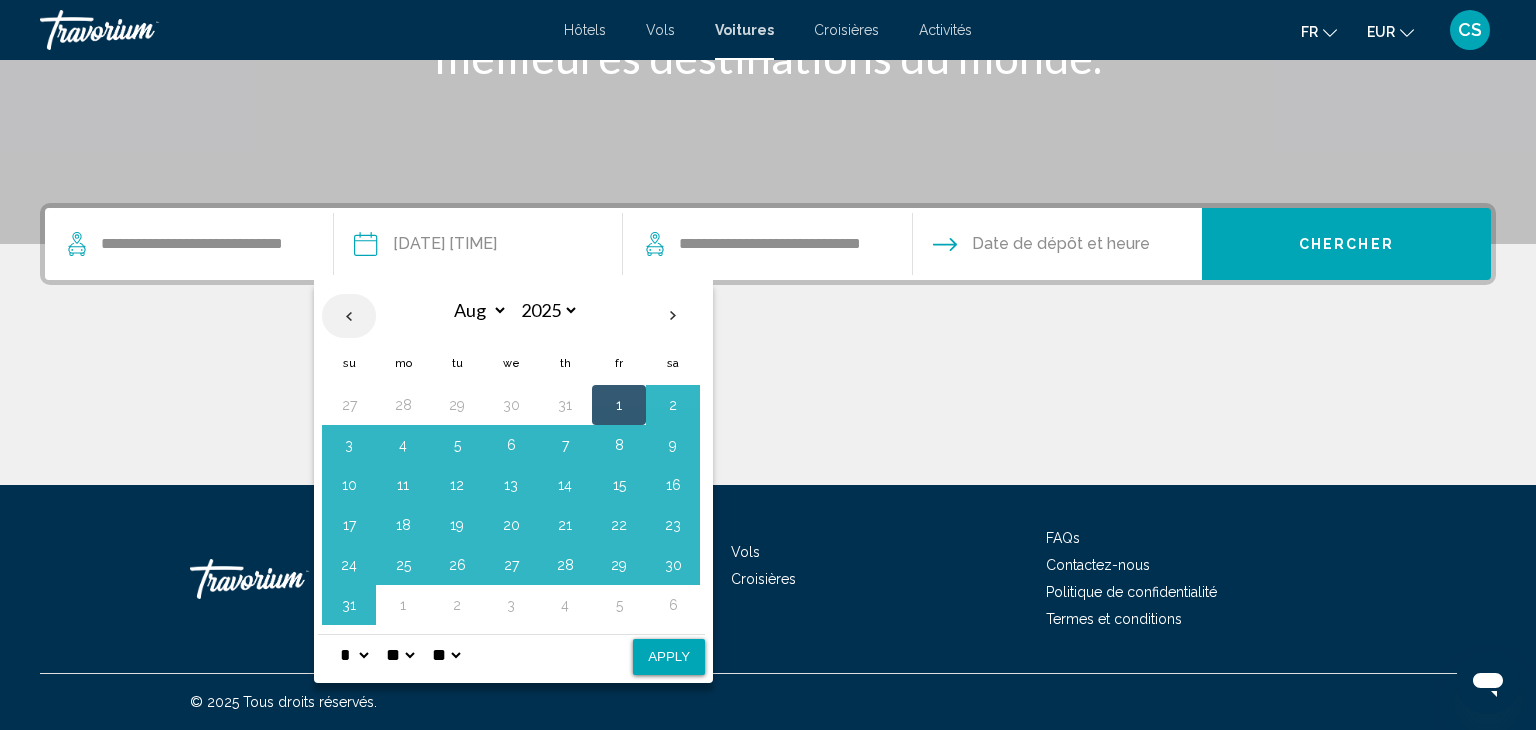 click at bounding box center [349, 316] 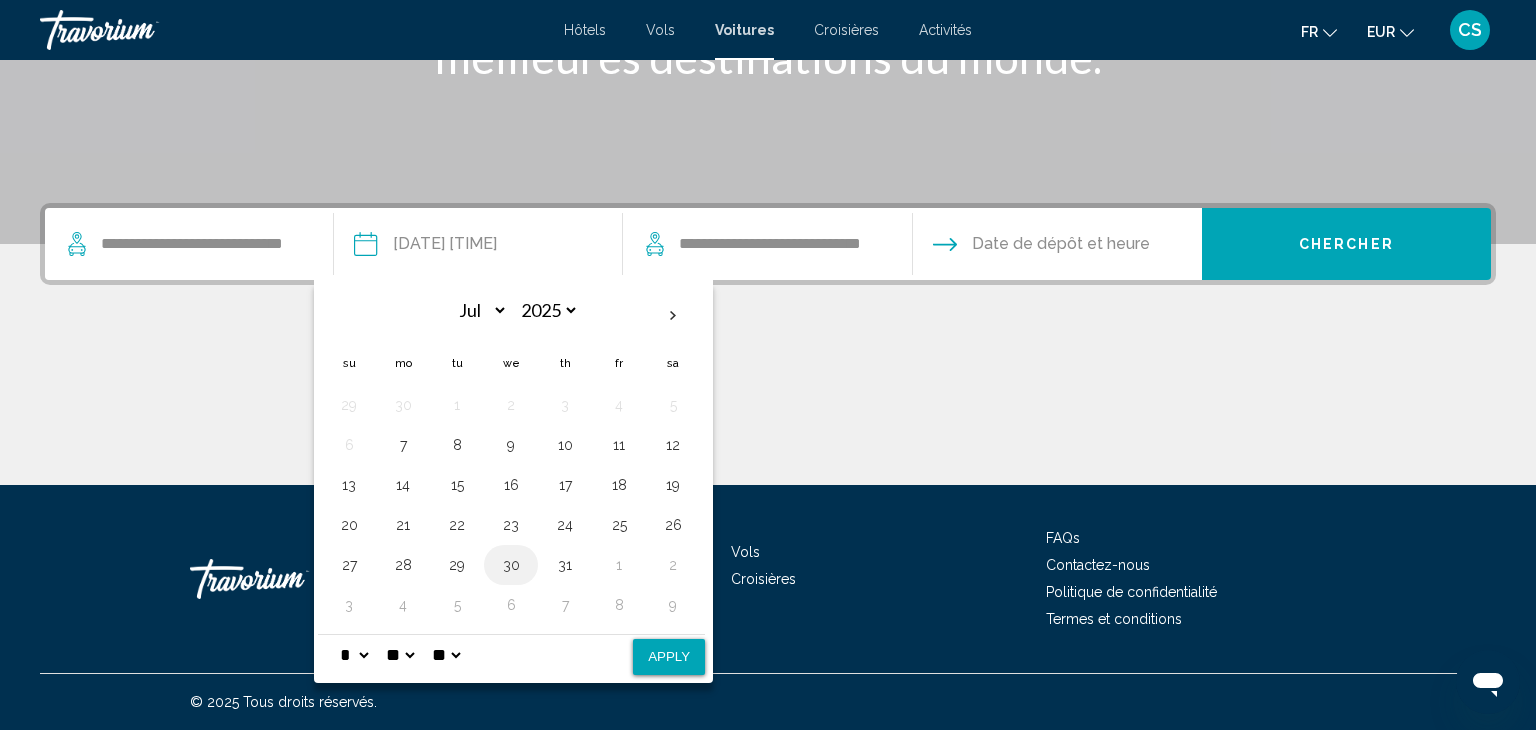 click on "30" at bounding box center (511, 565) 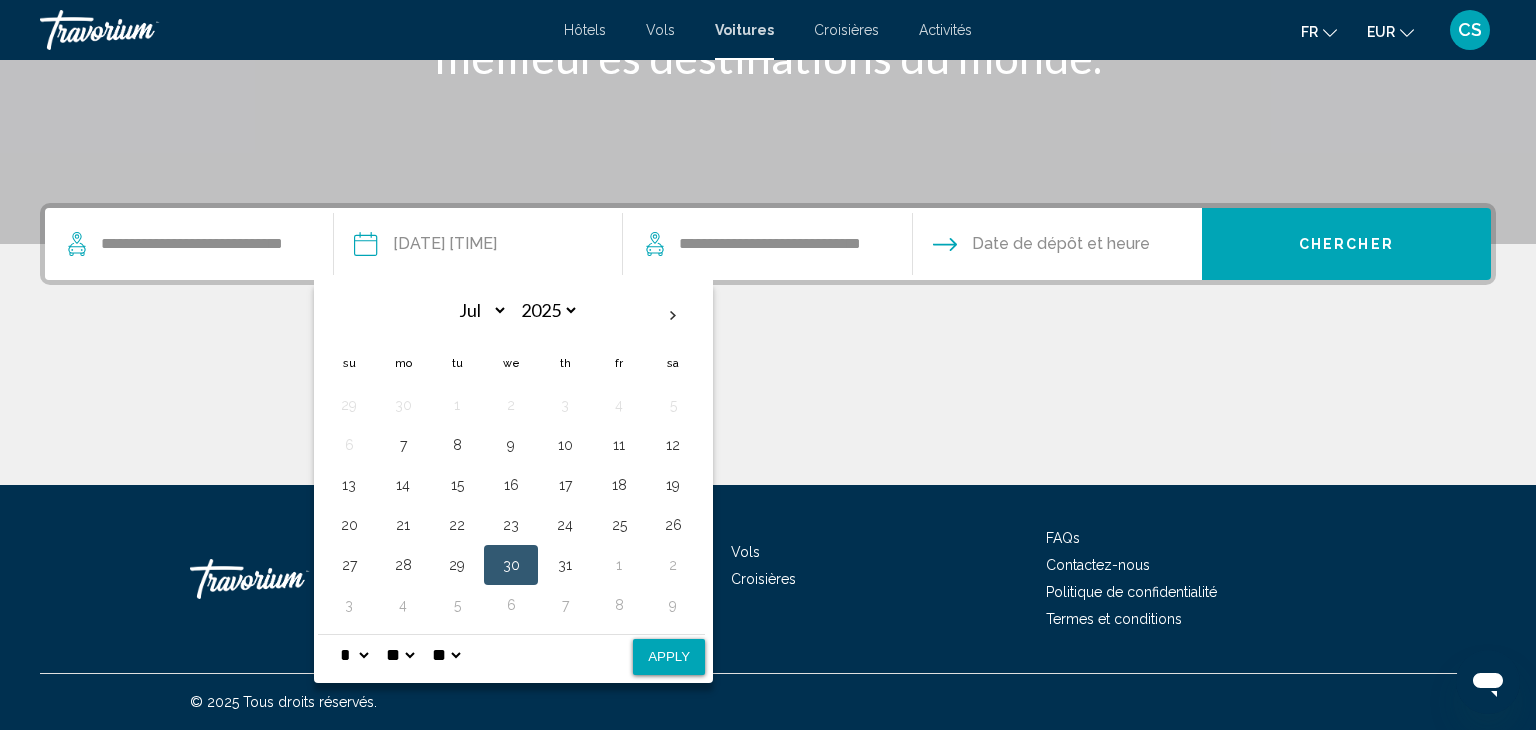 click on "* * * * * * * * * ** ** **" at bounding box center [359, 655] 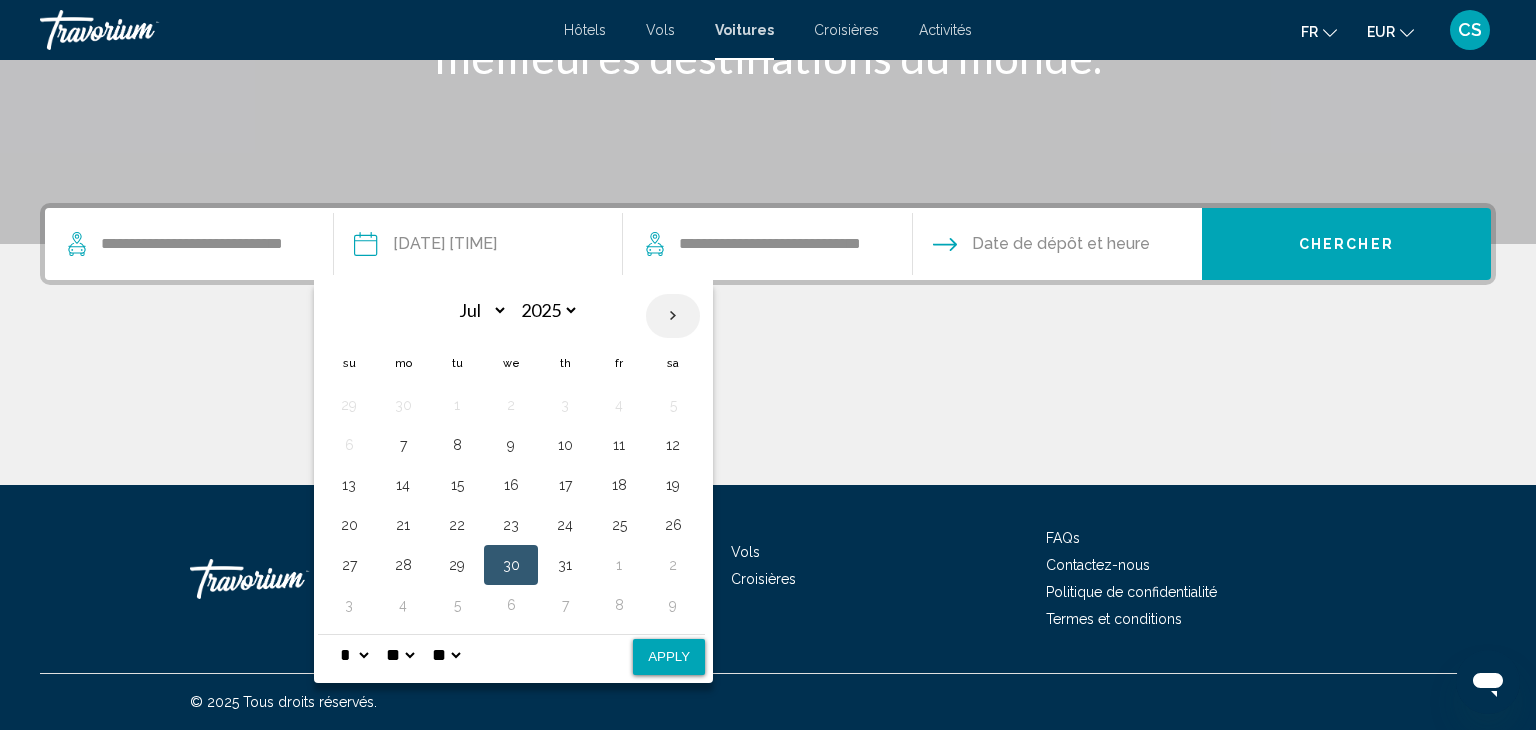 click at bounding box center [673, 316] 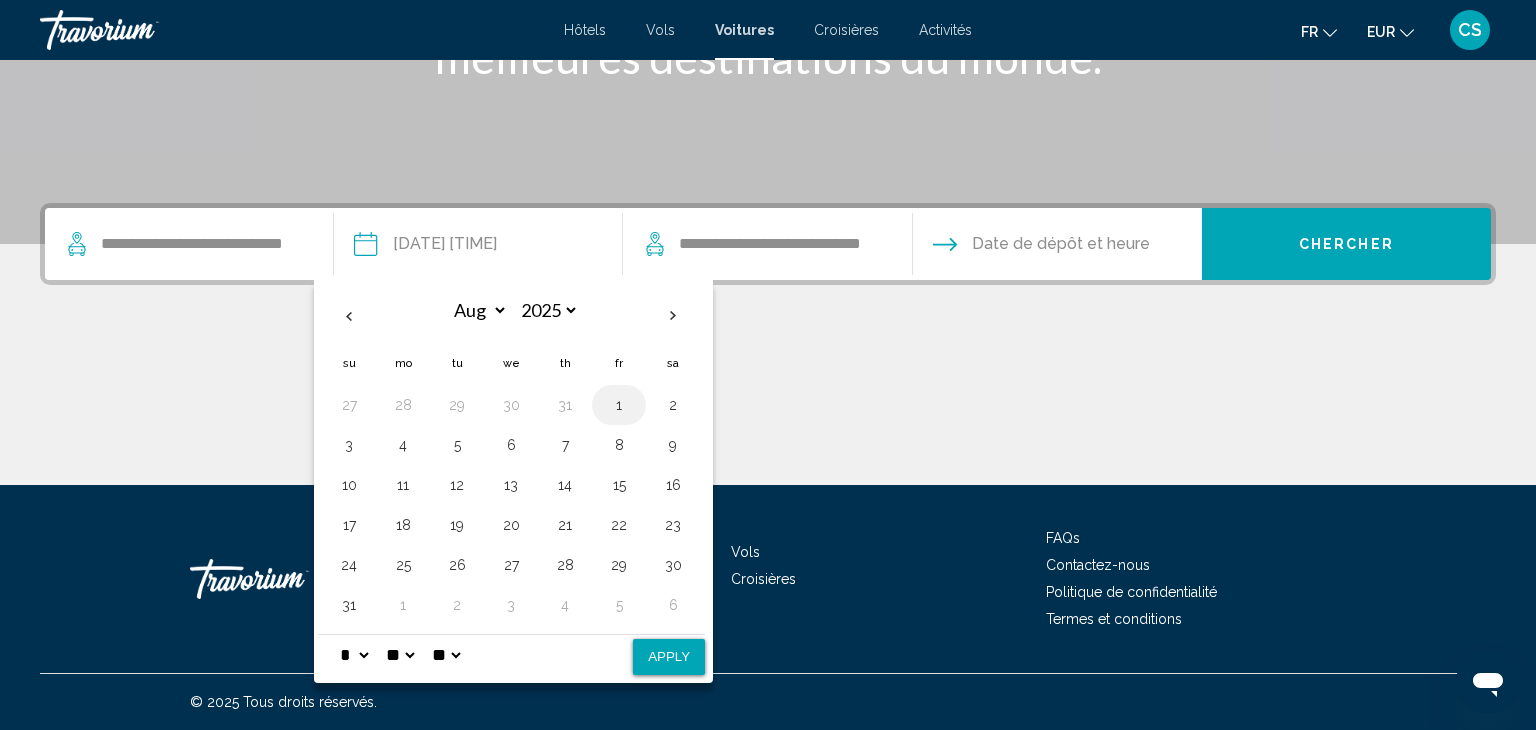 click on "1" at bounding box center [619, 405] 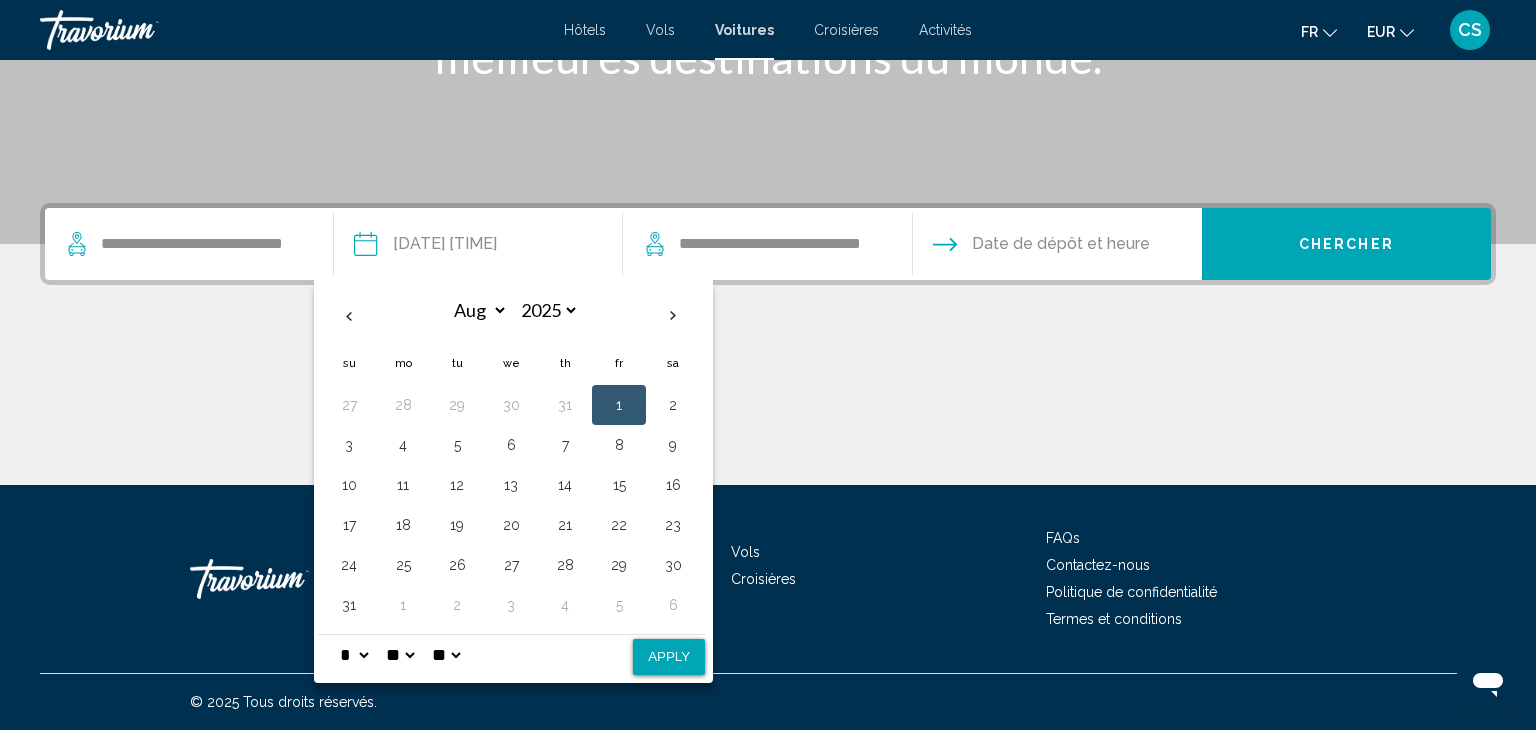 click on "Apply" at bounding box center [669, 657] 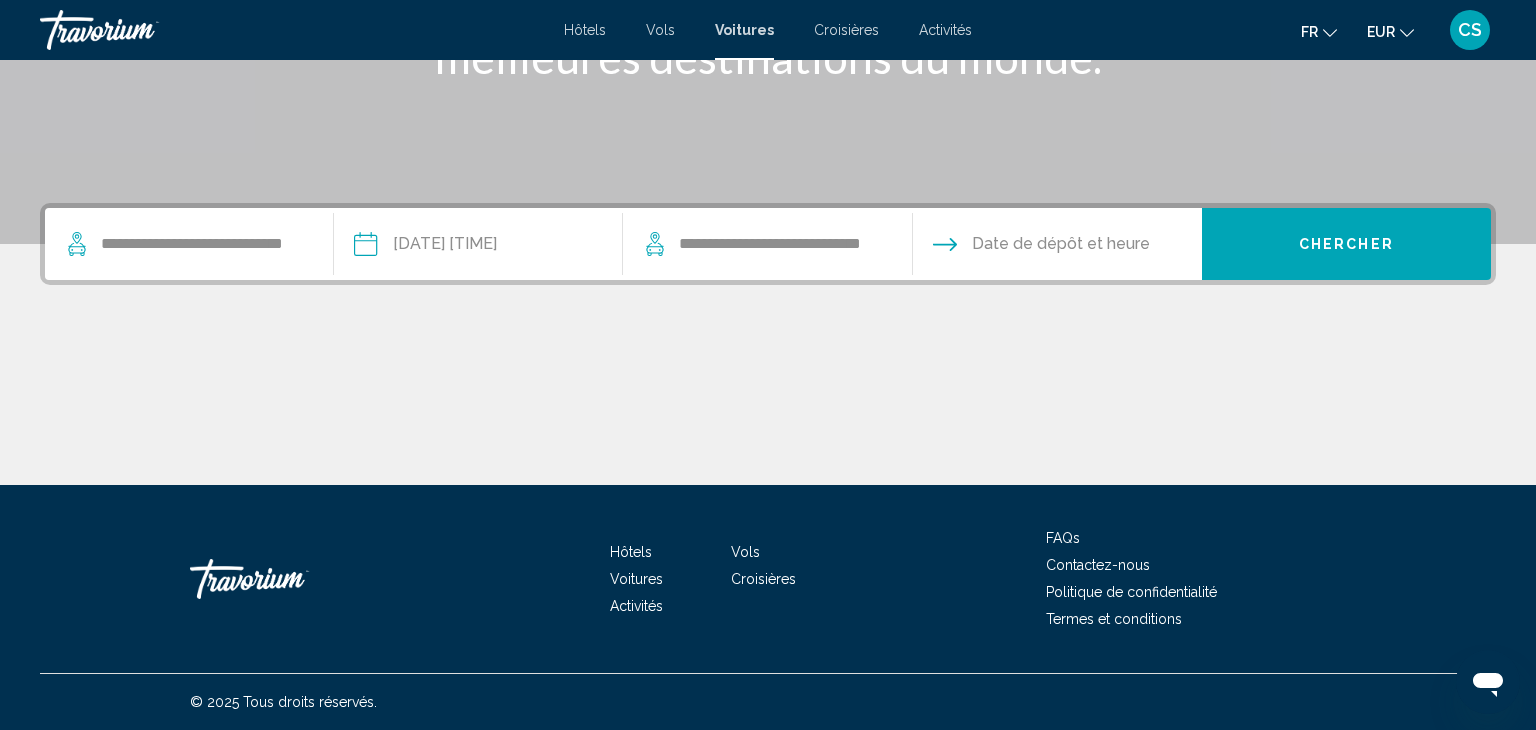 click on "**********" at bounding box center (477, 247) 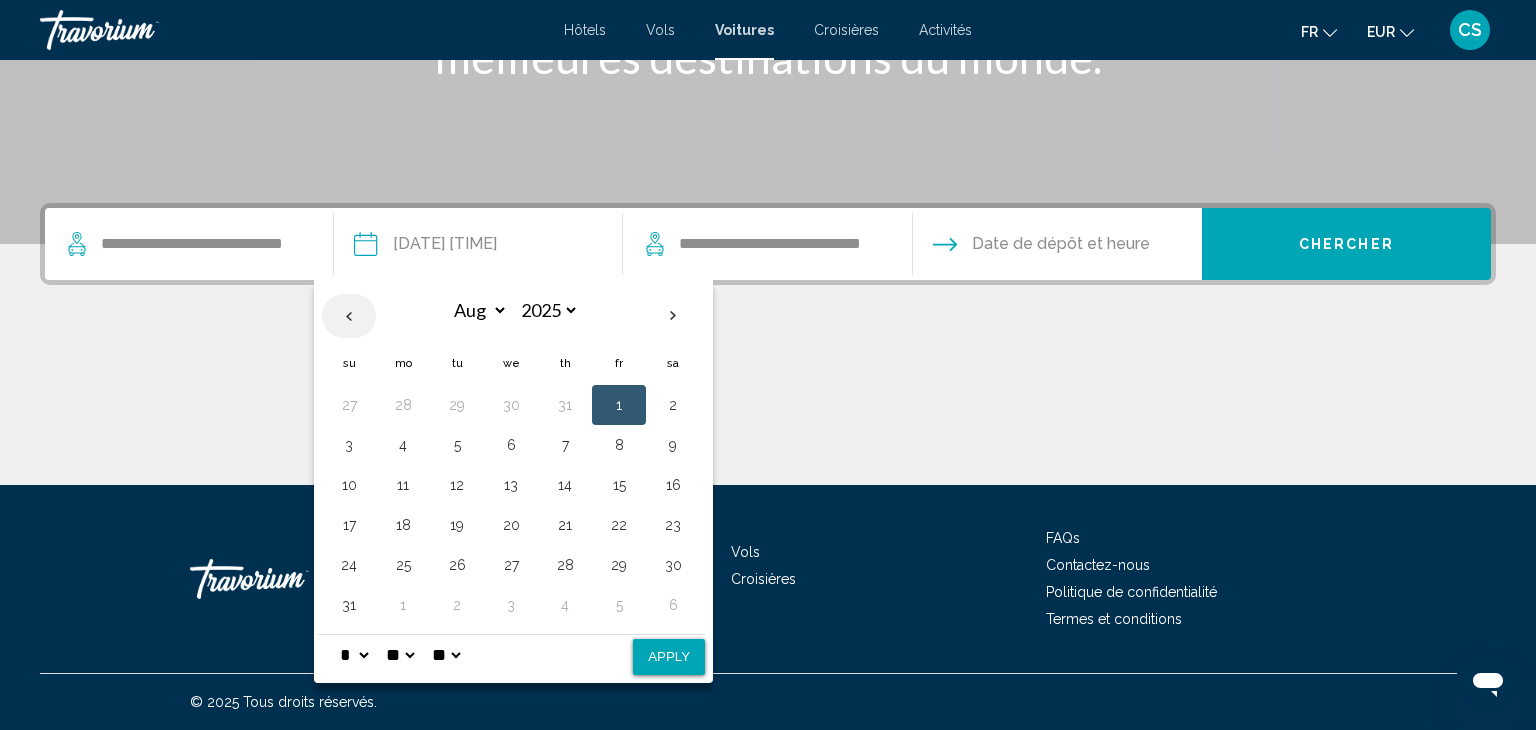 click at bounding box center [349, 316] 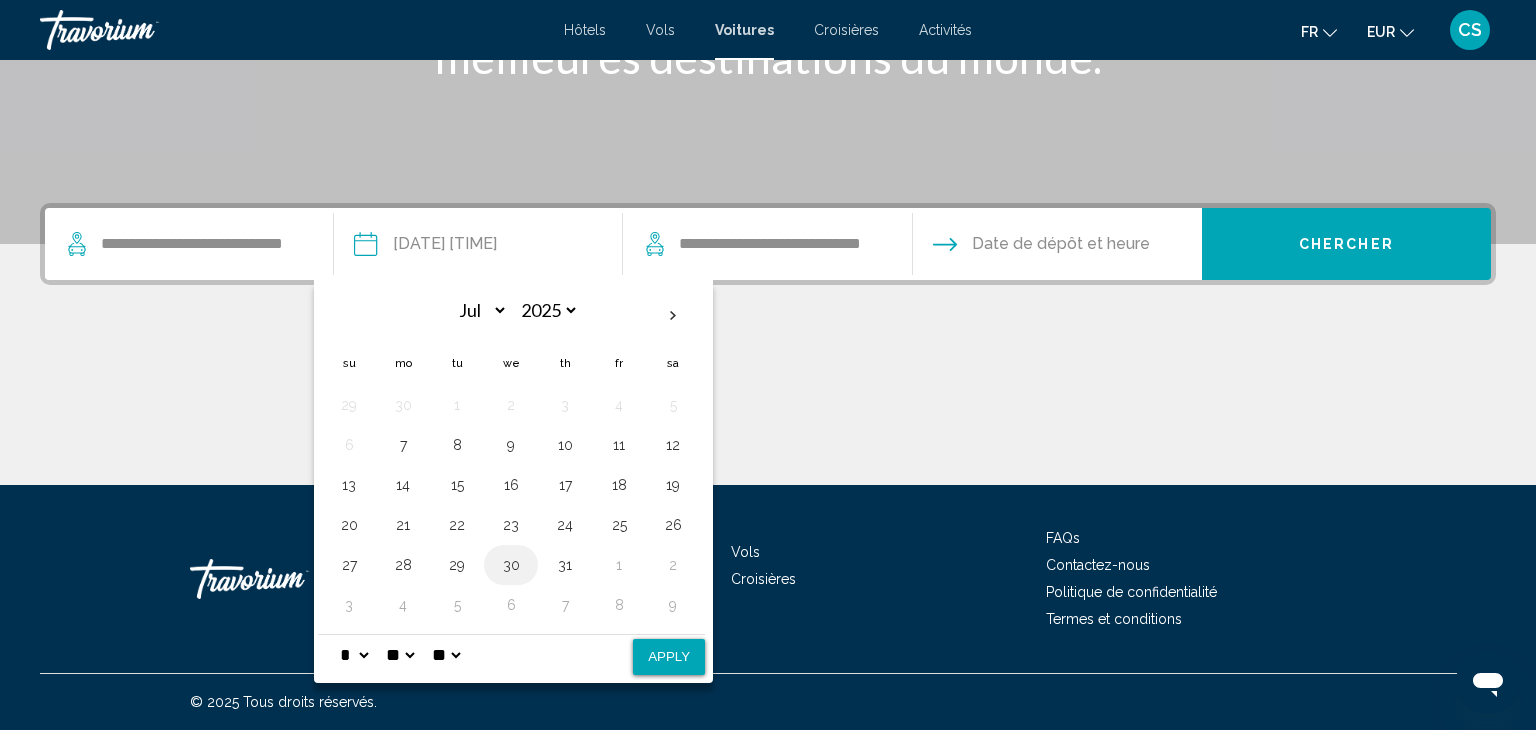 click on "30" at bounding box center (511, 565) 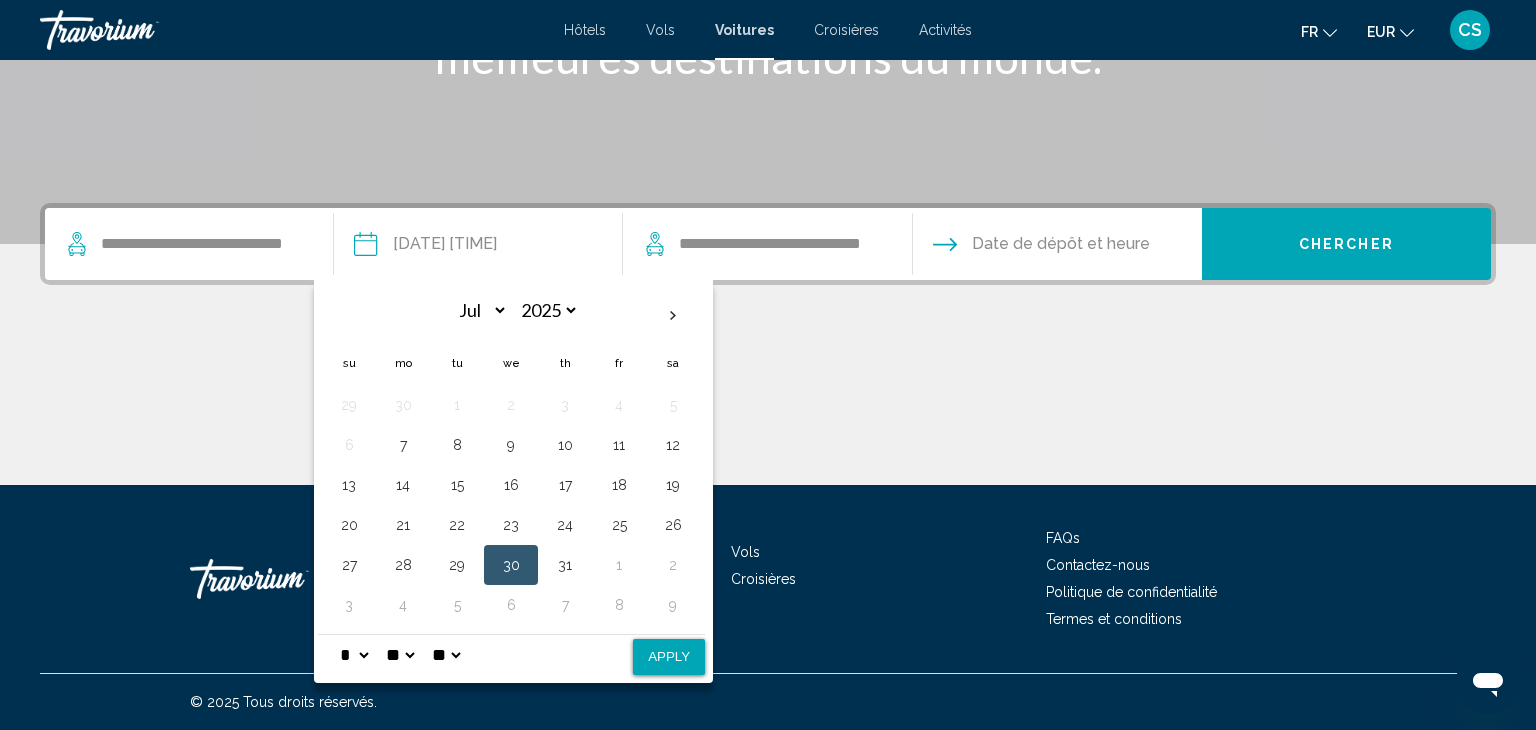 click on "Apply" at bounding box center (669, 657) 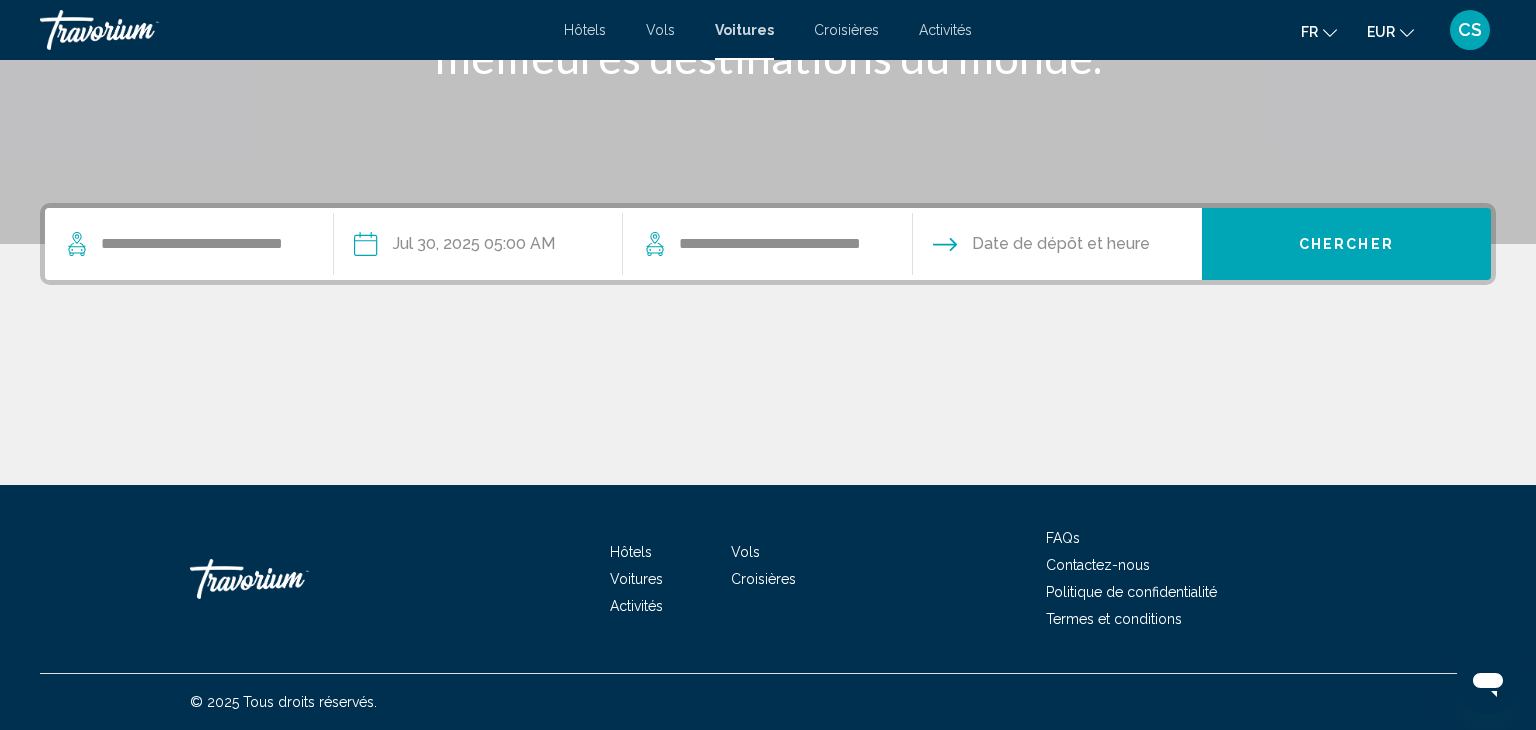 click at bounding box center (1056, 247) 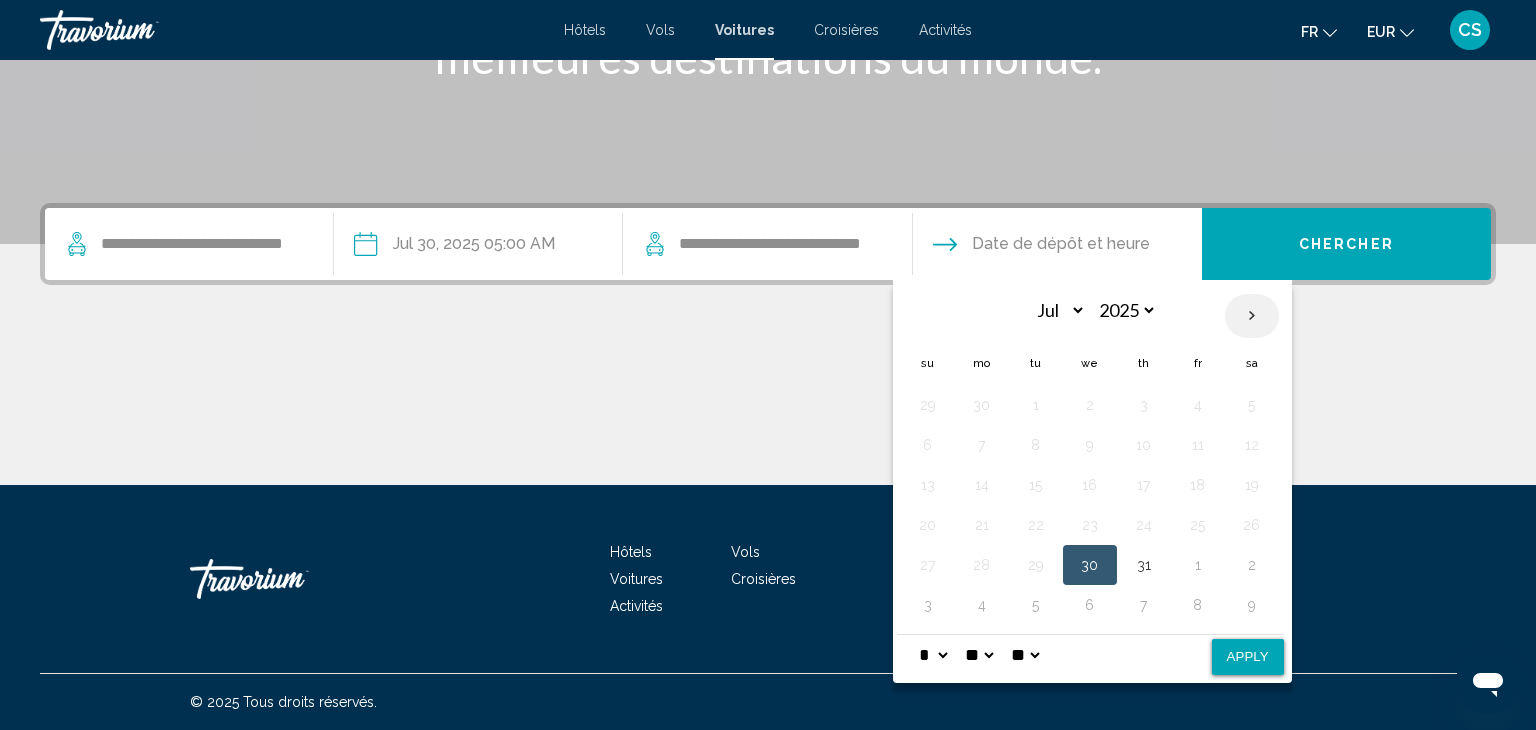 click at bounding box center [1252, 316] 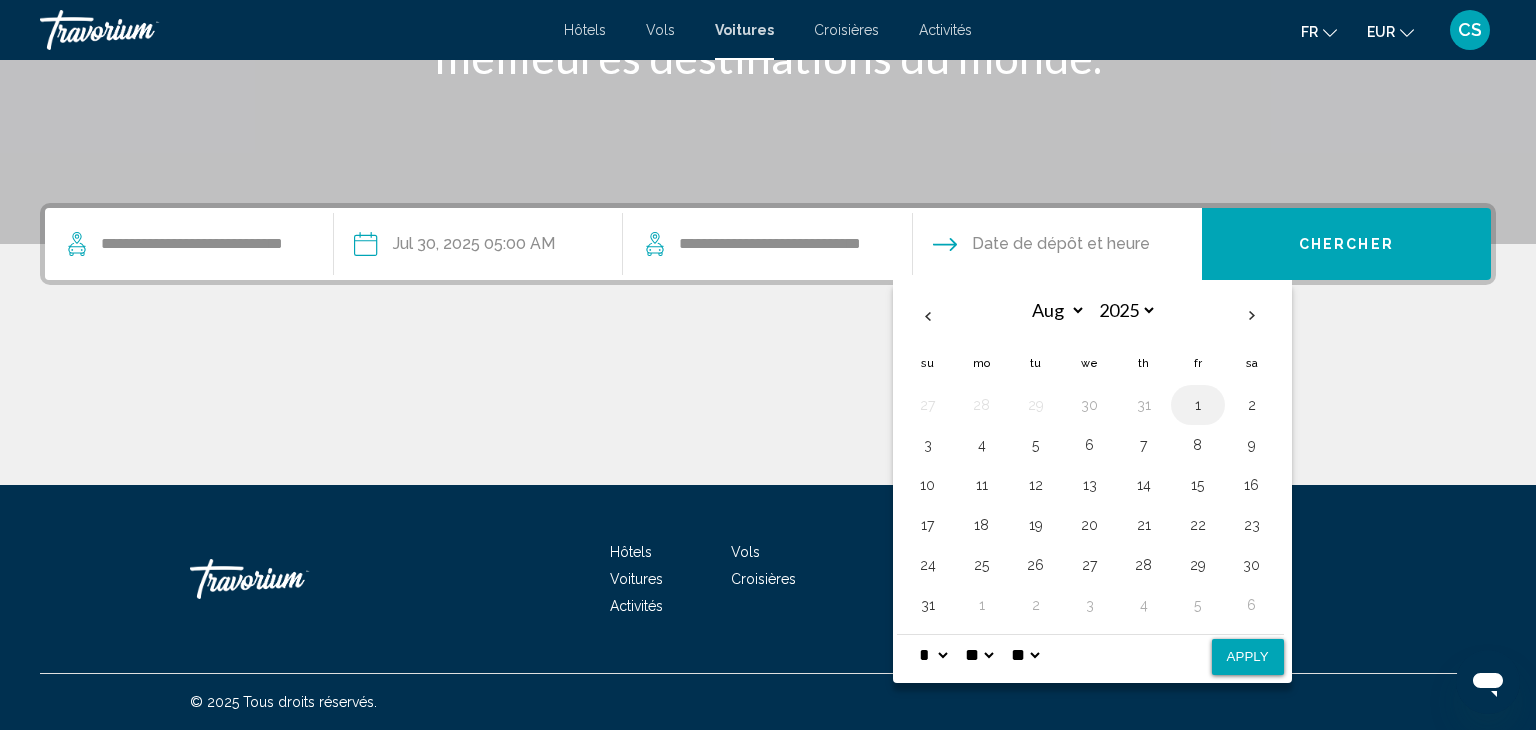 click on "1" at bounding box center (1198, 405) 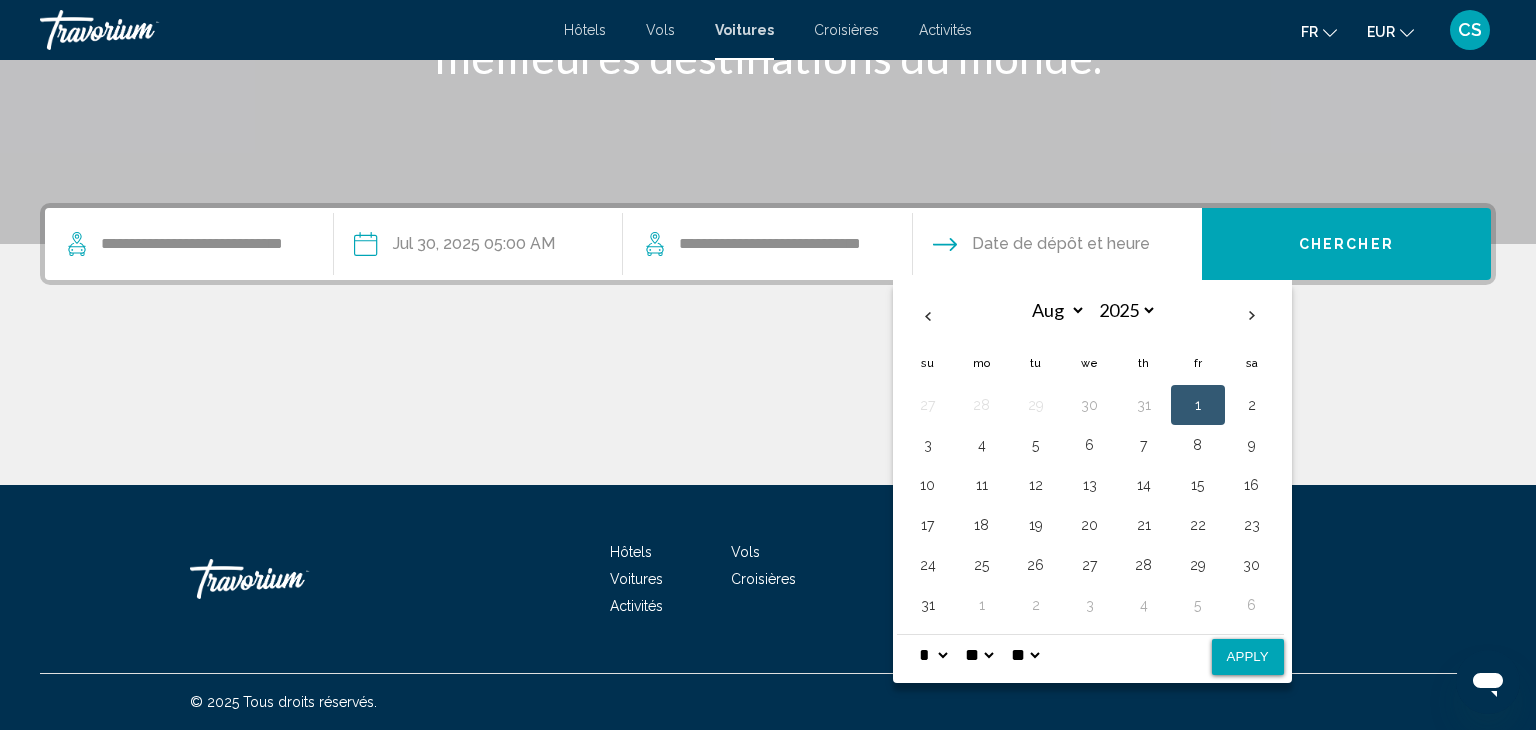 click on "Apply" at bounding box center [1248, 657] 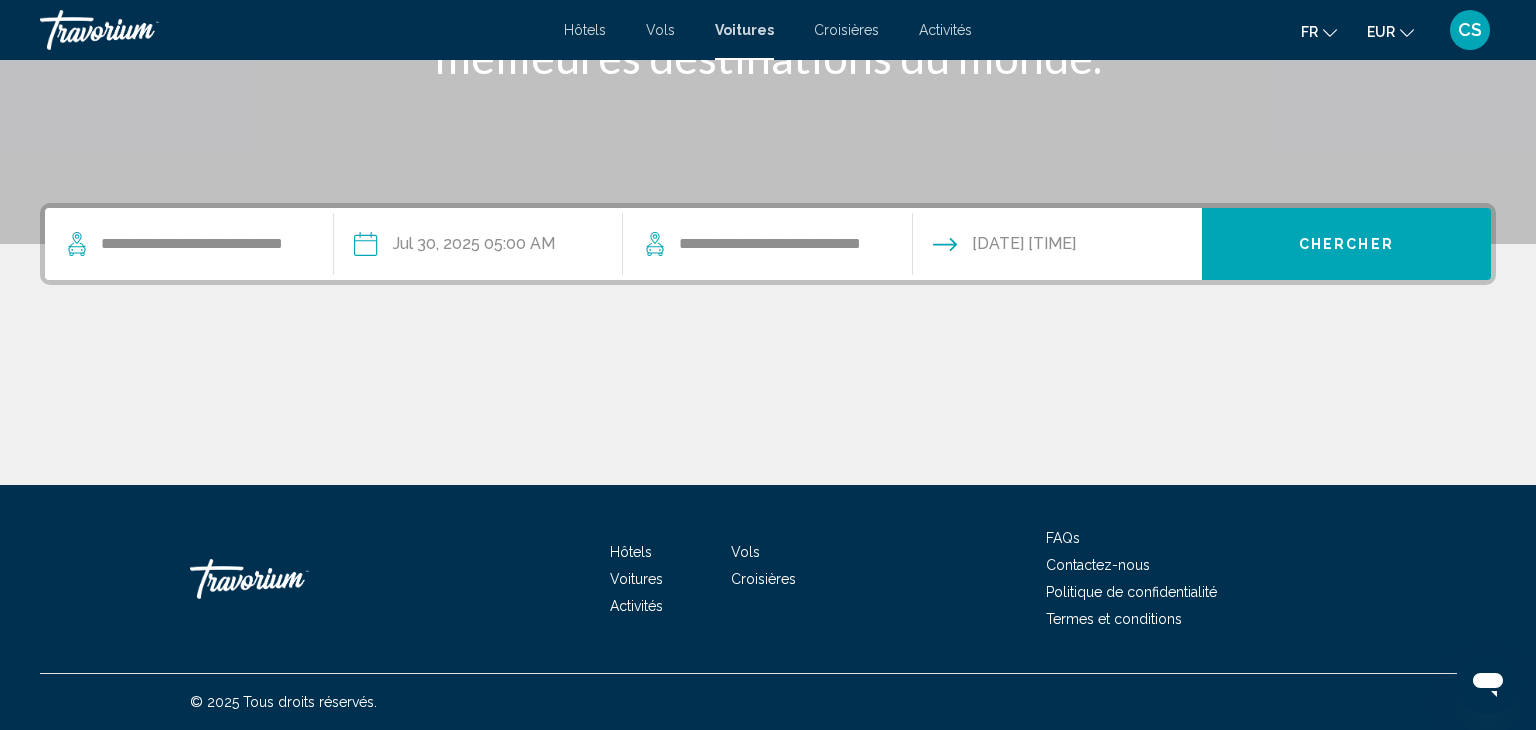 click on "Chercher" at bounding box center (1346, 244) 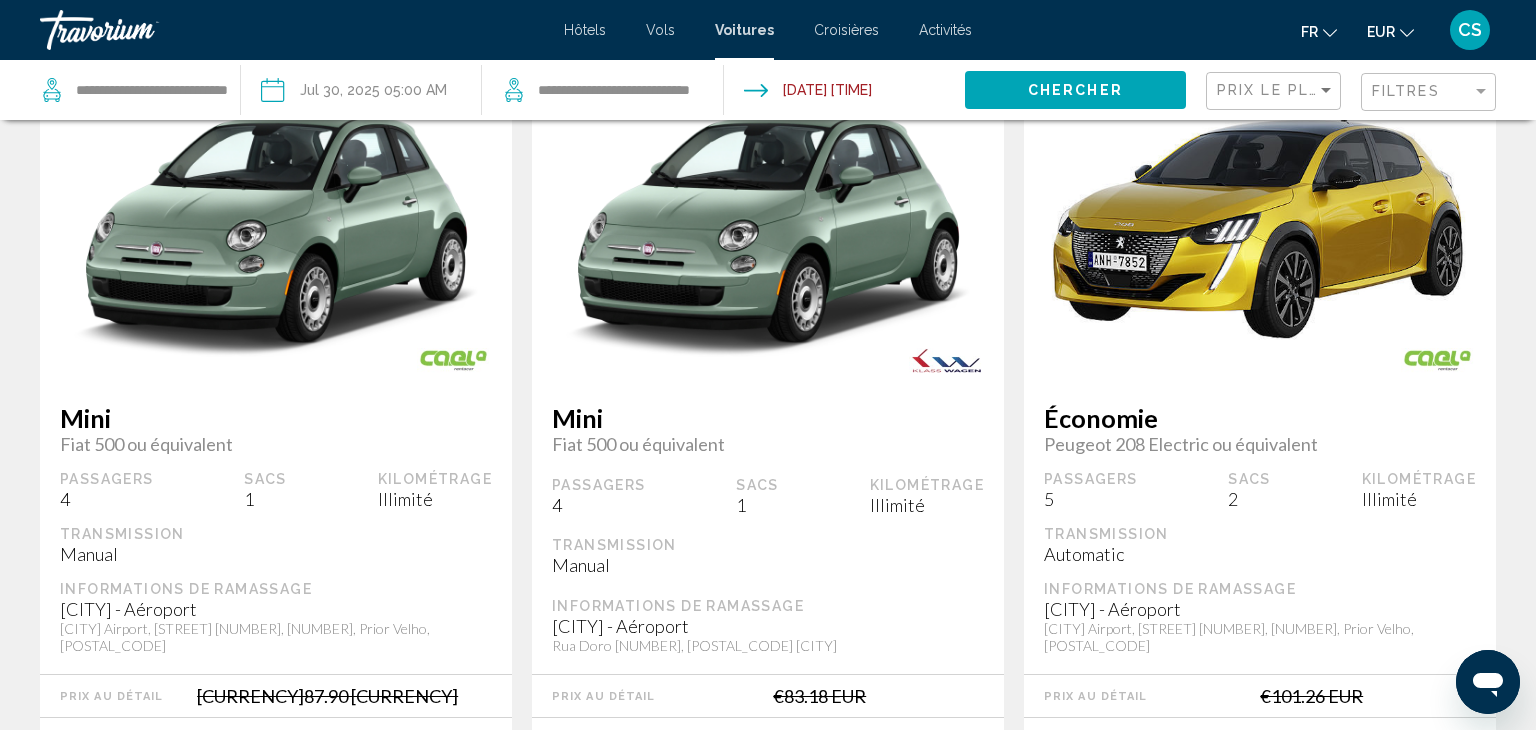 scroll, scrollTop: 0, scrollLeft: 0, axis: both 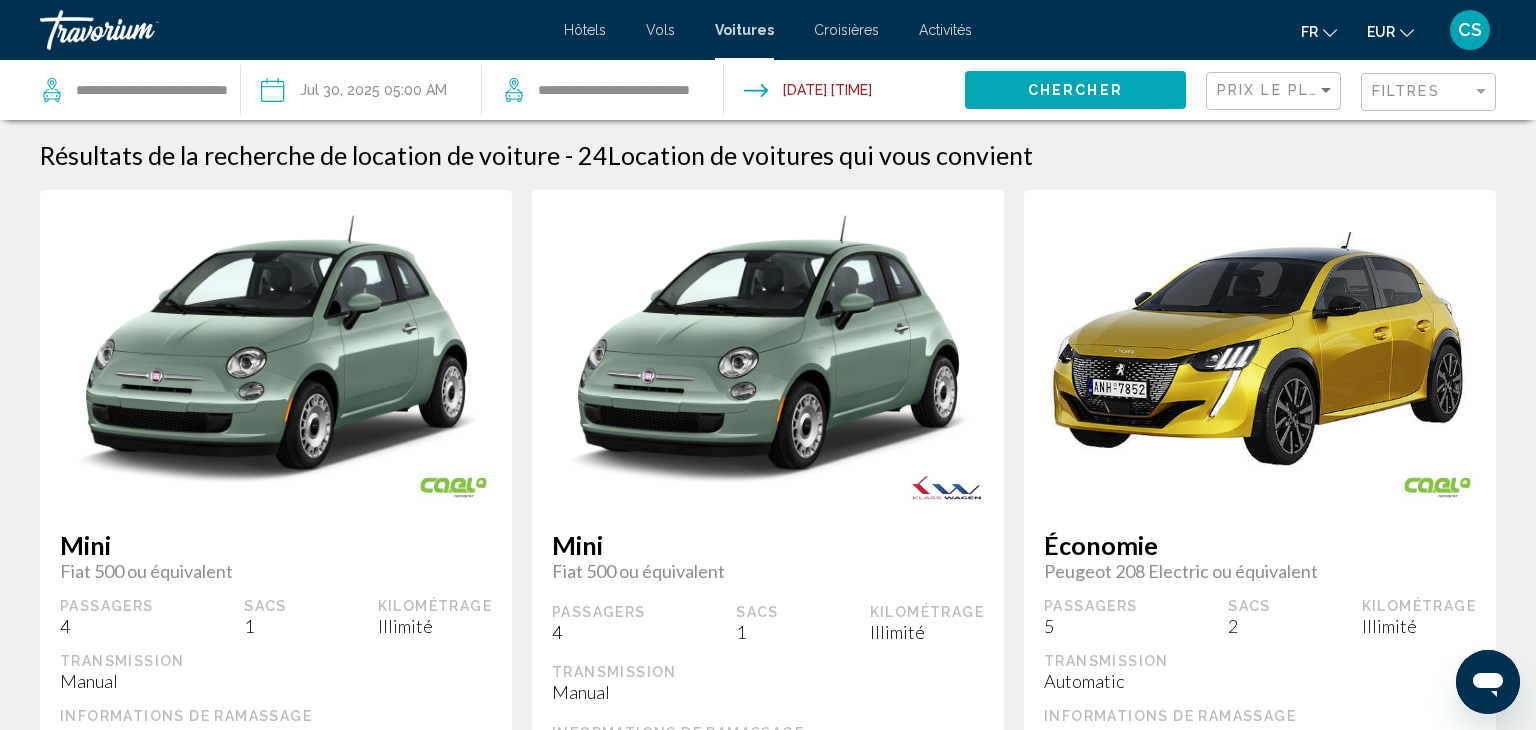 click at bounding box center (843, 93) 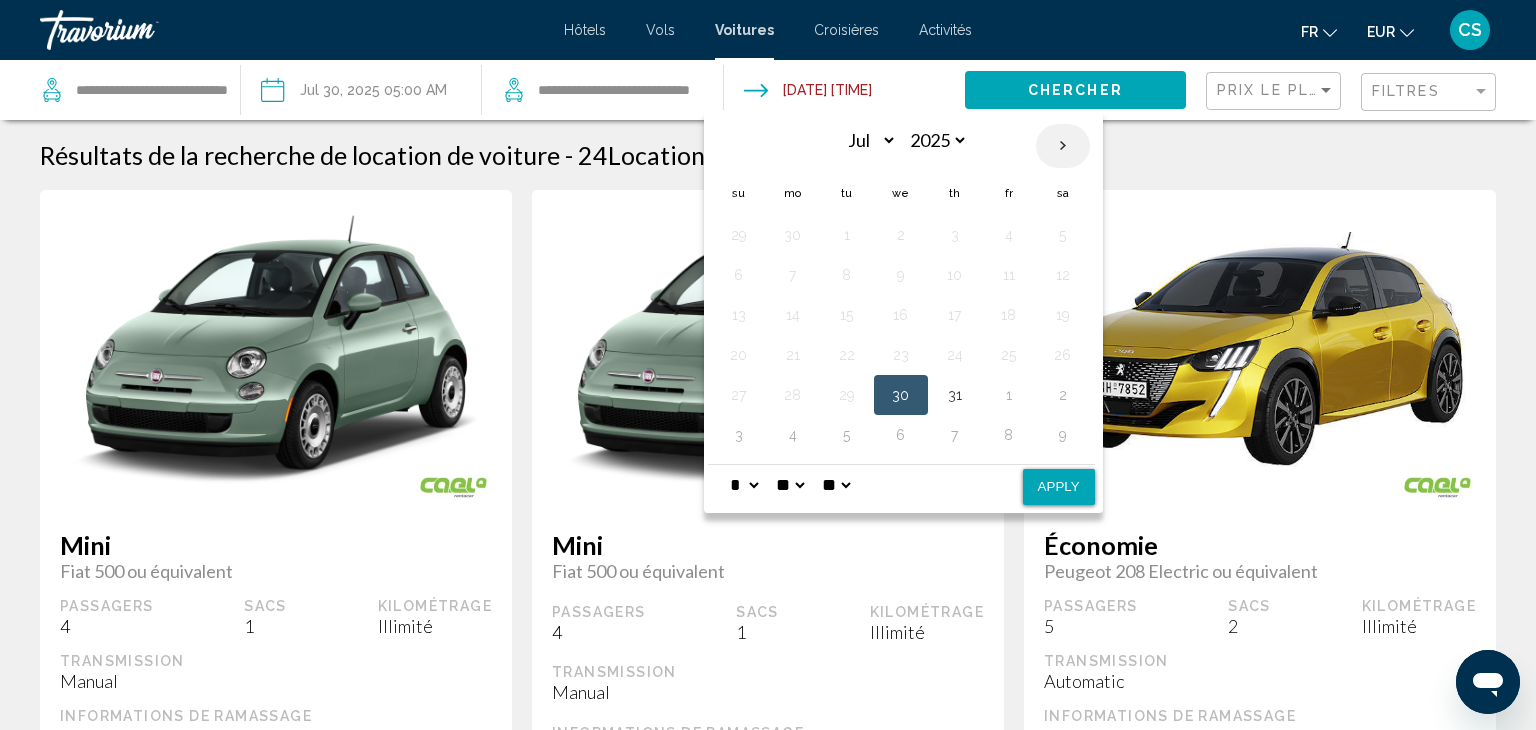 click at bounding box center (1063, 146) 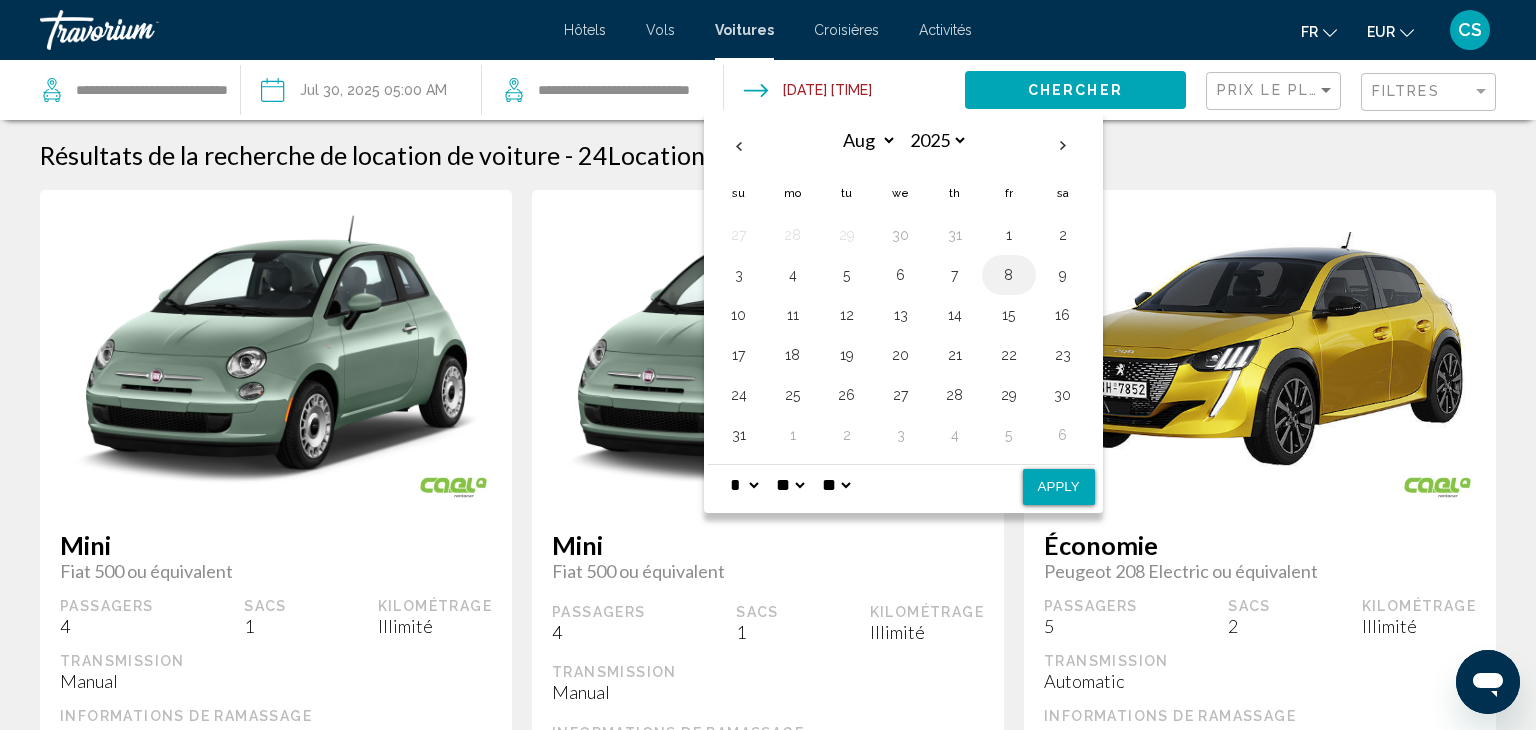 click on "8" at bounding box center (1009, 275) 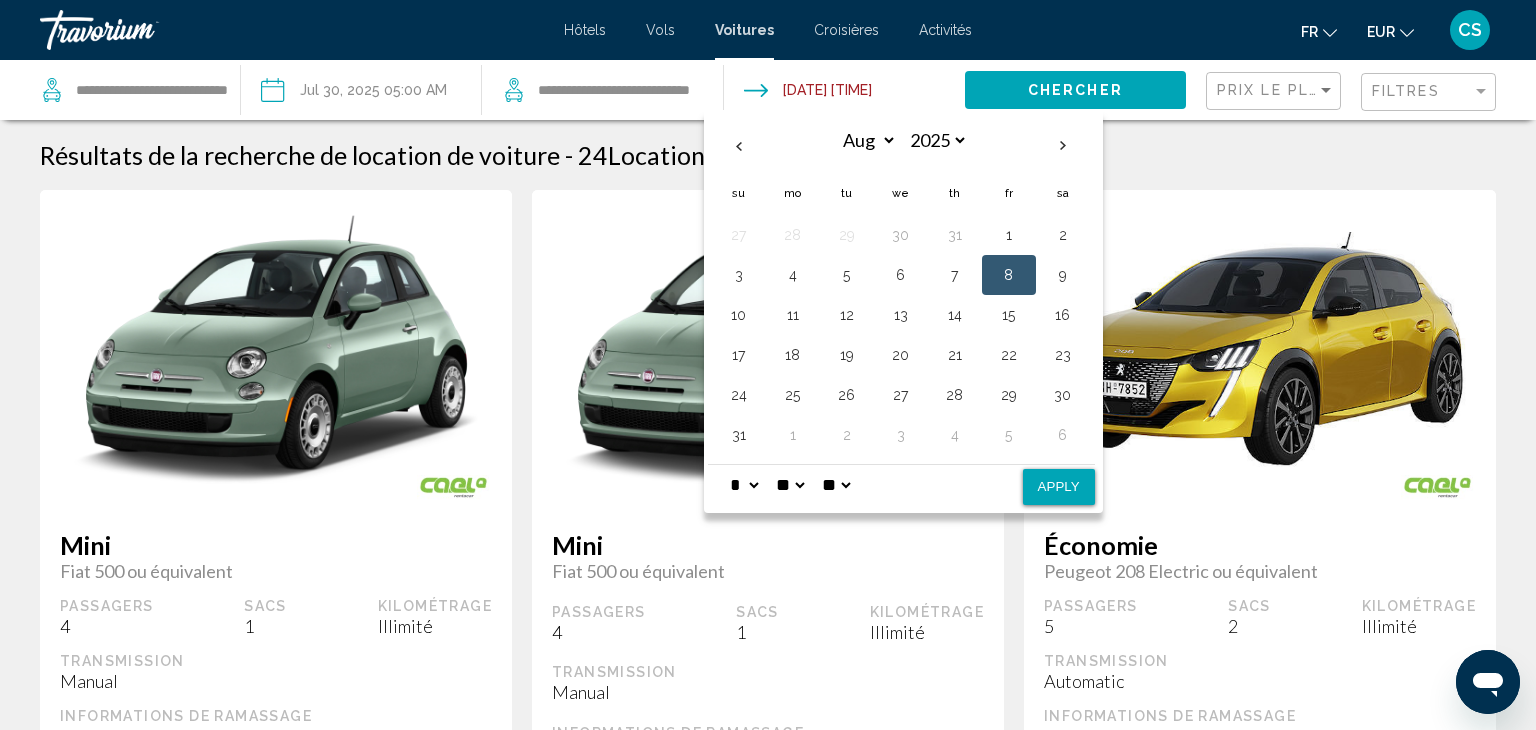 click on "Apply" at bounding box center [1059, 487] 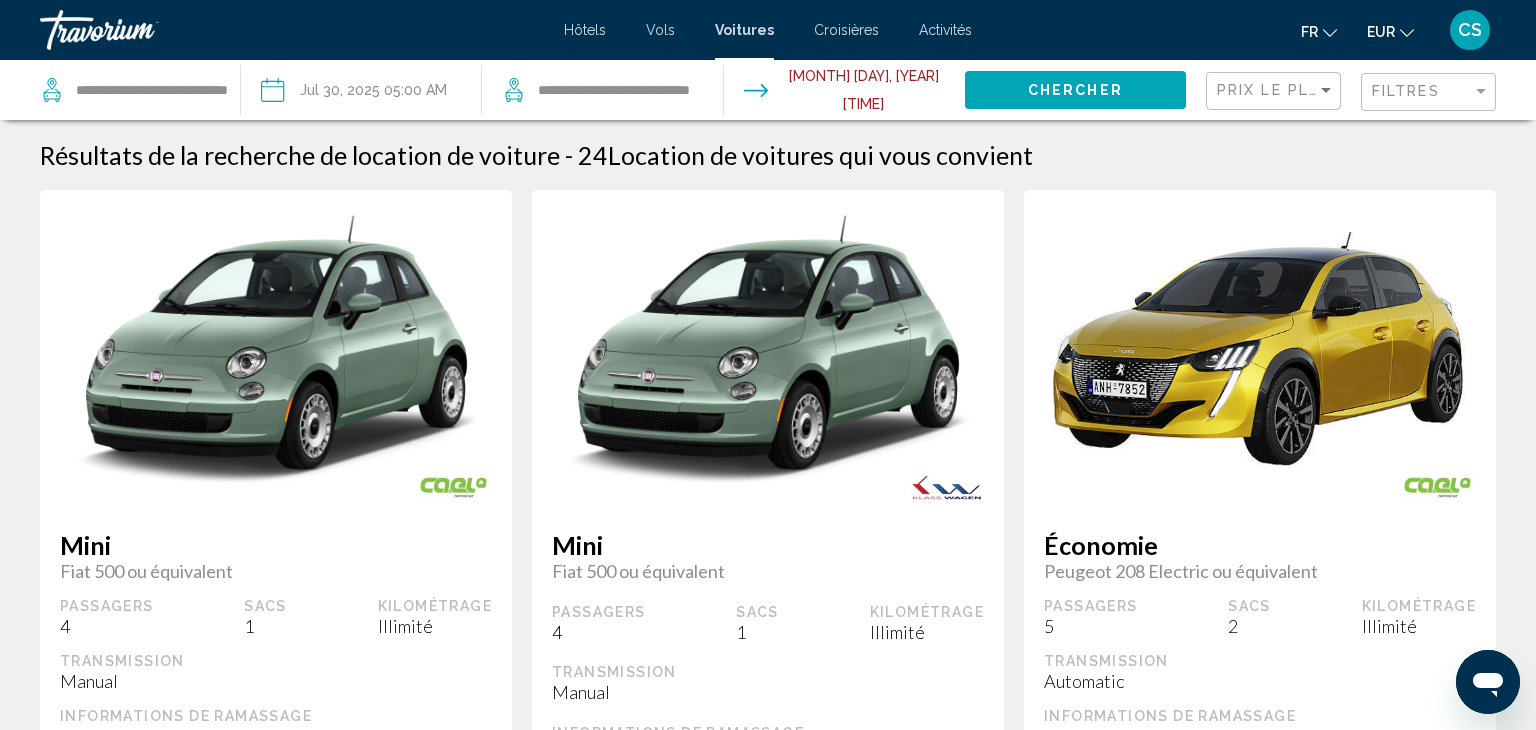 click on "Chercher" at bounding box center (1075, 91) 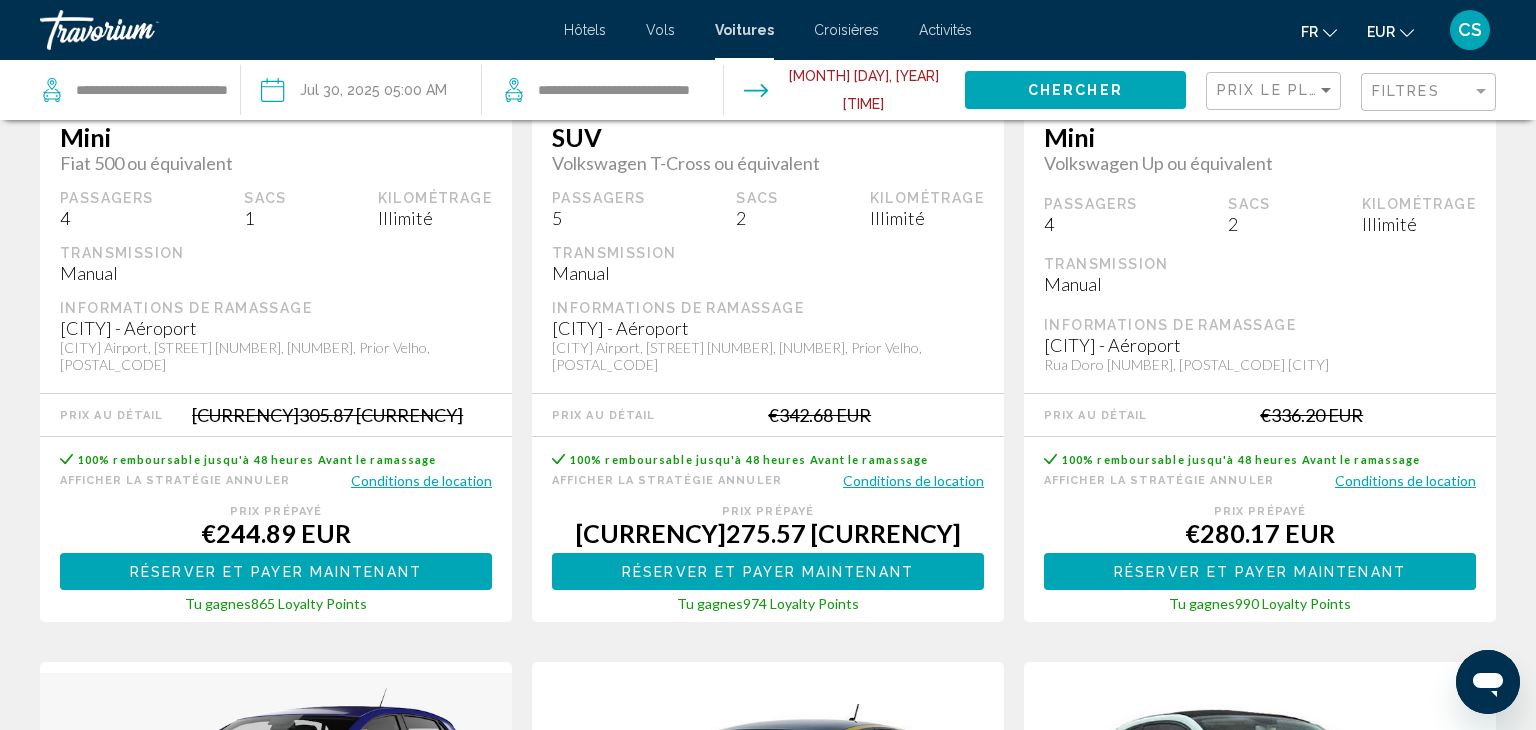 scroll, scrollTop: 409, scrollLeft: 0, axis: vertical 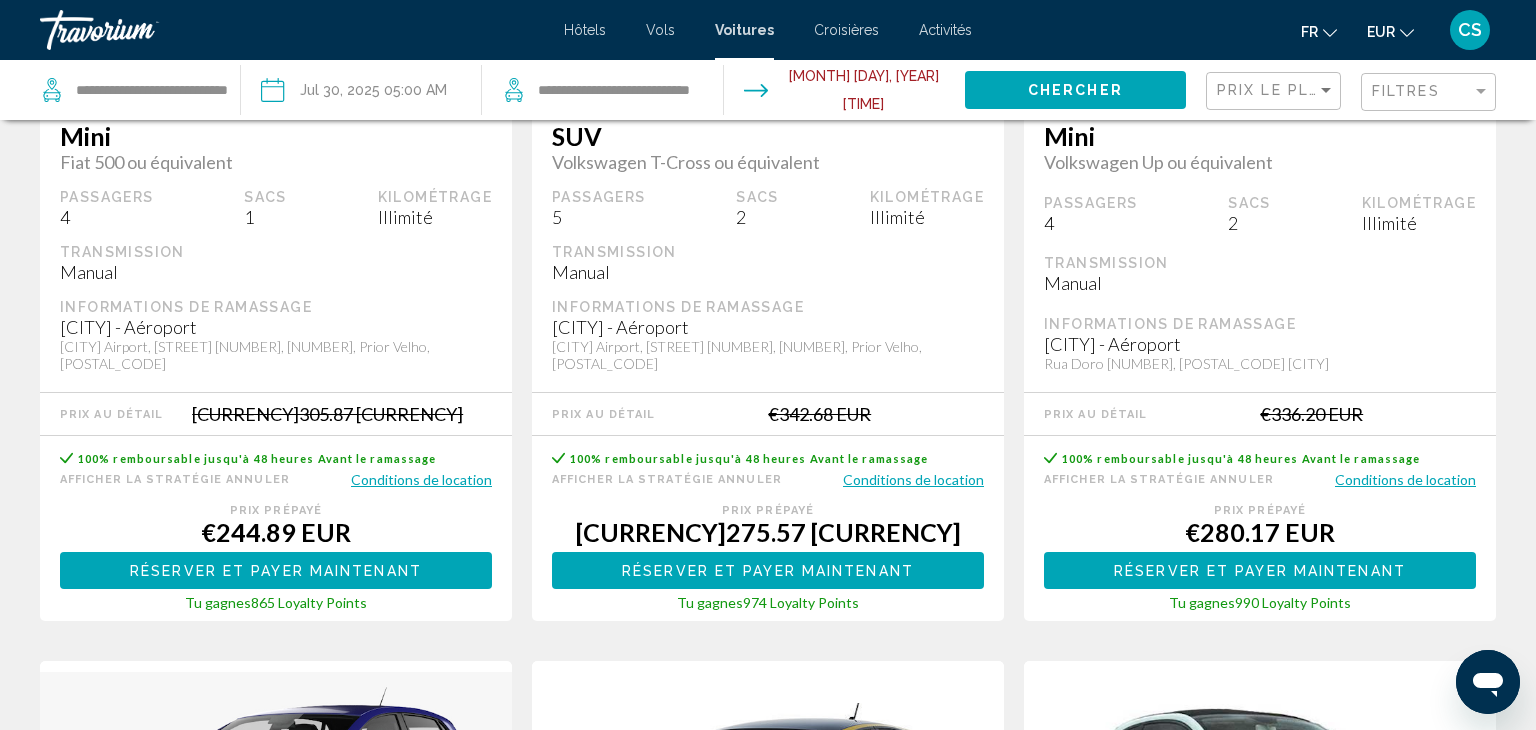 click on "Réserver et payer maintenant" at bounding box center [276, 571] 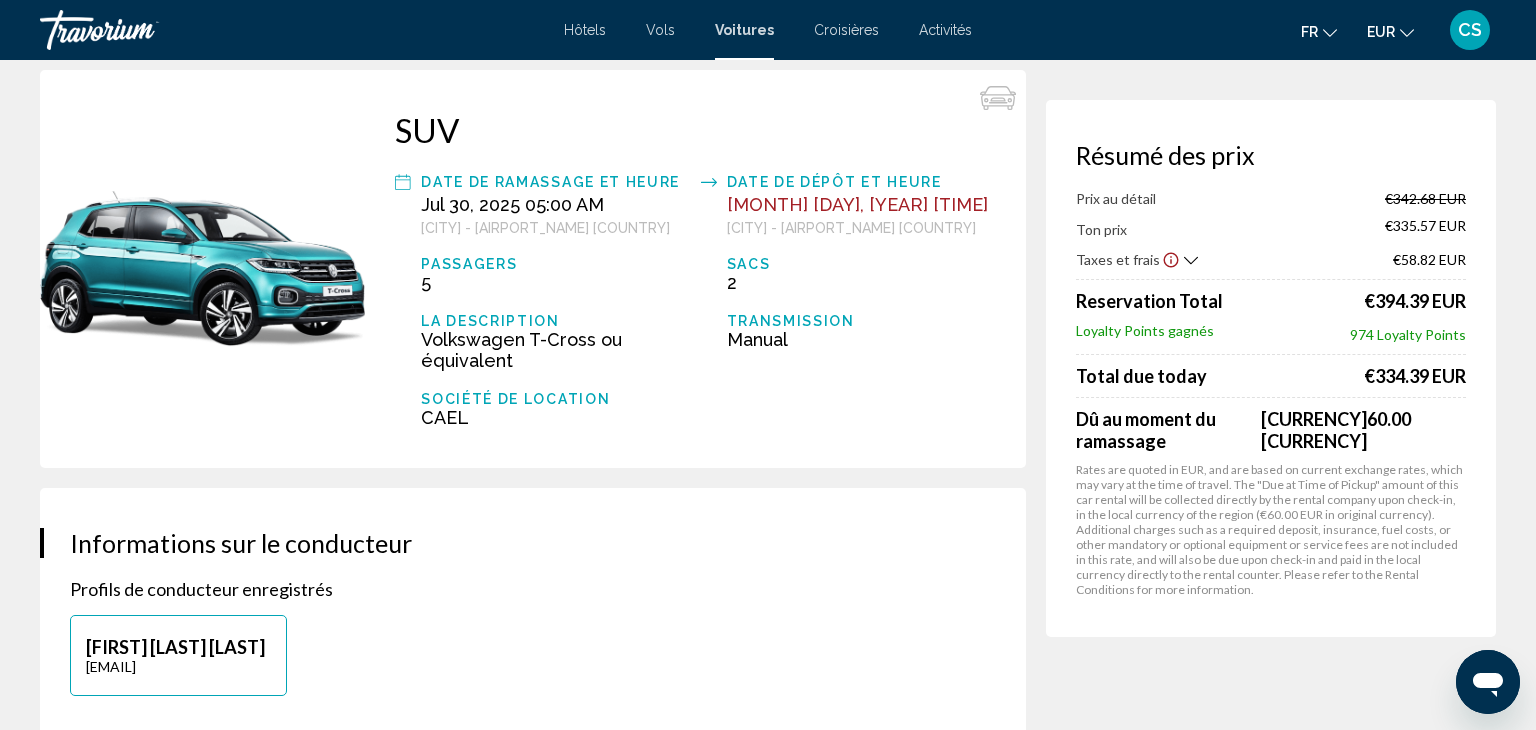 scroll, scrollTop: 84, scrollLeft: 0, axis: vertical 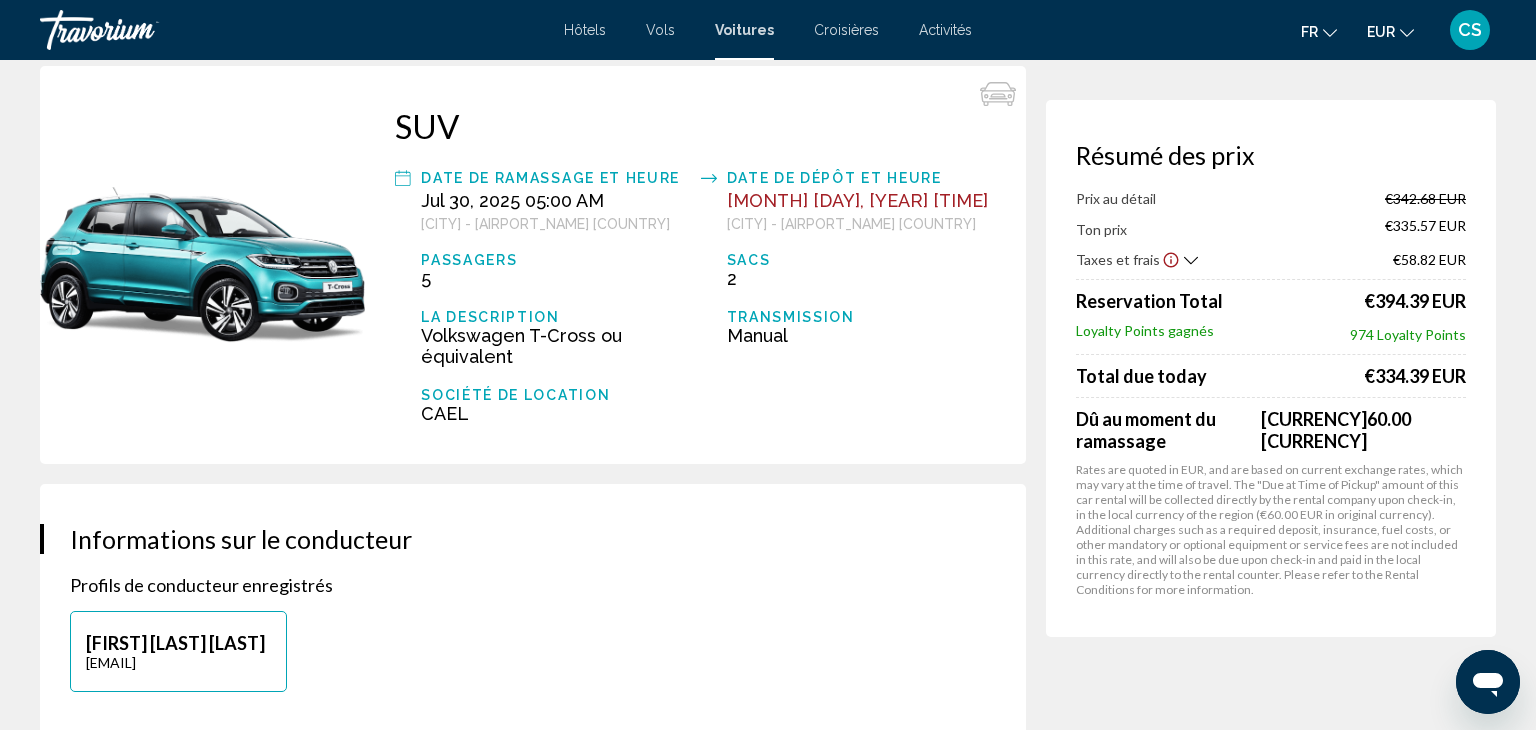 click at bounding box center [1191, 260] 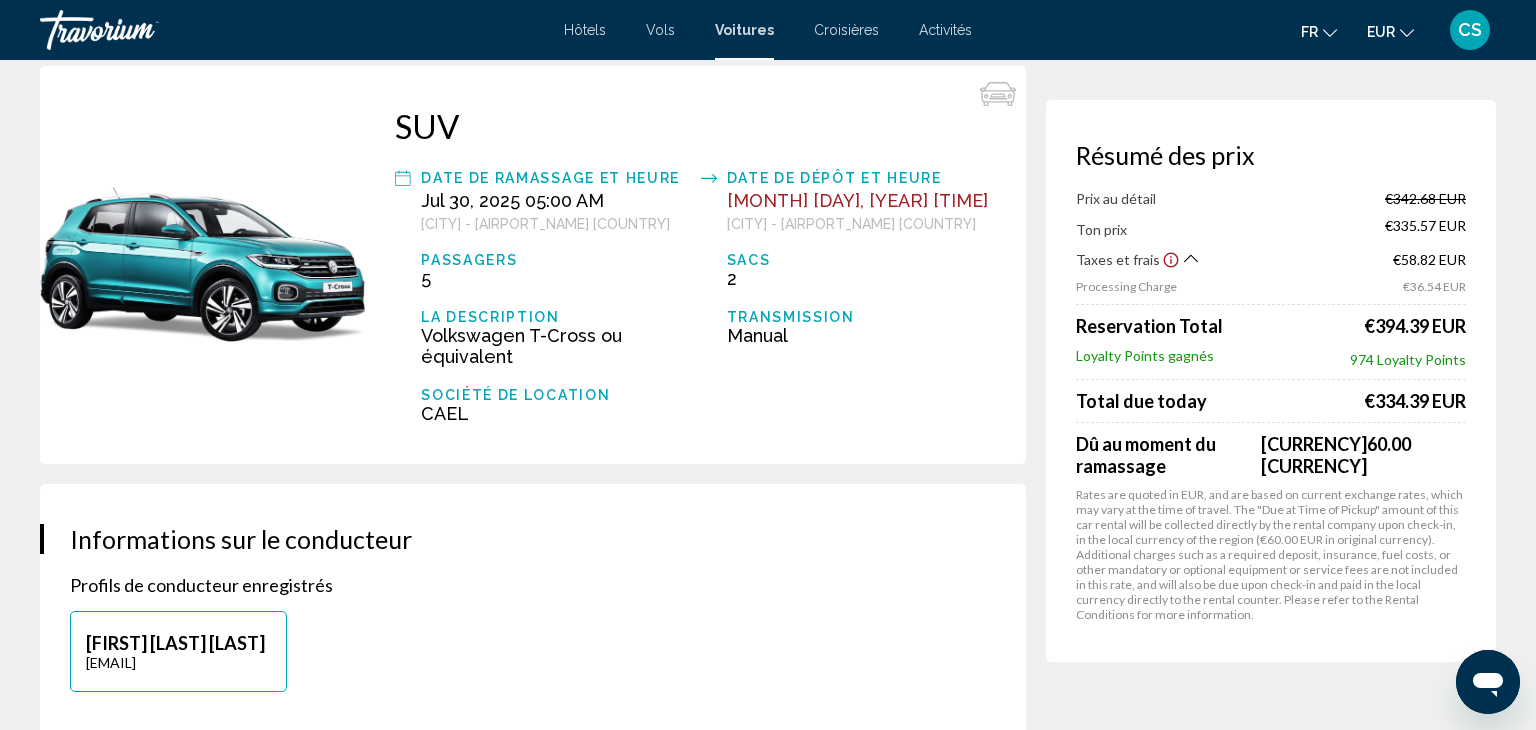 click at bounding box center [1171, 260] 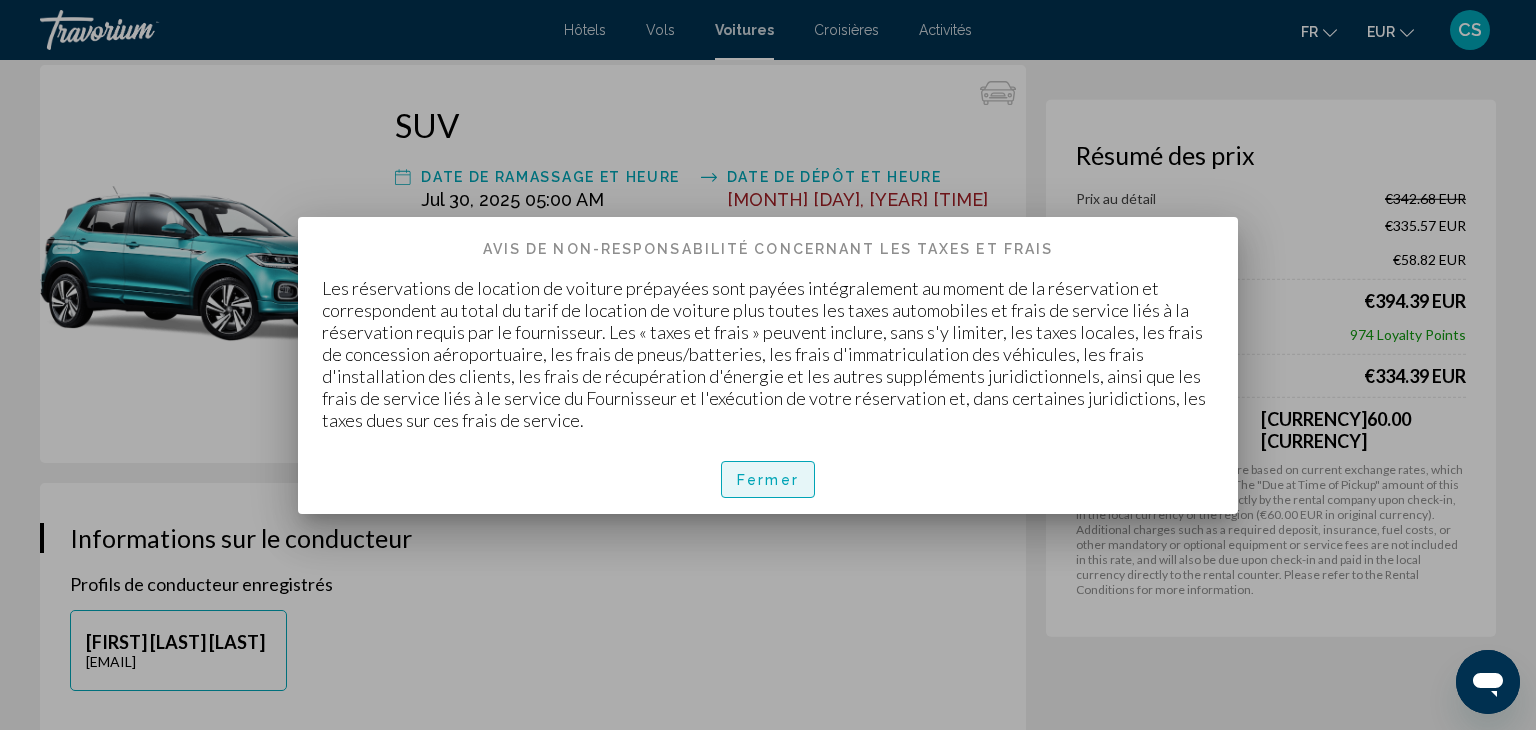 click on "Fermer" at bounding box center [768, 479] 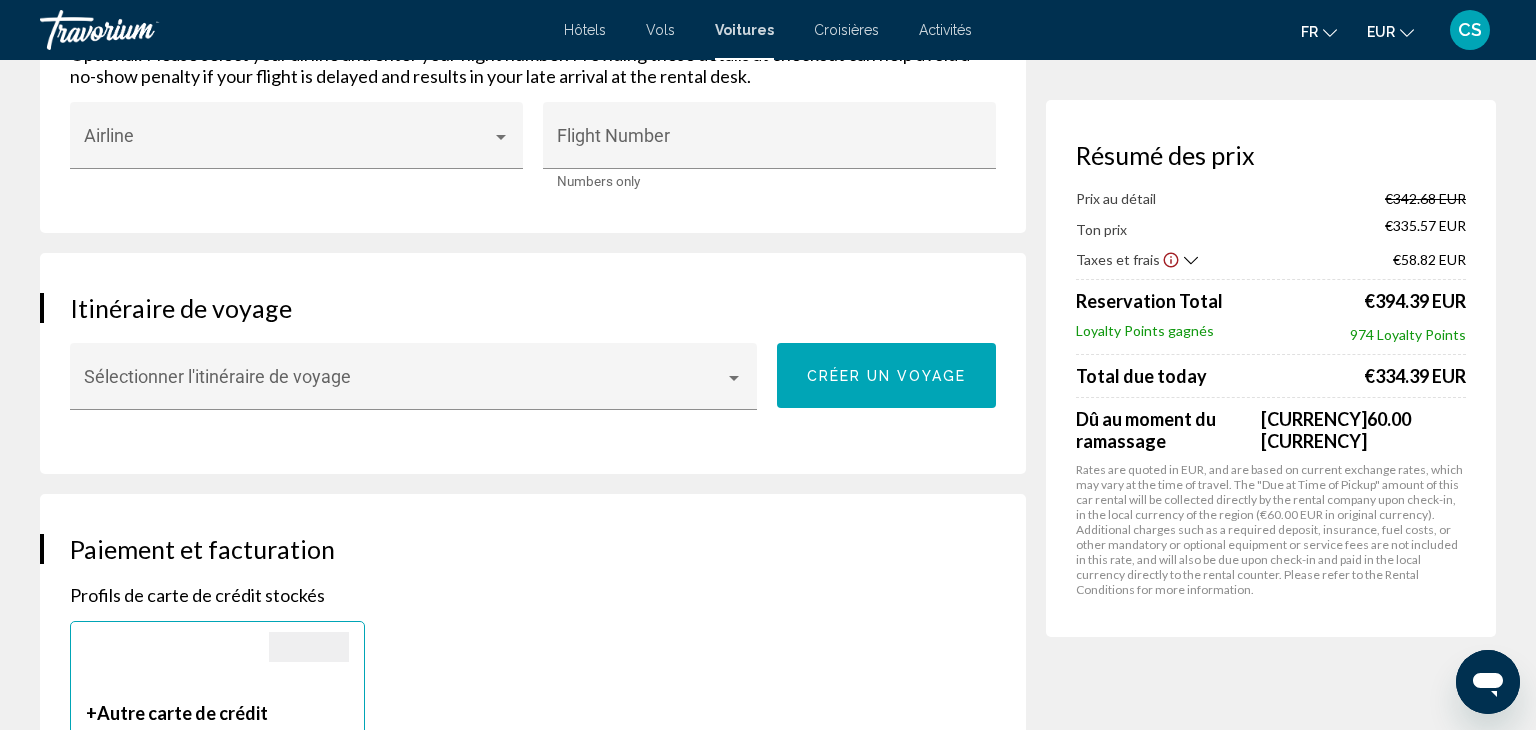 scroll, scrollTop: 1333, scrollLeft: 0, axis: vertical 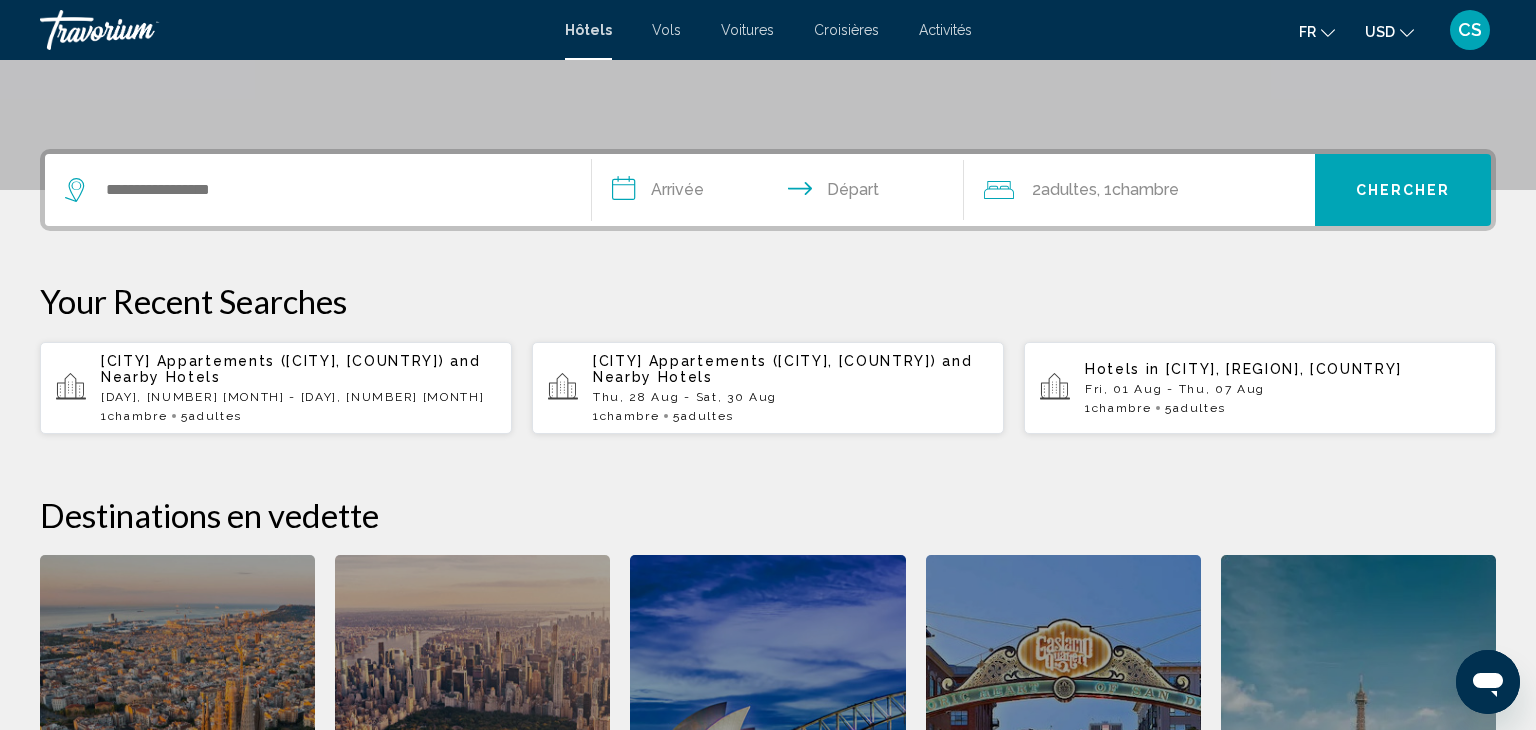 click at bounding box center (318, 190) 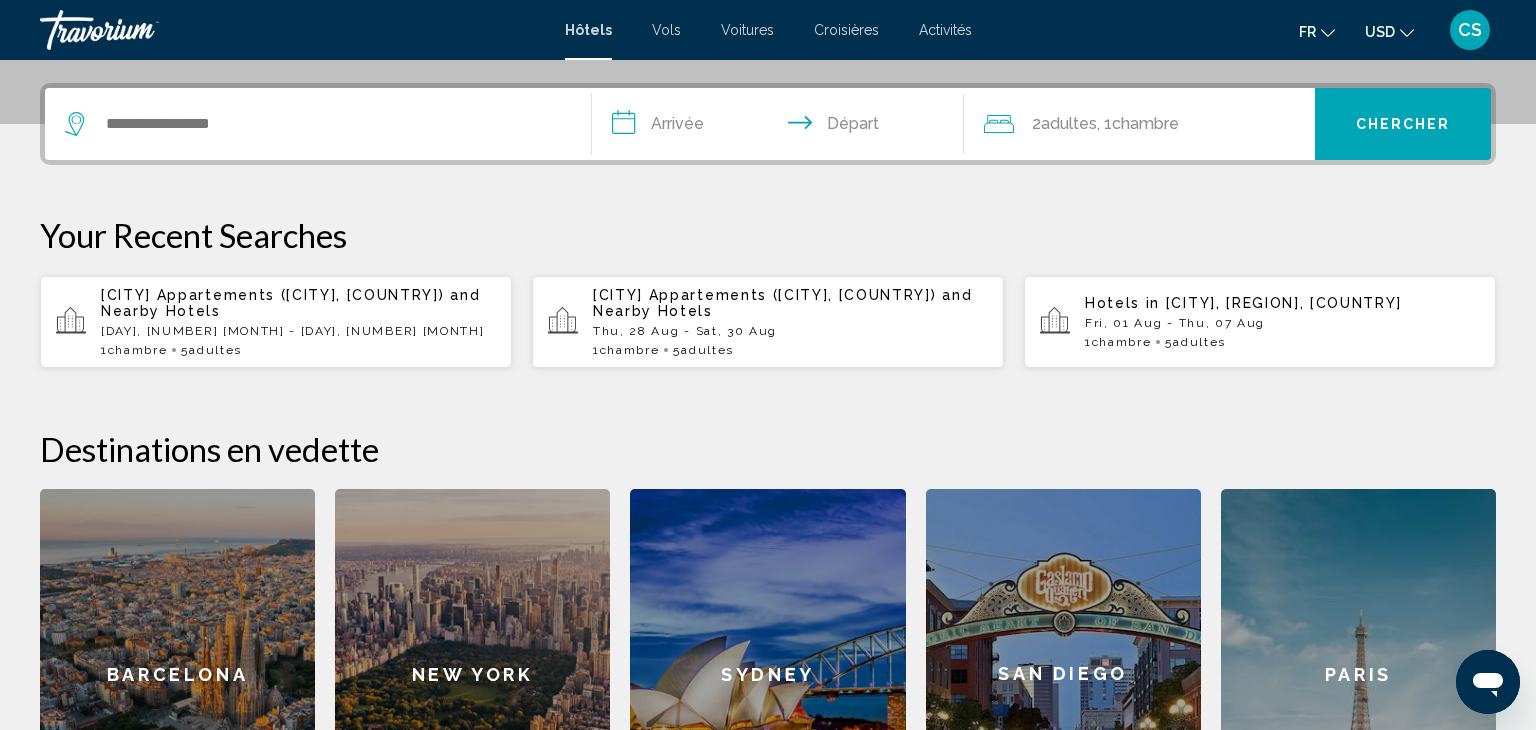scroll, scrollTop: 493, scrollLeft: 0, axis: vertical 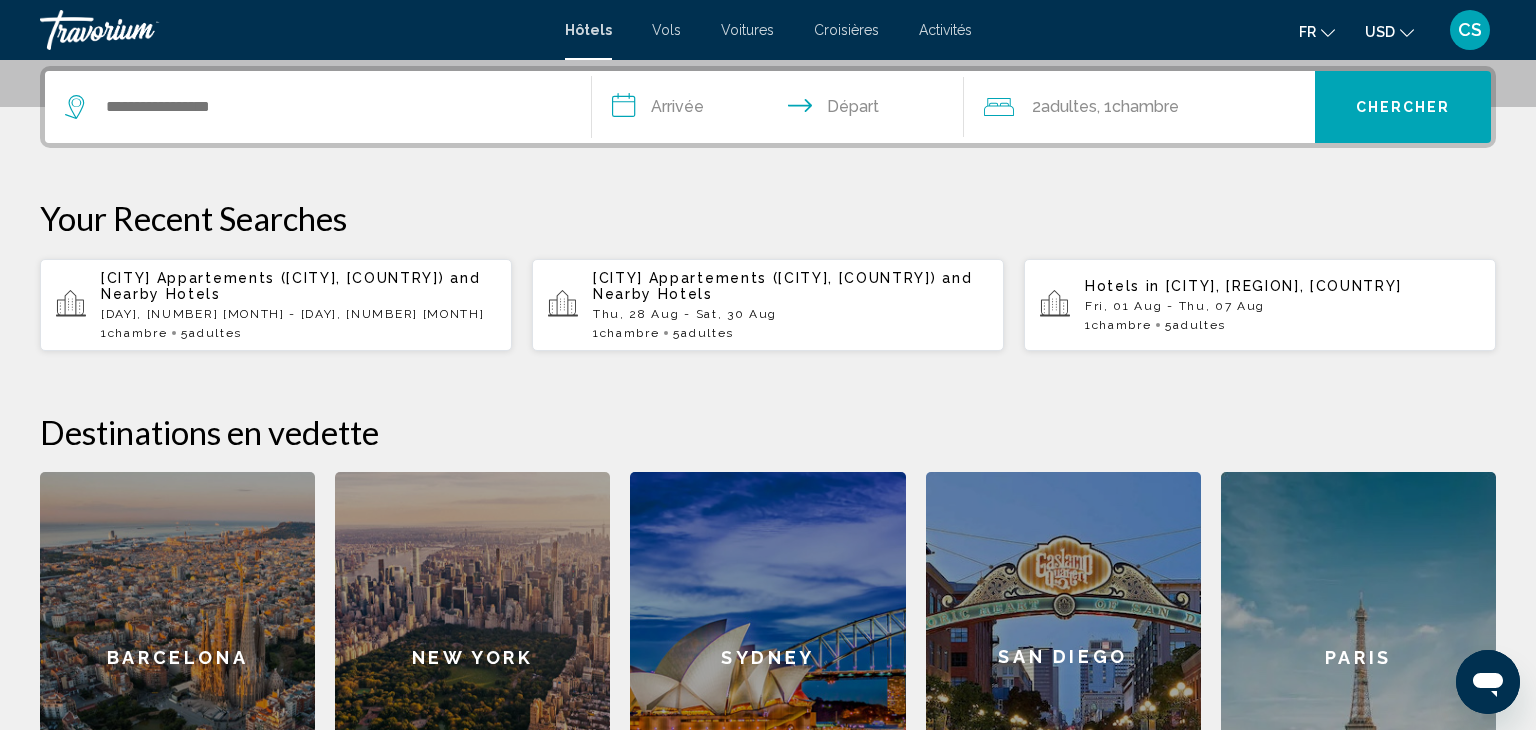click on "[CITY] Appartements ([CITY], [COUNTRY])    and Nearby Hotels" at bounding box center (298, 286) 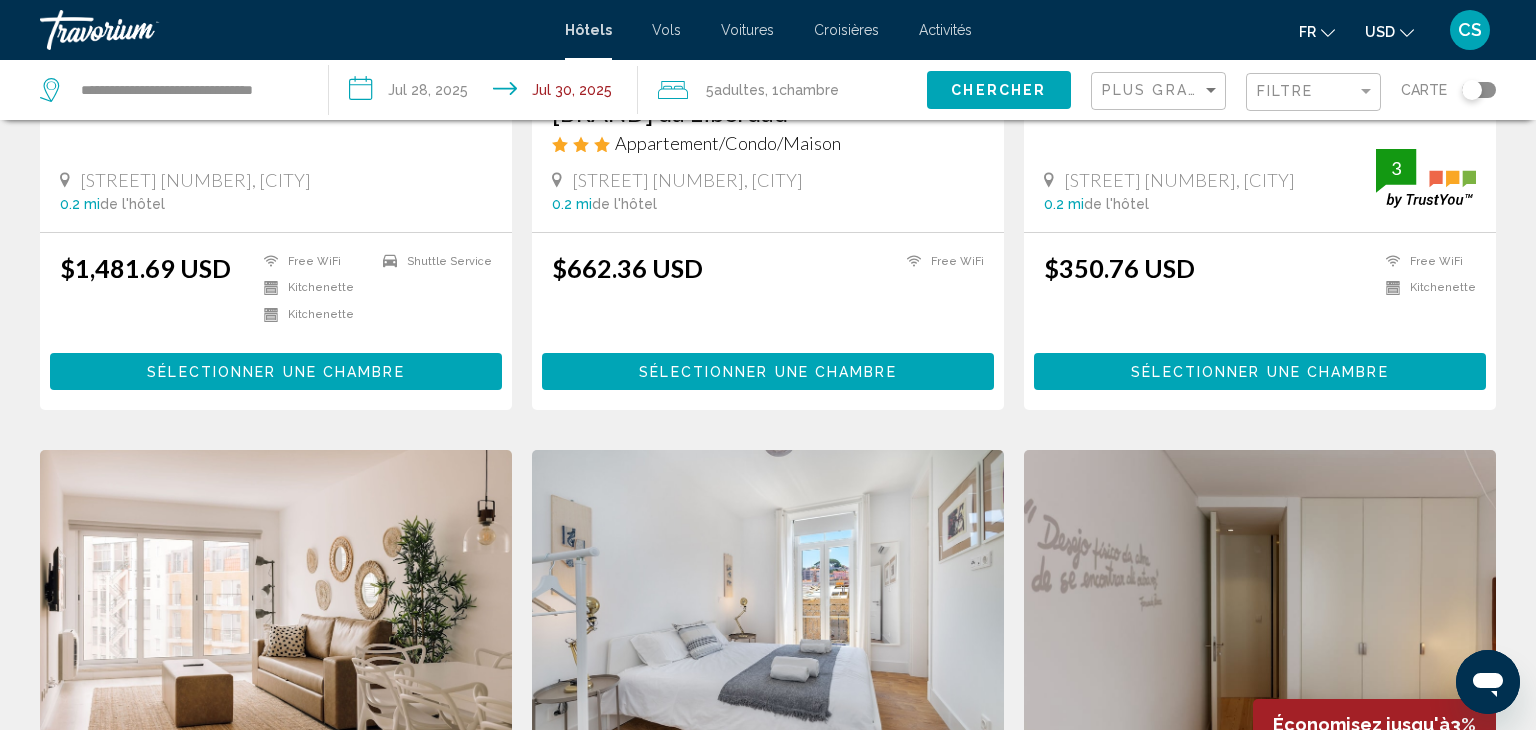 scroll, scrollTop: 0, scrollLeft: 0, axis: both 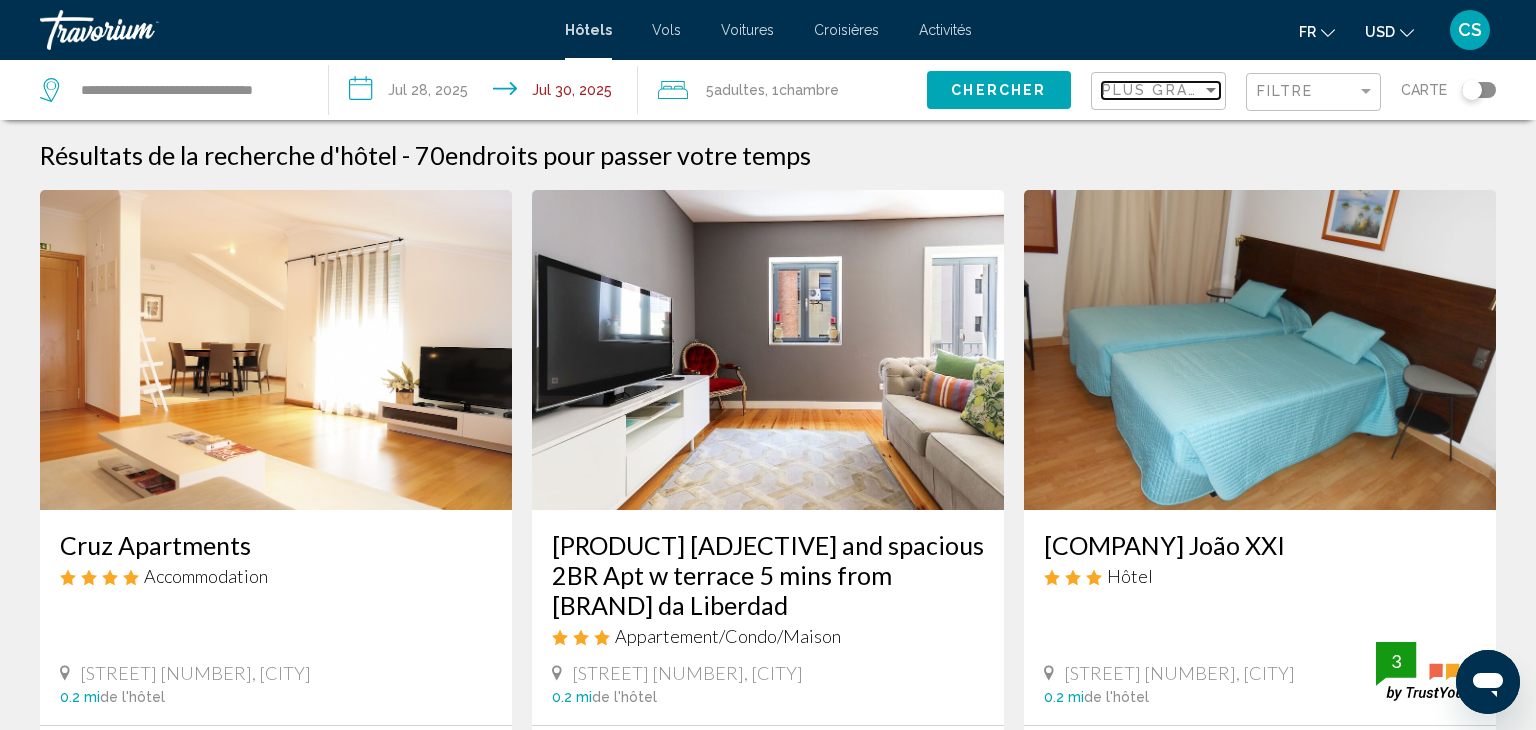 click on "Plus grandes économies" at bounding box center [1221, 90] 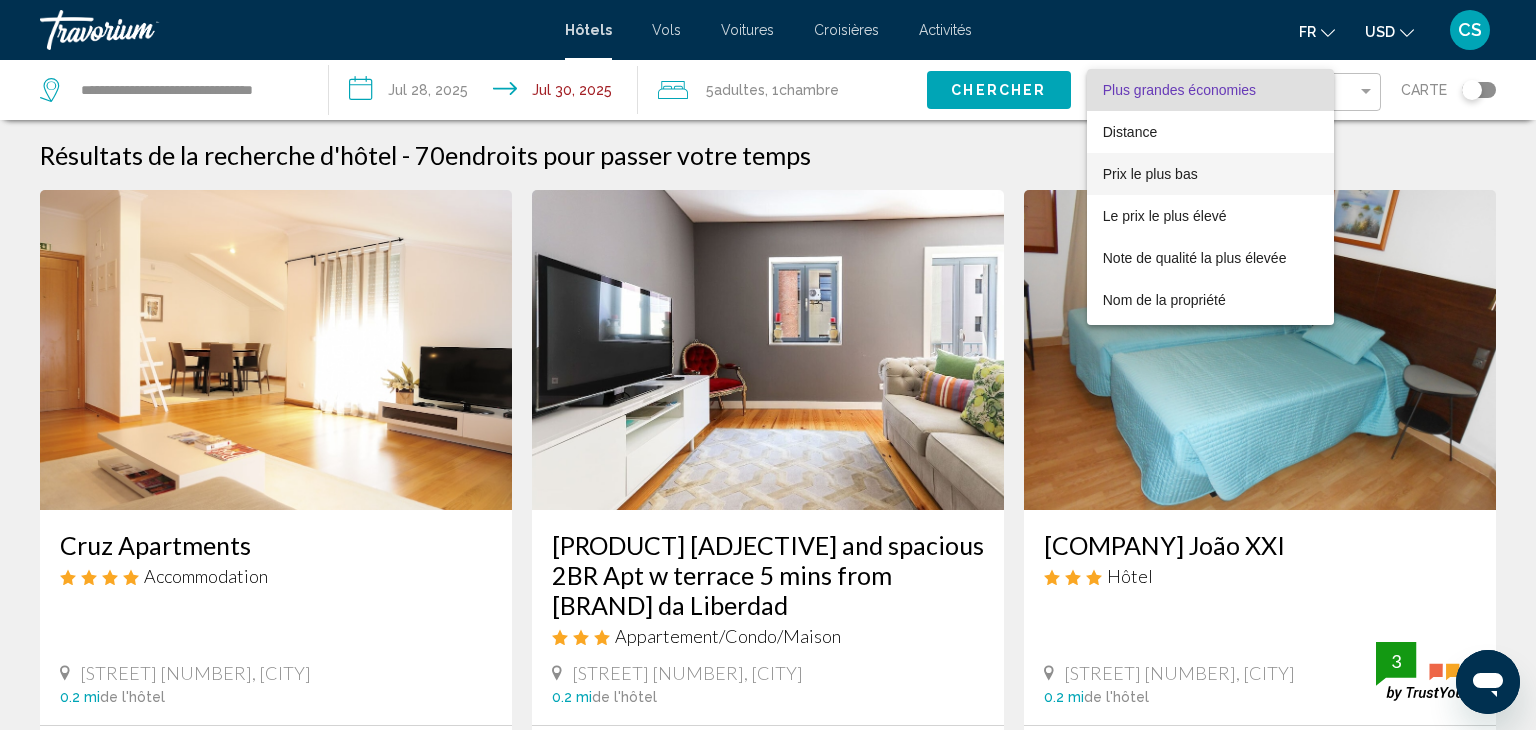 click on "Prix le plus bas" at bounding box center [1150, 174] 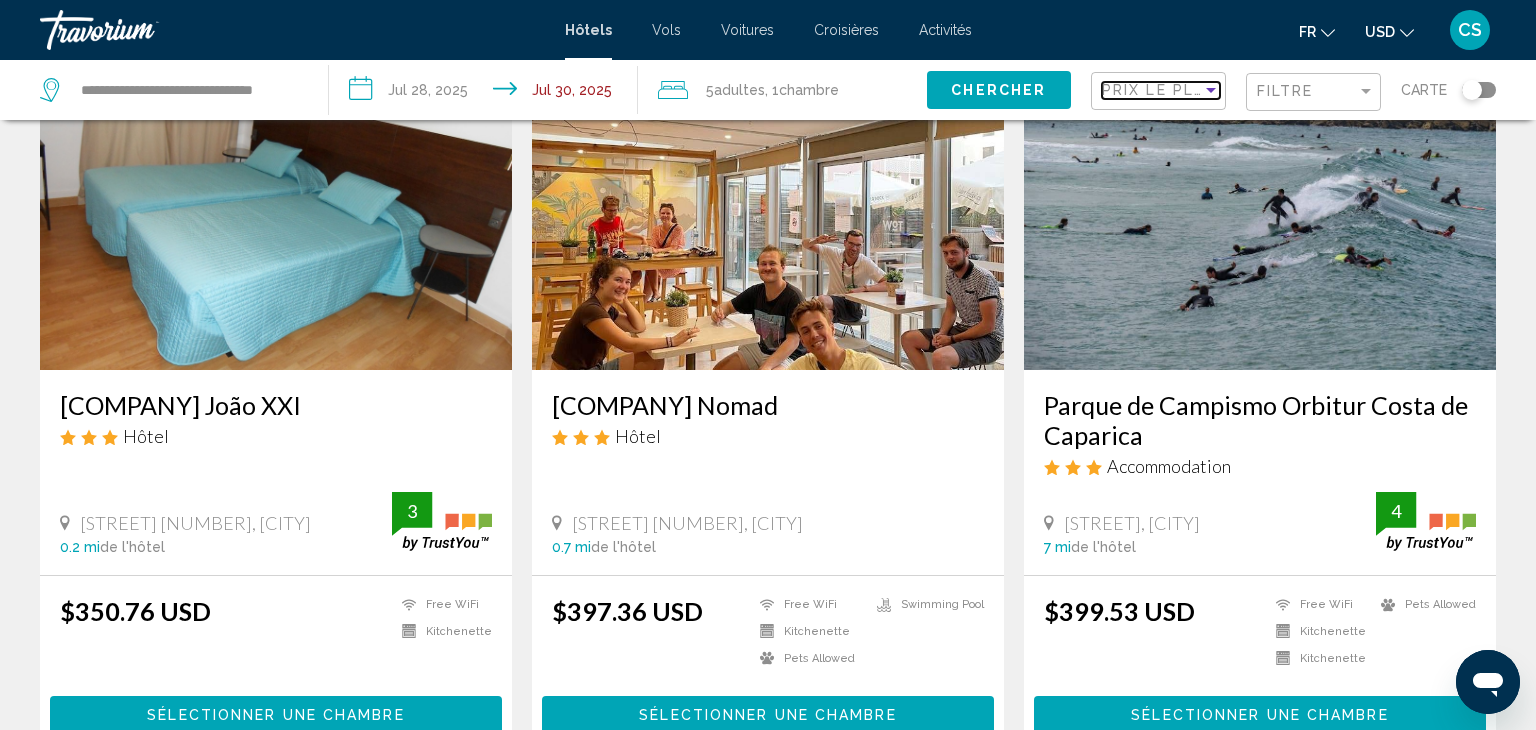 scroll, scrollTop: 144, scrollLeft: 0, axis: vertical 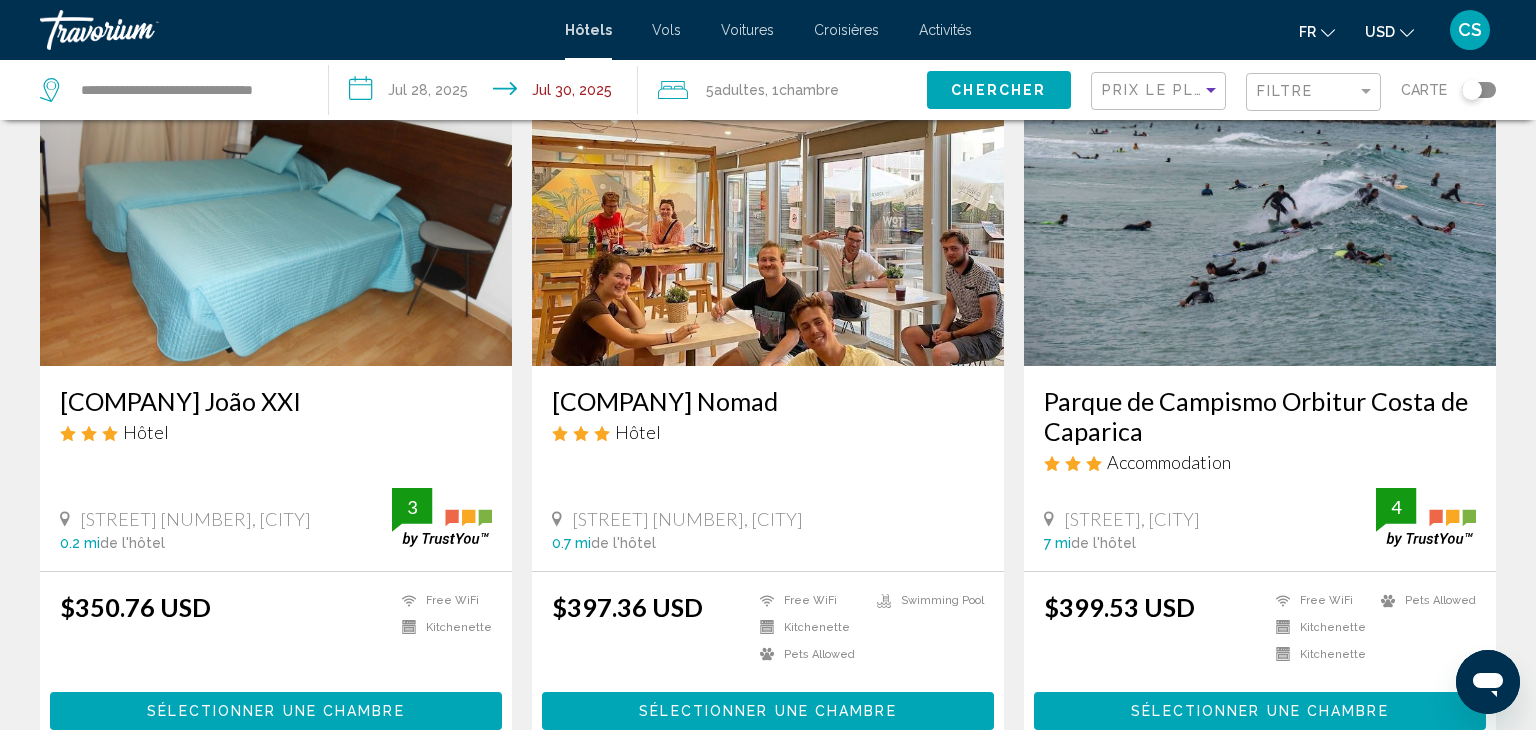 click on "USD" at bounding box center (1380, 32) 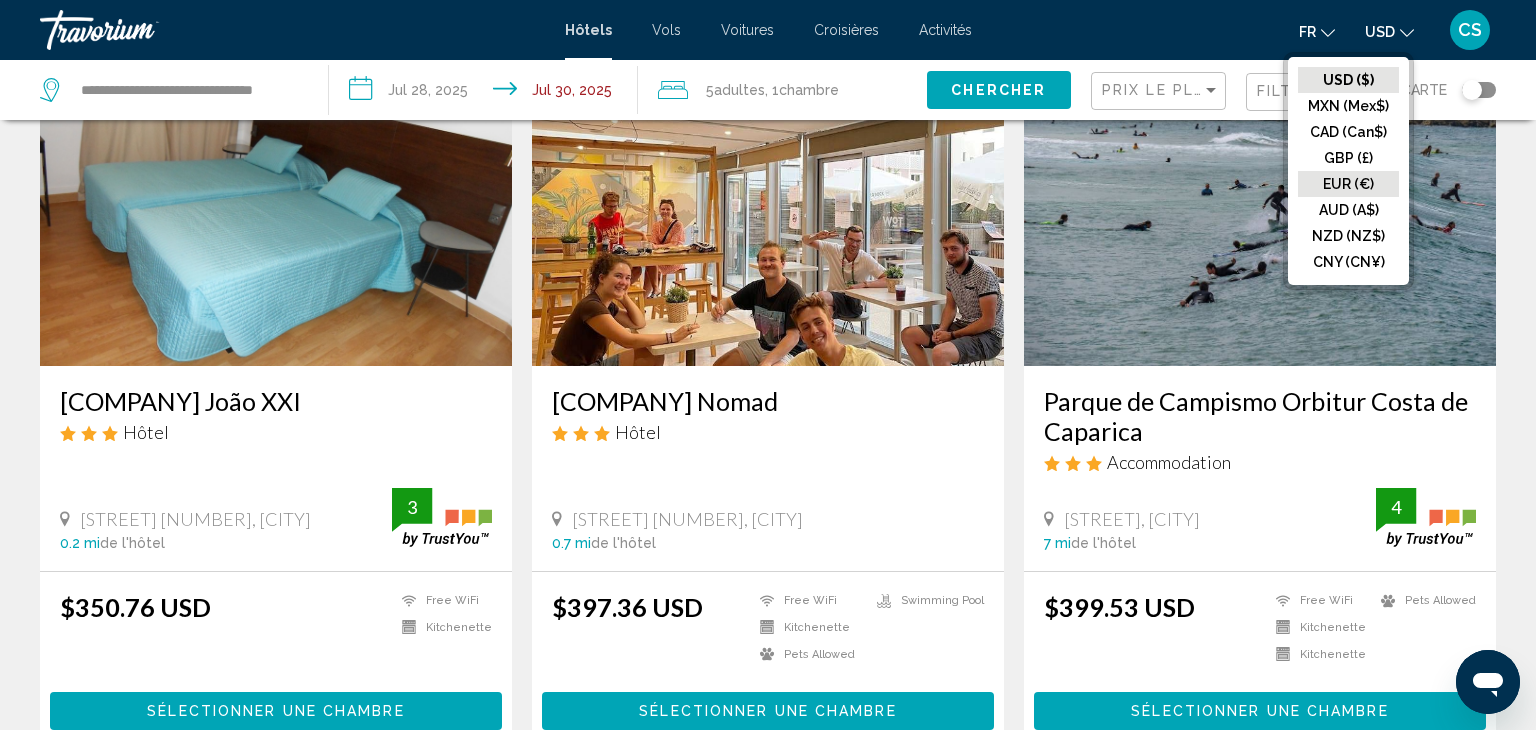 click on "EUR (€)" at bounding box center [1348, 80] 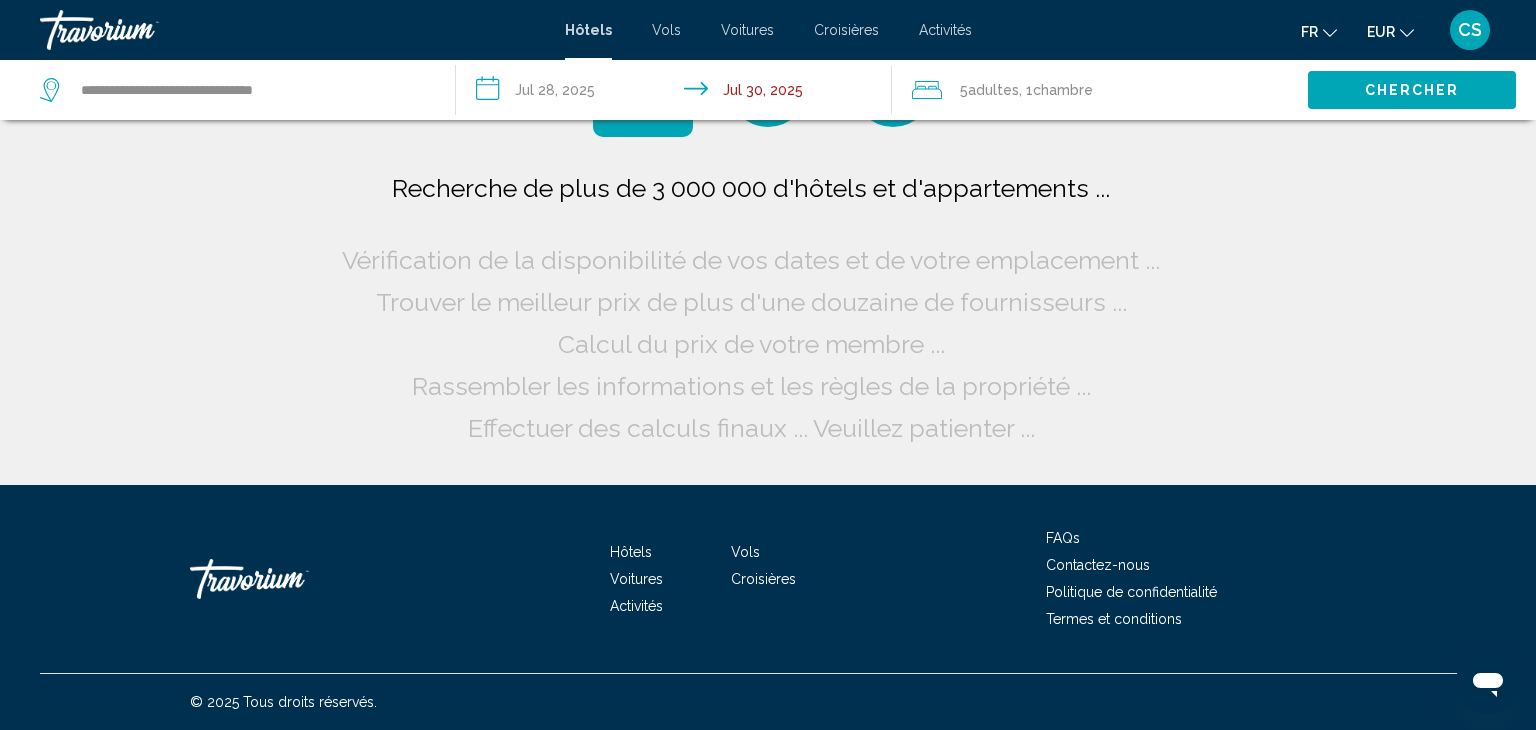 scroll, scrollTop: 0, scrollLeft: 0, axis: both 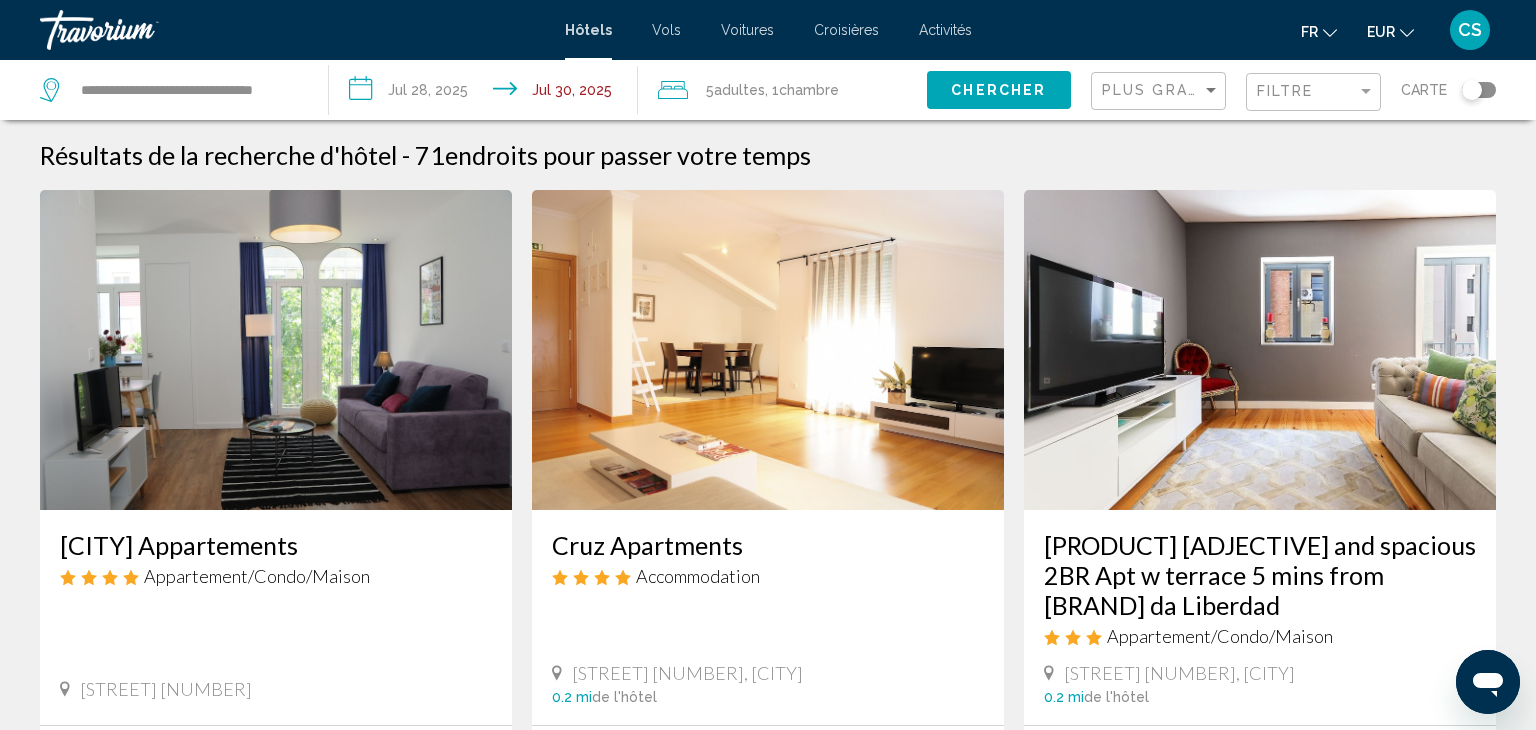 click on "Plus grandes économies" at bounding box center [1161, 91] 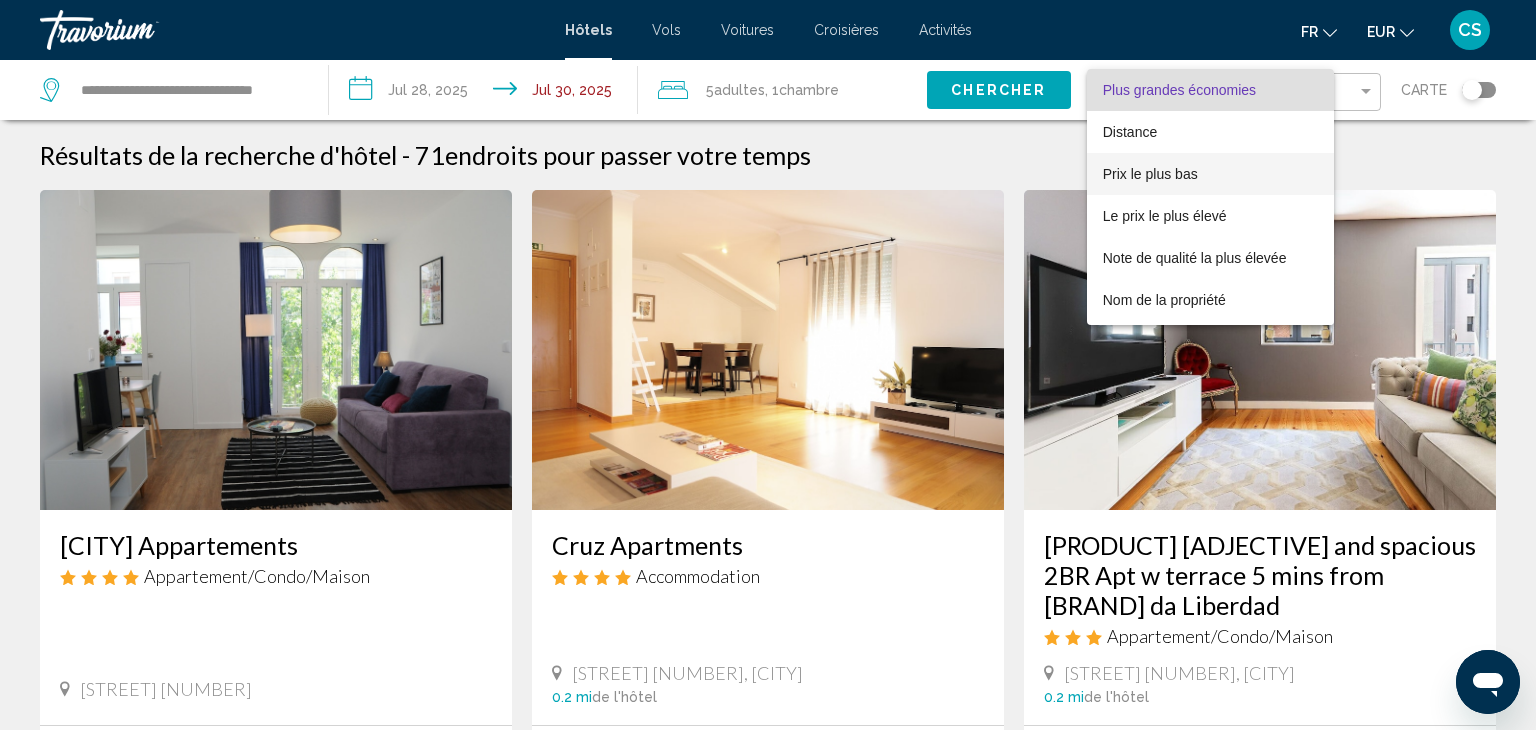 click on "Prix le plus bas" at bounding box center [1211, 174] 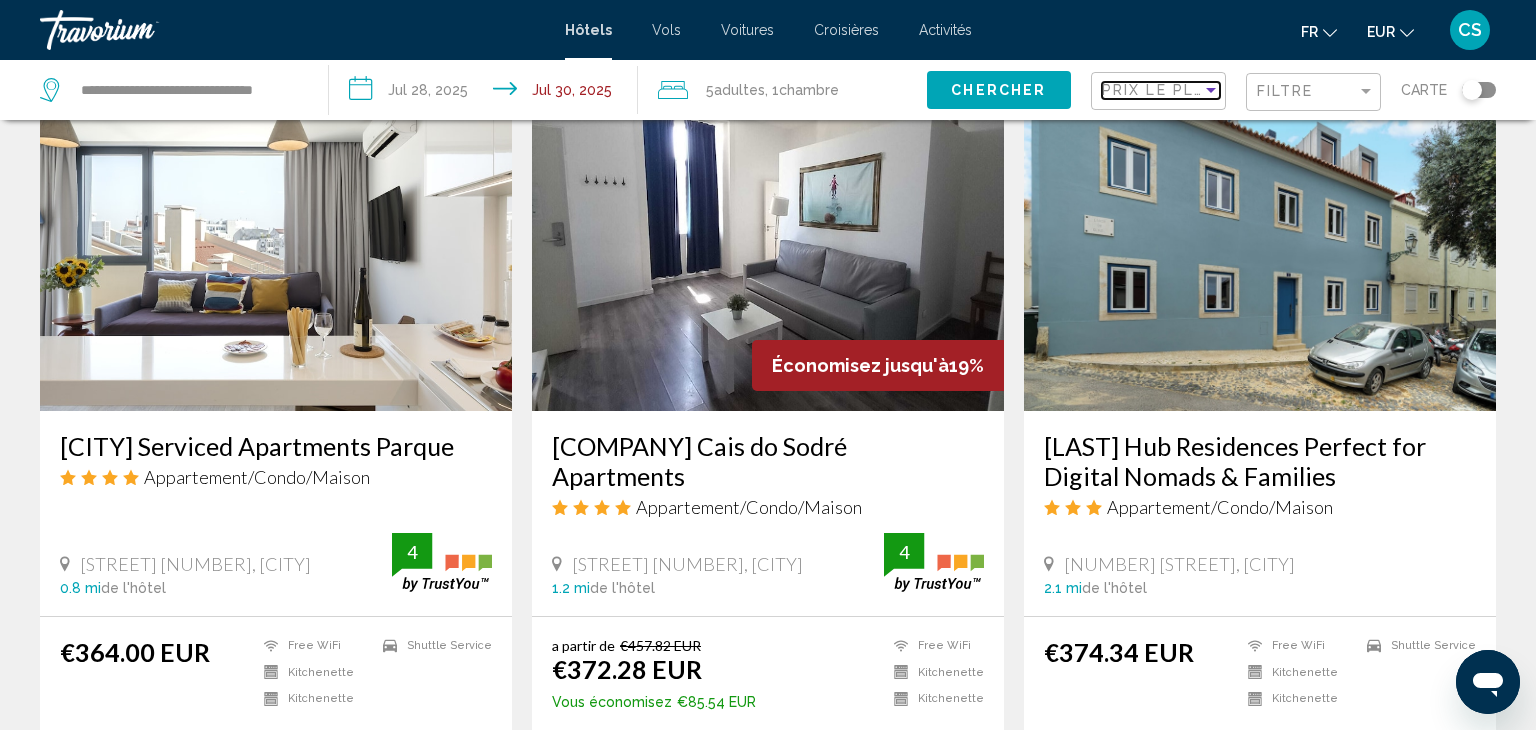 scroll, scrollTop: 844, scrollLeft: 0, axis: vertical 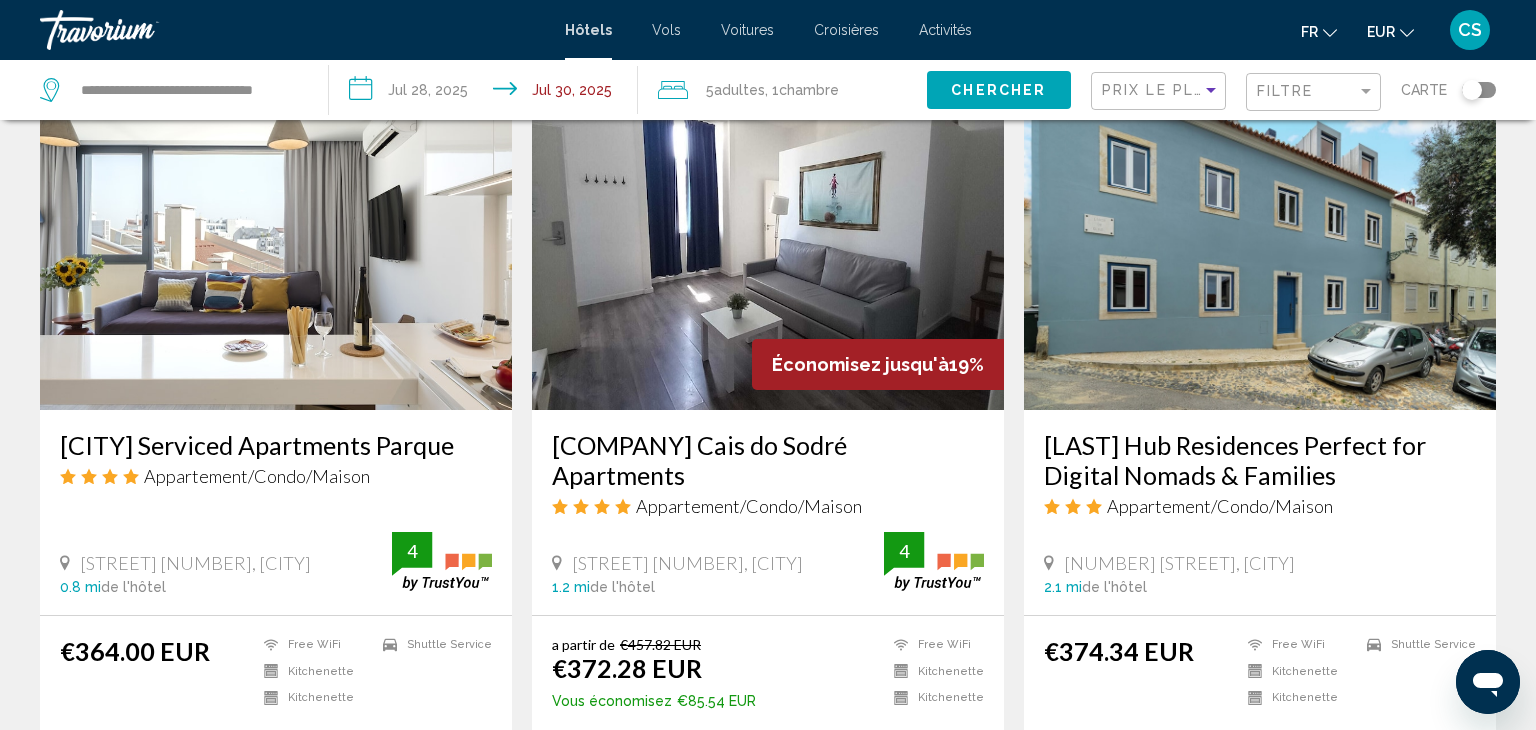 click on "[CITY] Serviced Apartments Parque" at bounding box center (276, 445) 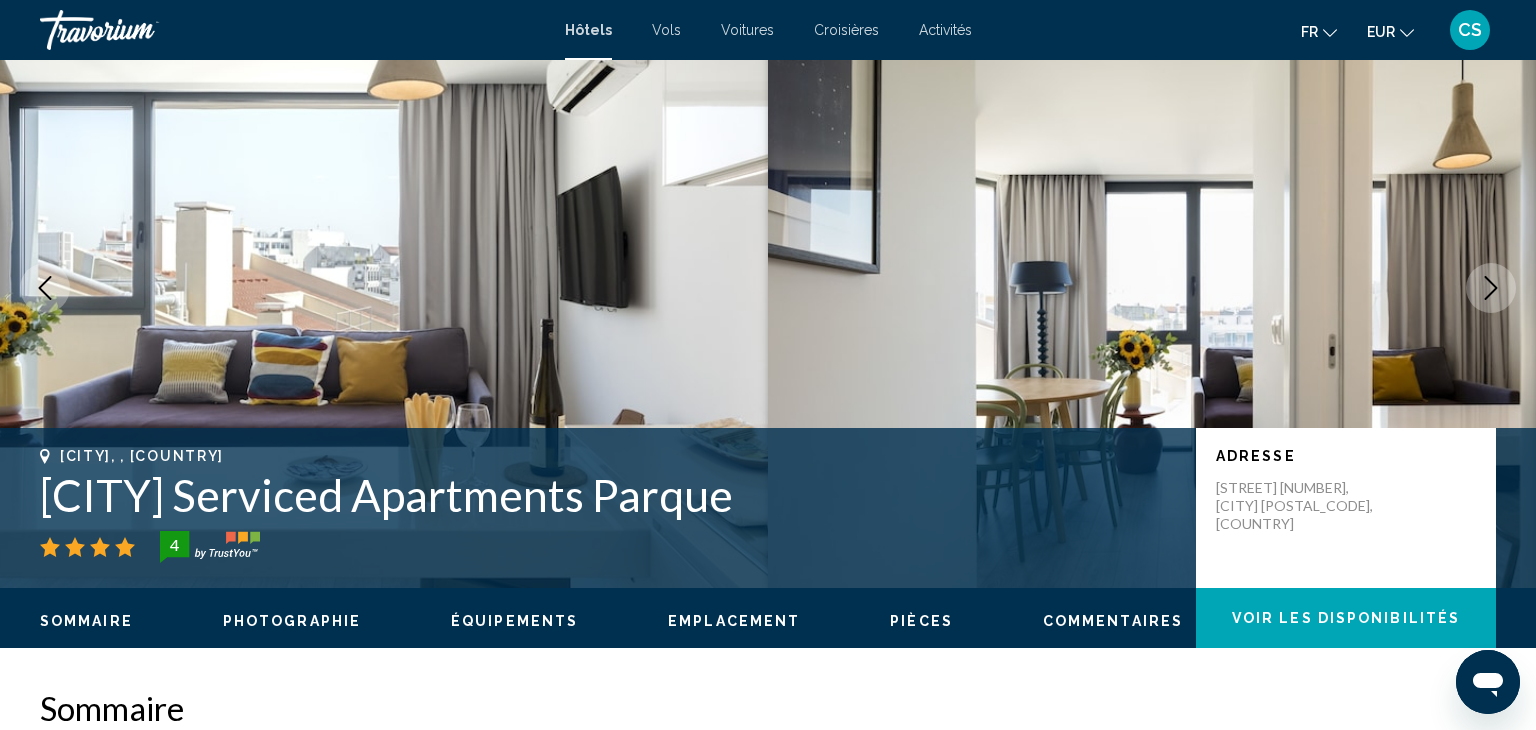 scroll, scrollTop: 75, scrollLeft: 0, axis: vertical 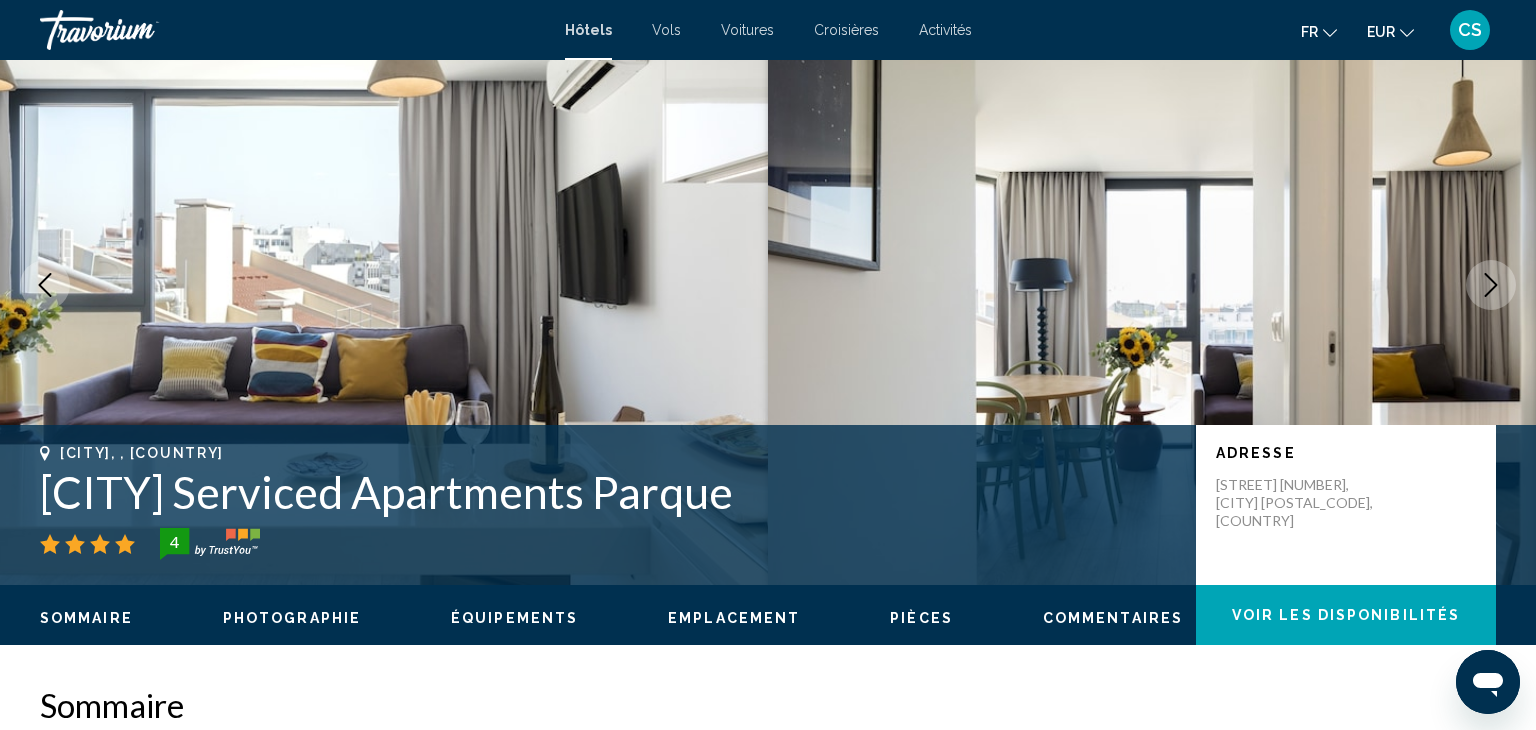 click at bounding box center [384, 285] 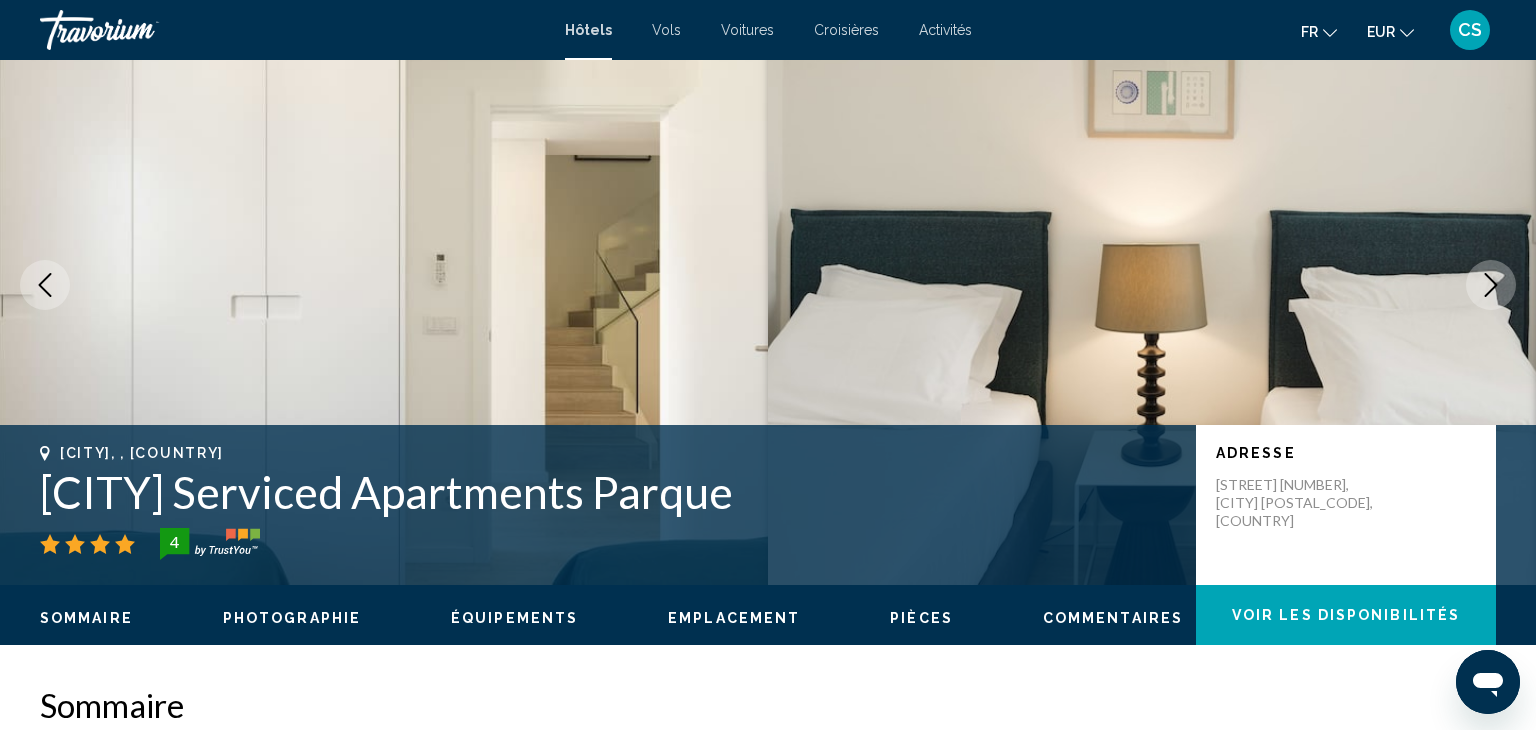 click at bounding box center [1491, 285] 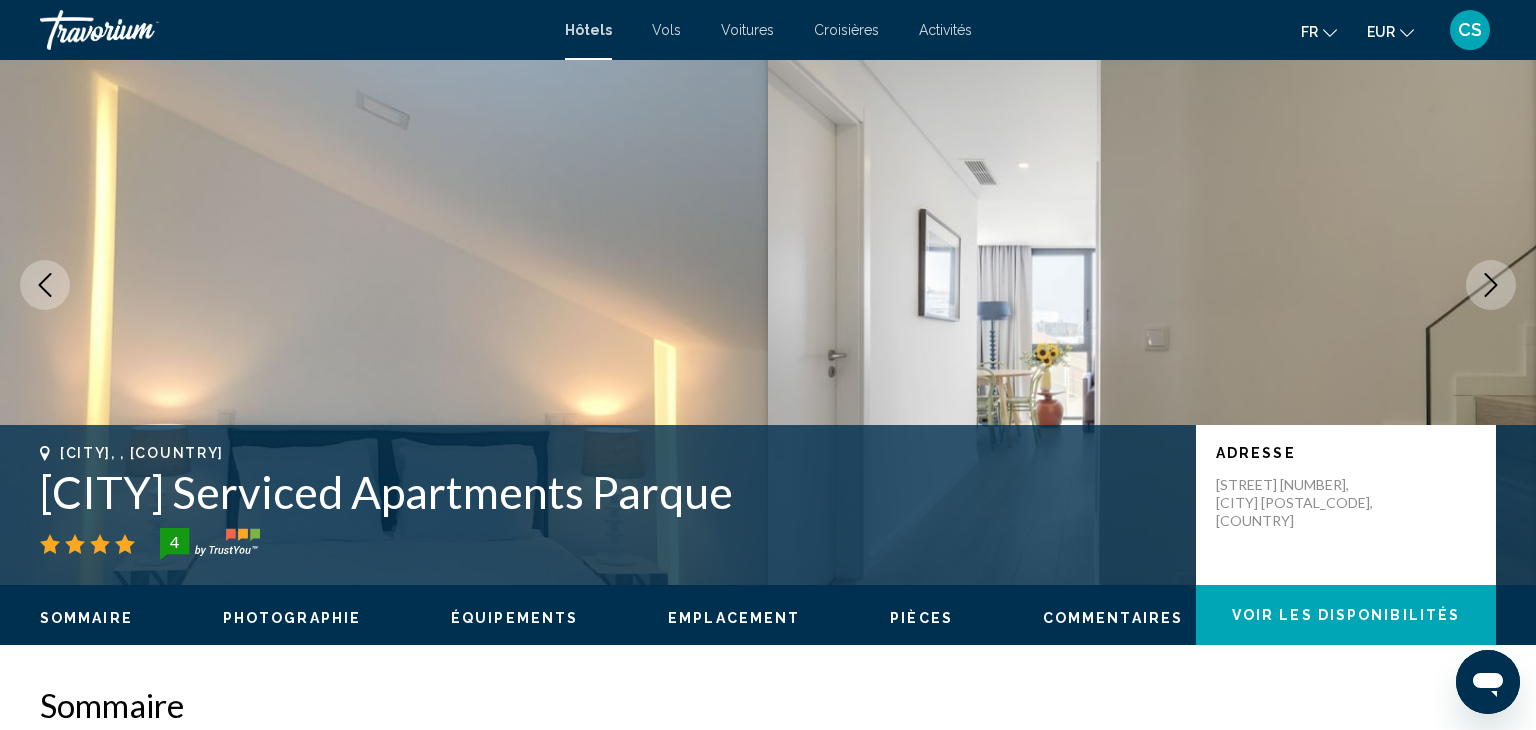 click at bounding box center (1491, 285) 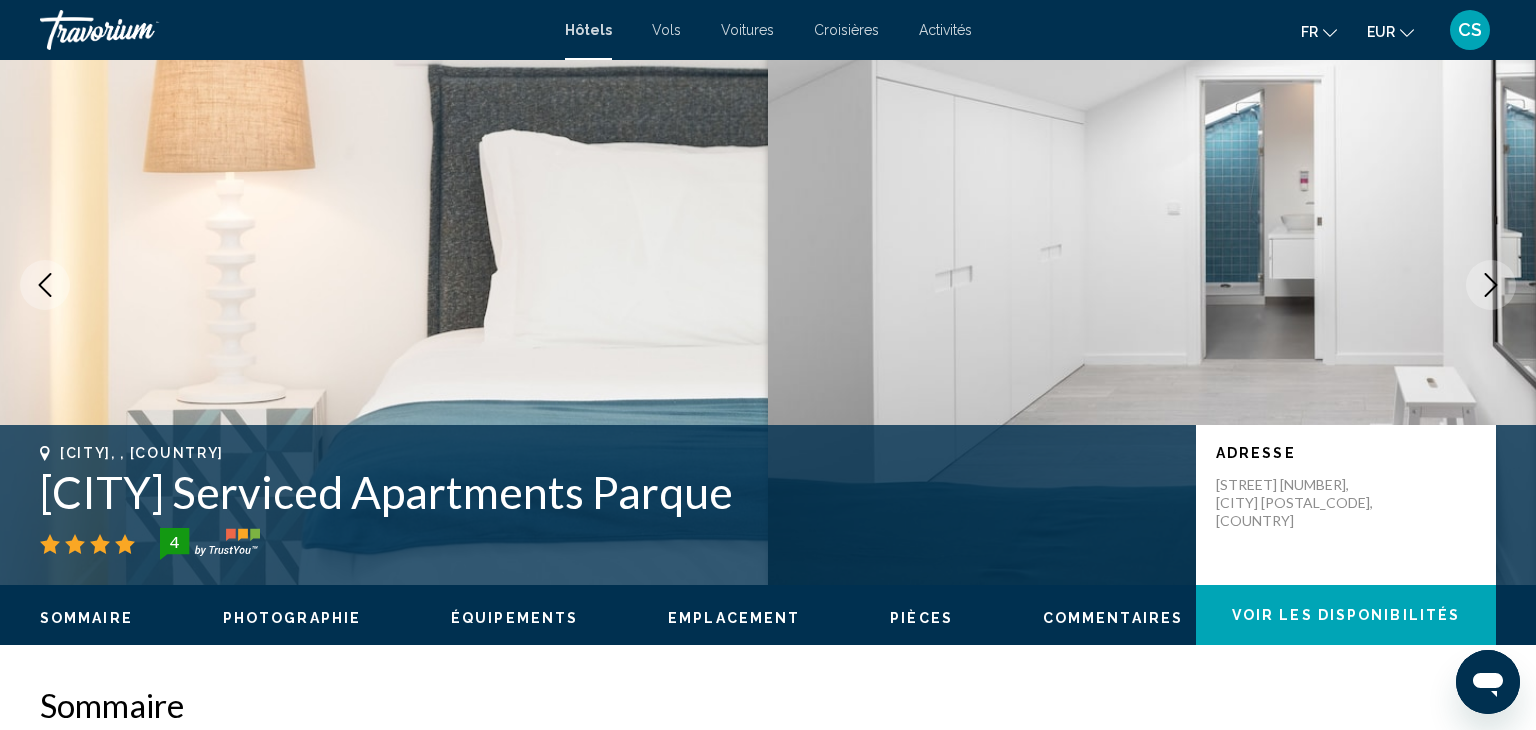 click at bounding box center [1491, 285] 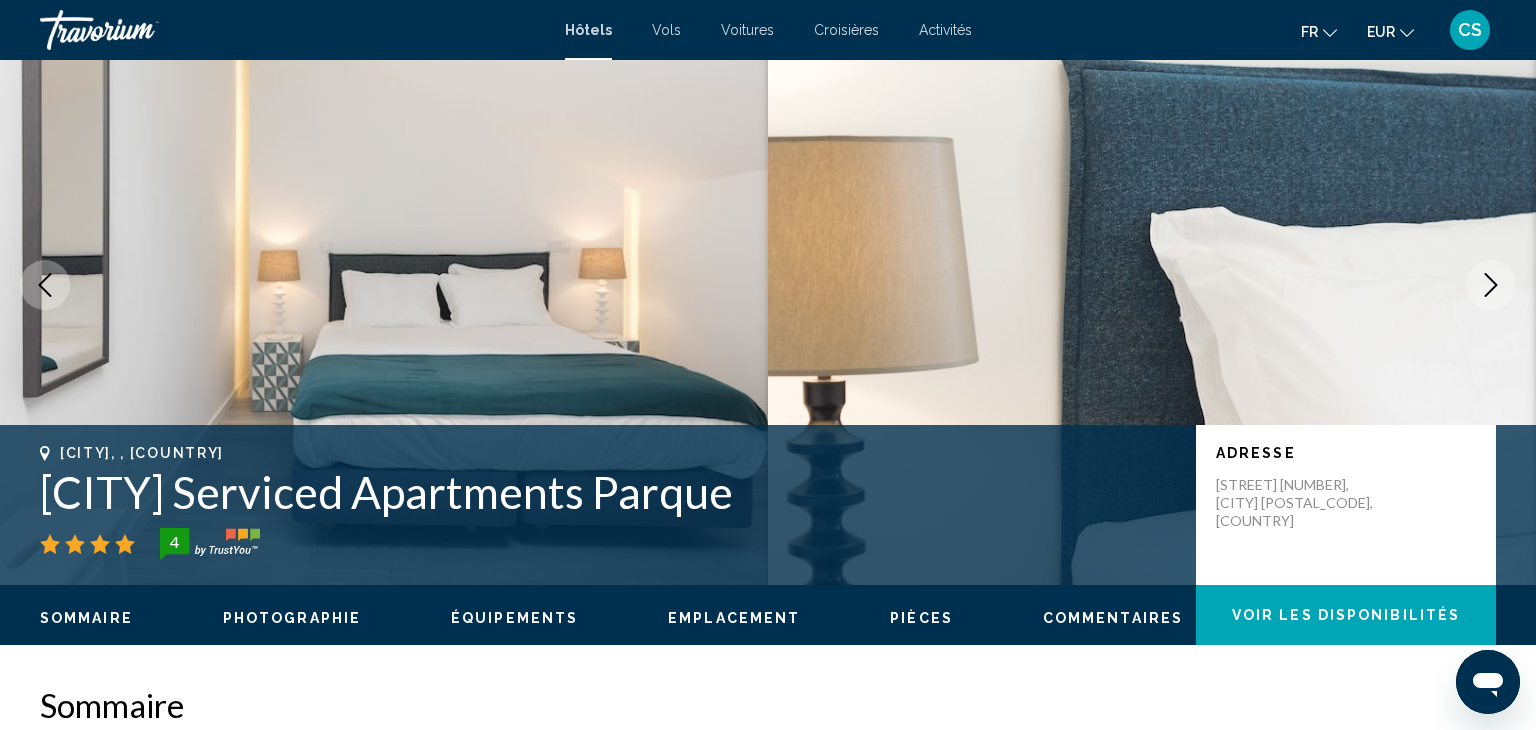 click at bounding box center [1491, 285] 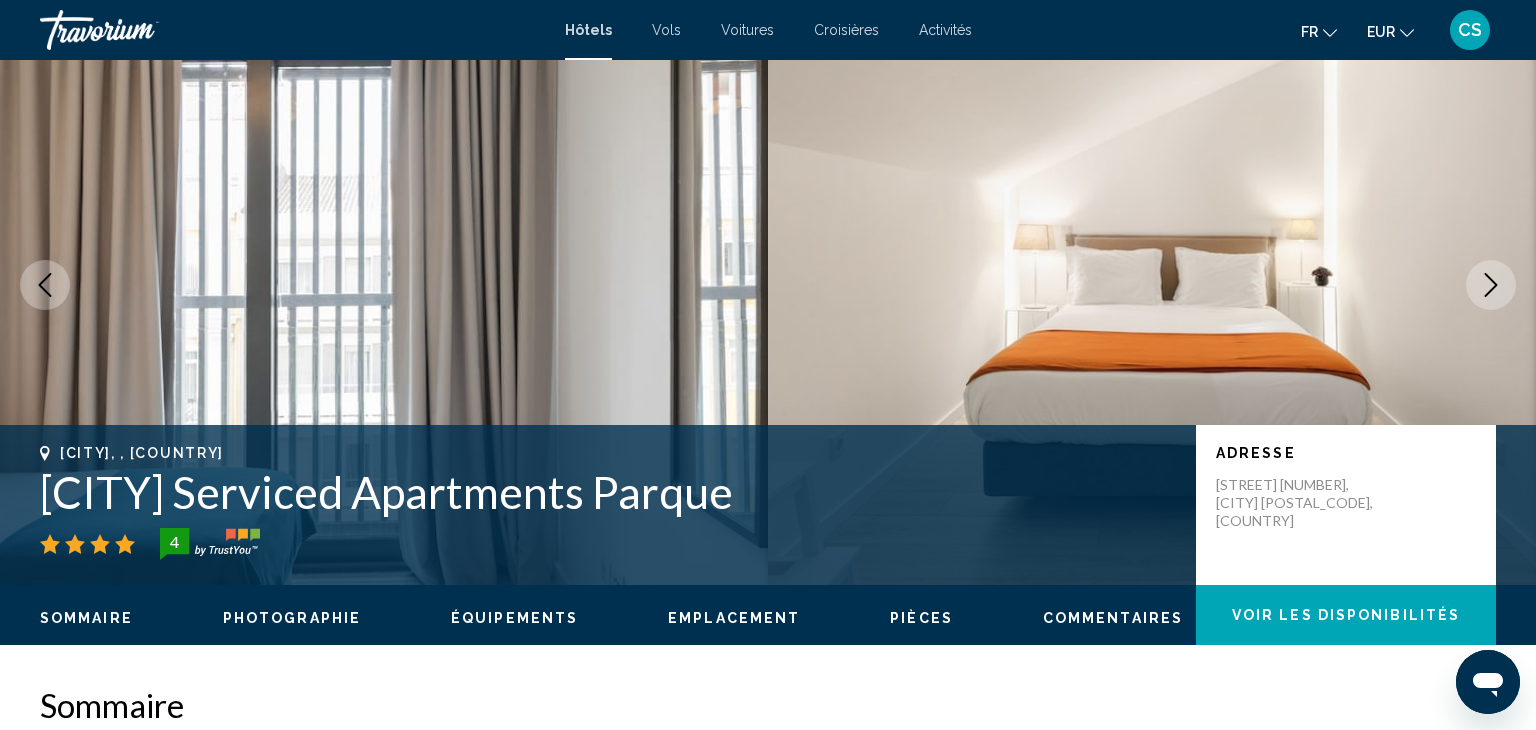 click at bounding box center [1491, 285] 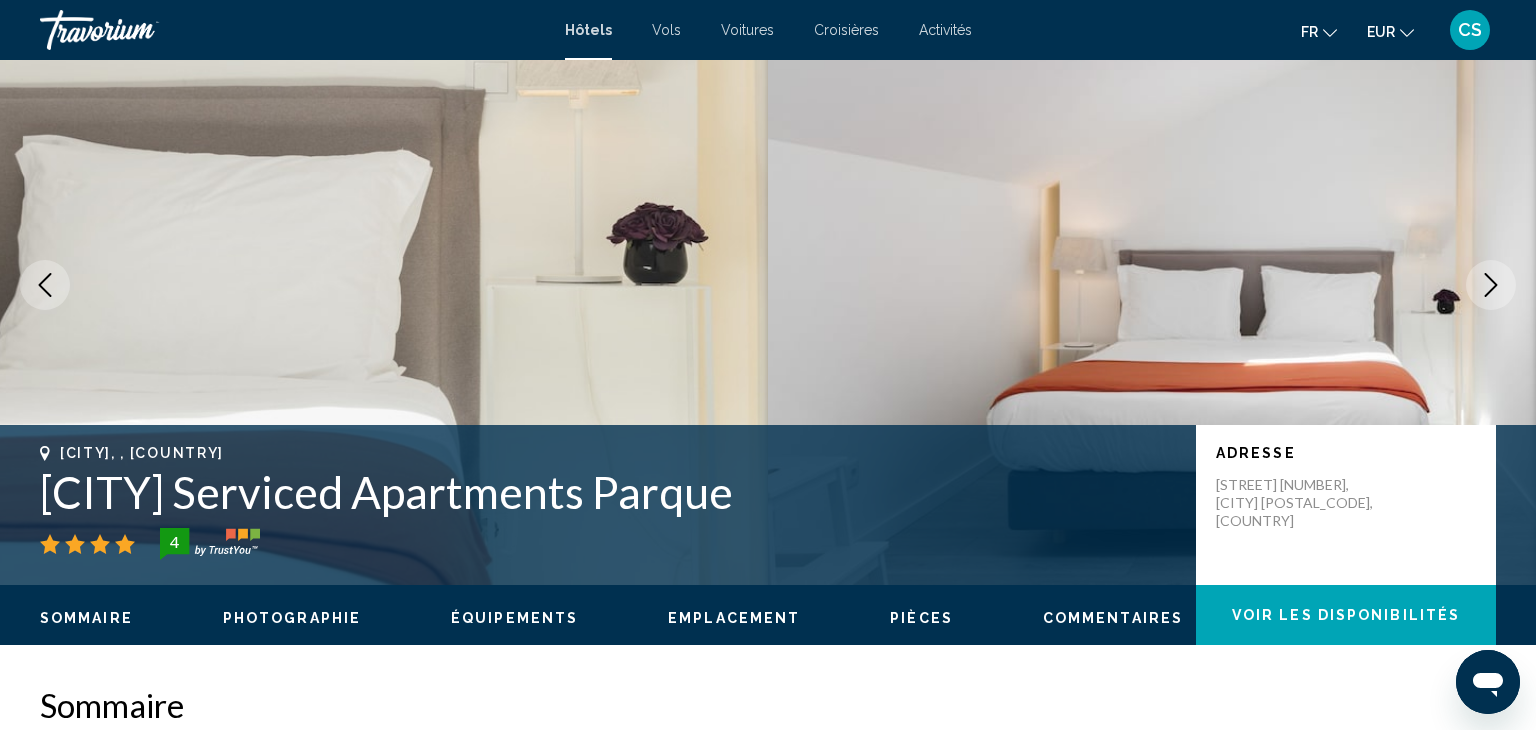click at bounding box center (1491, 285) 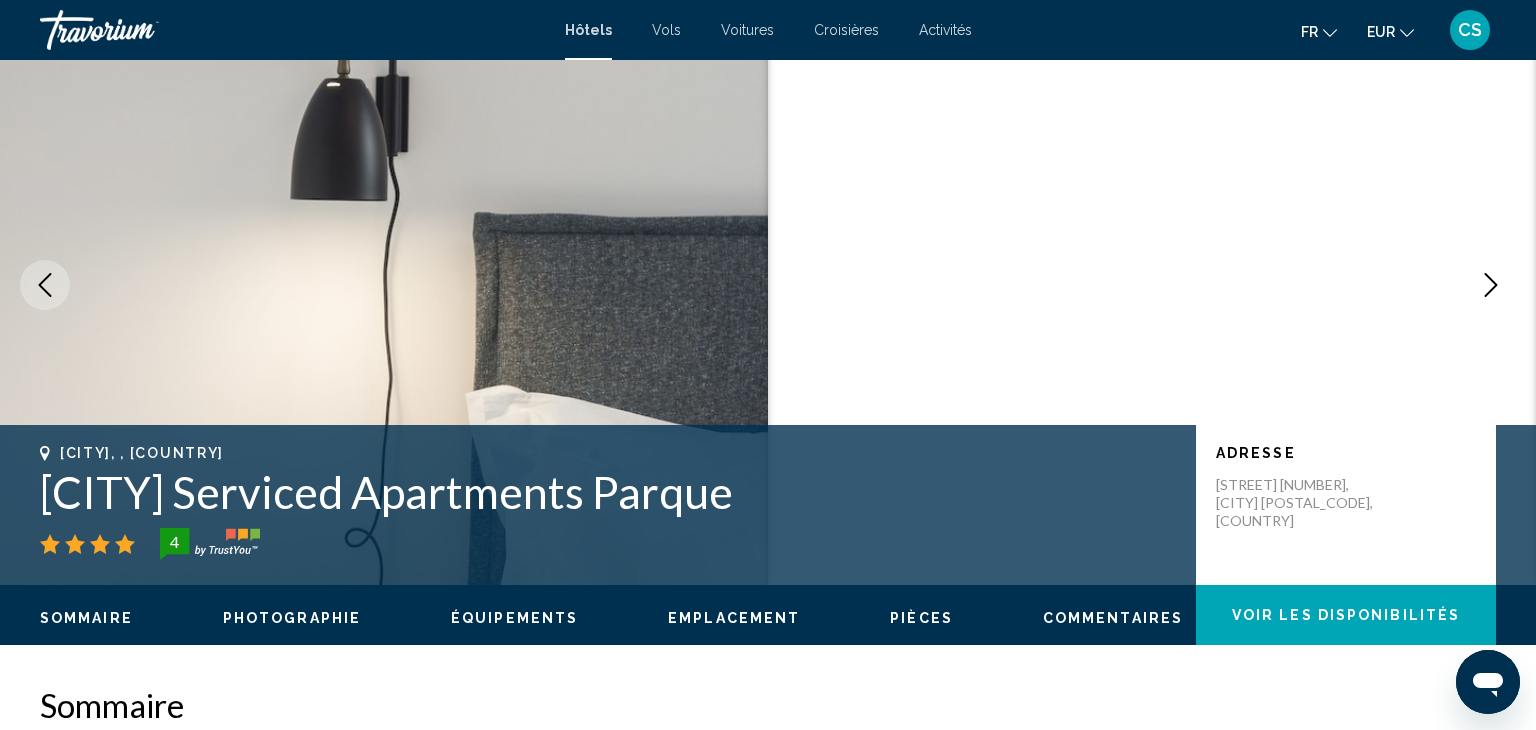 click at bounding box center (1491, 285) 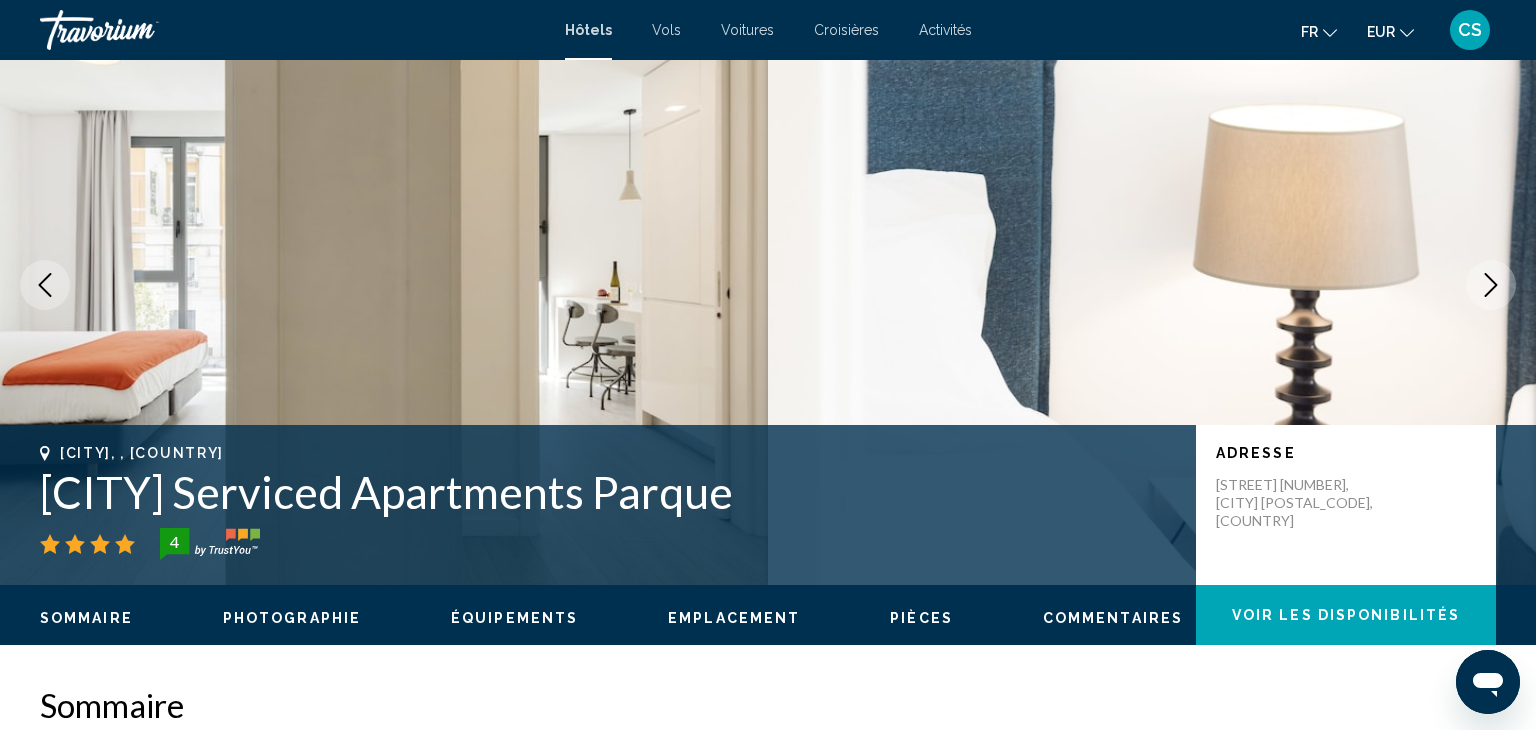 click at bounding box center (1491, 285) 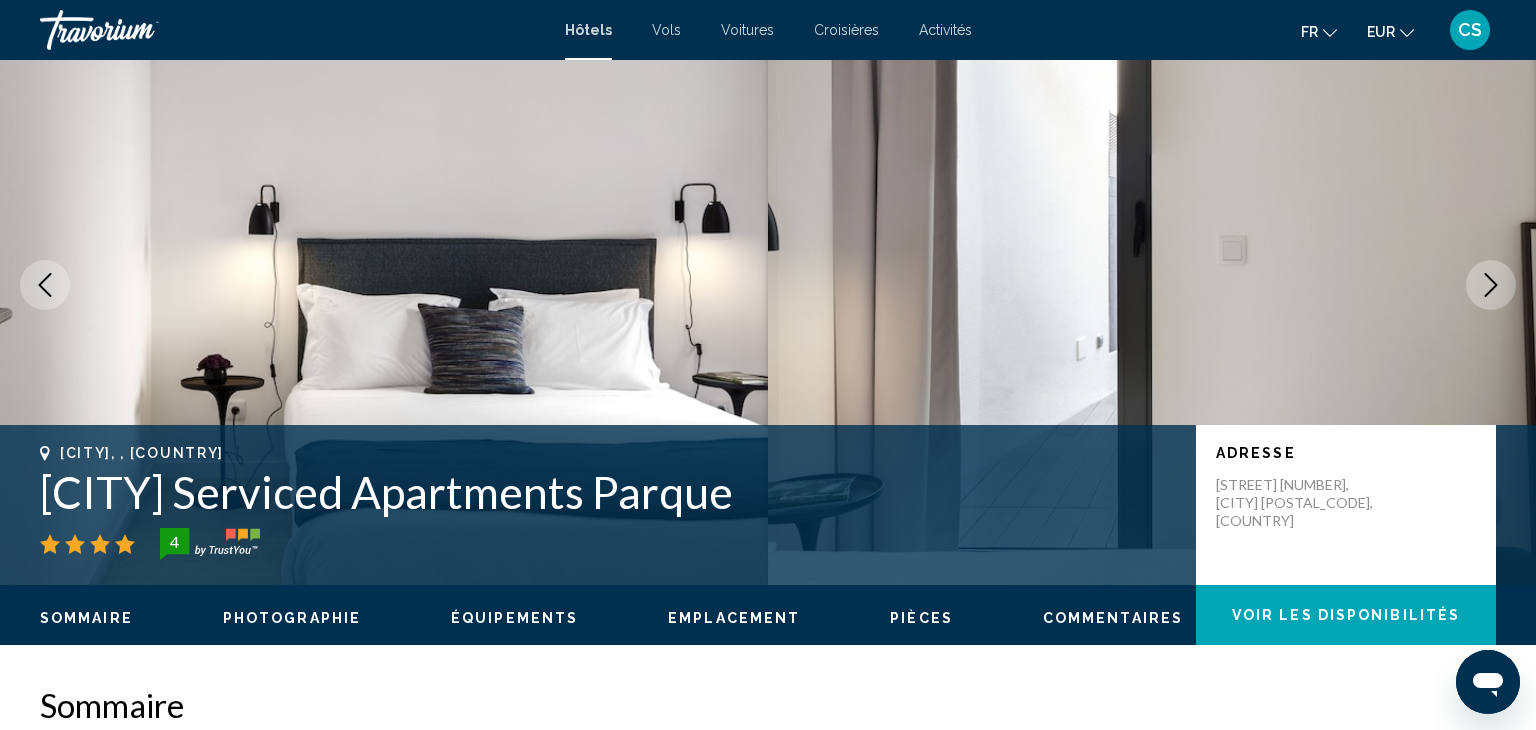 click at bounding box center [1491, 285] 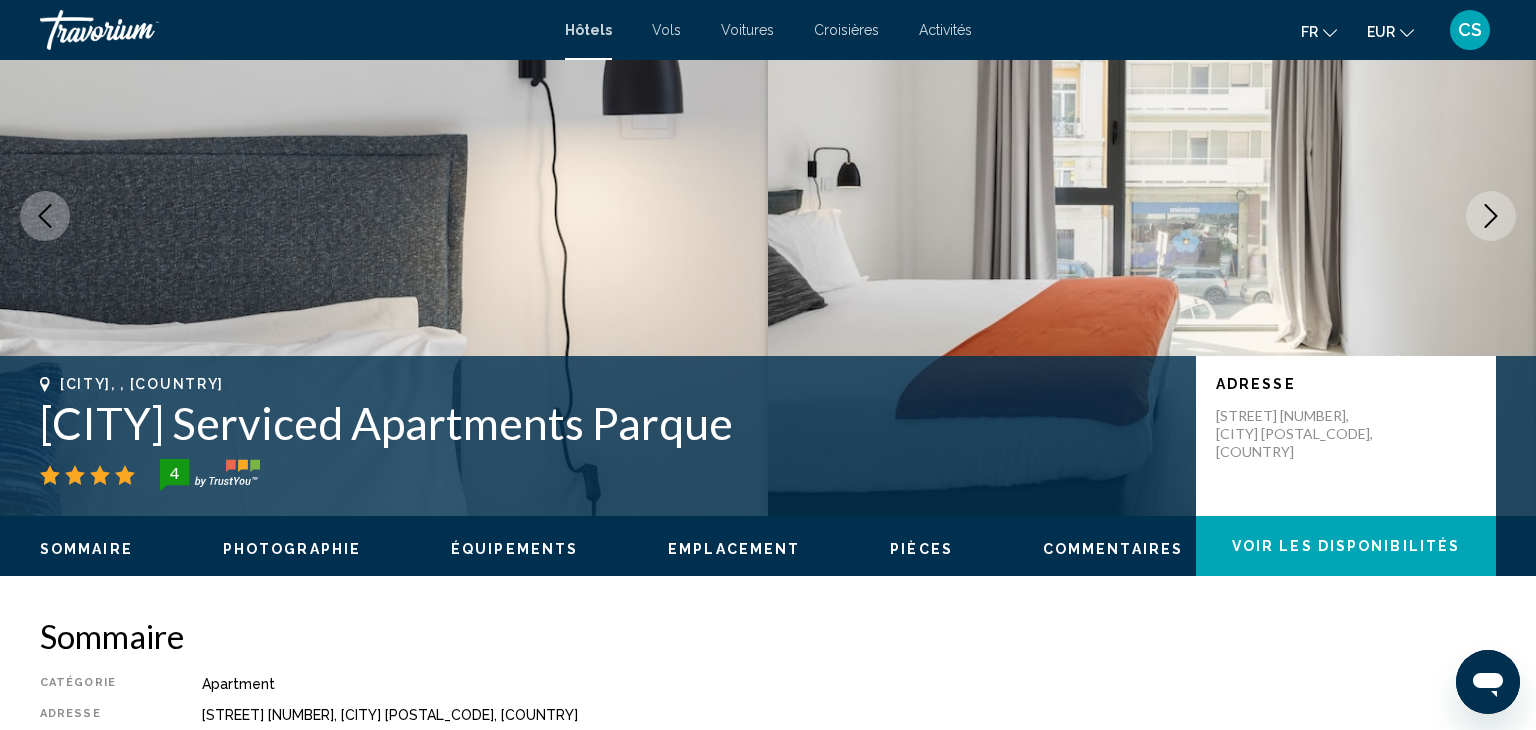 scroll, scrollTop: 148, scrollLeft: 0, axis: vertical 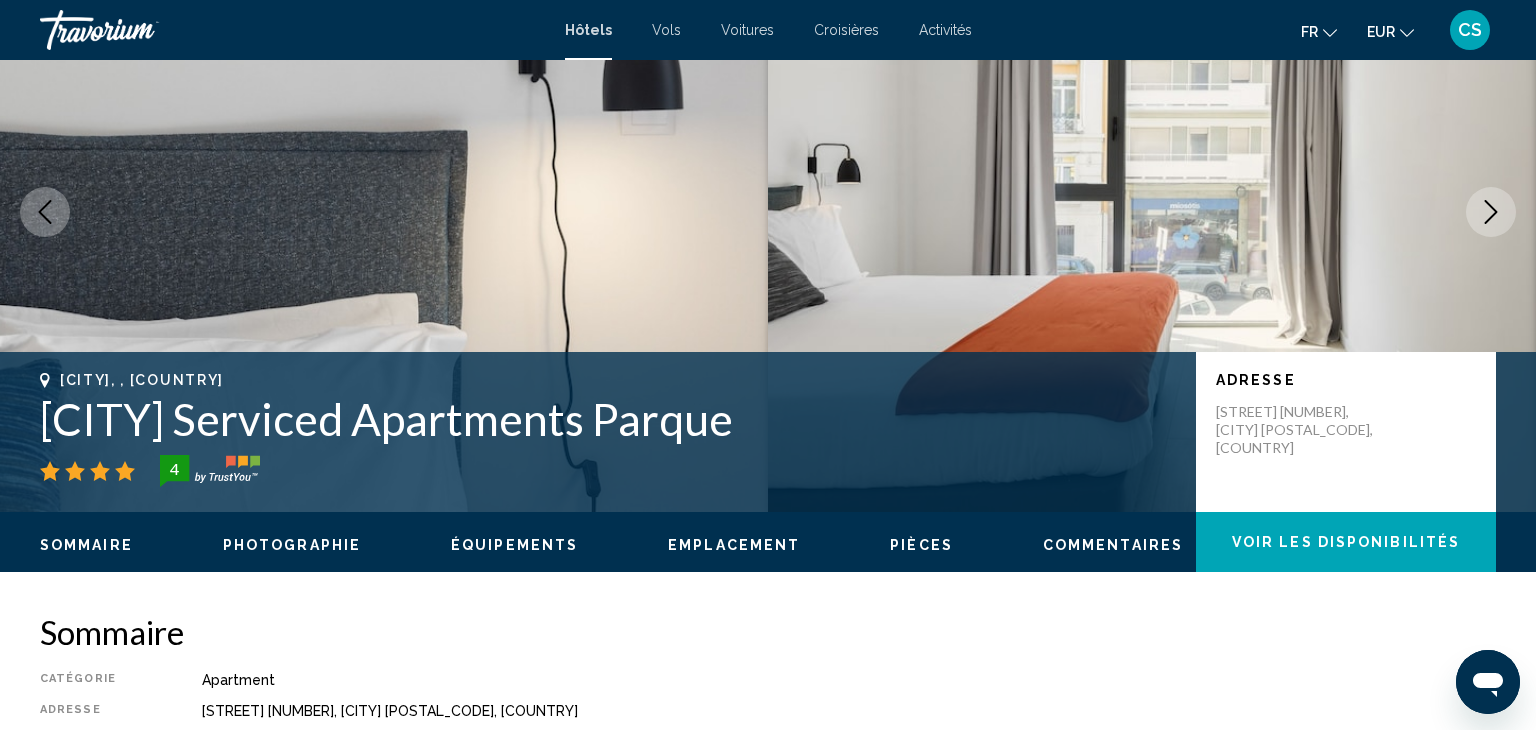 click at bounding box center (1491, 212) 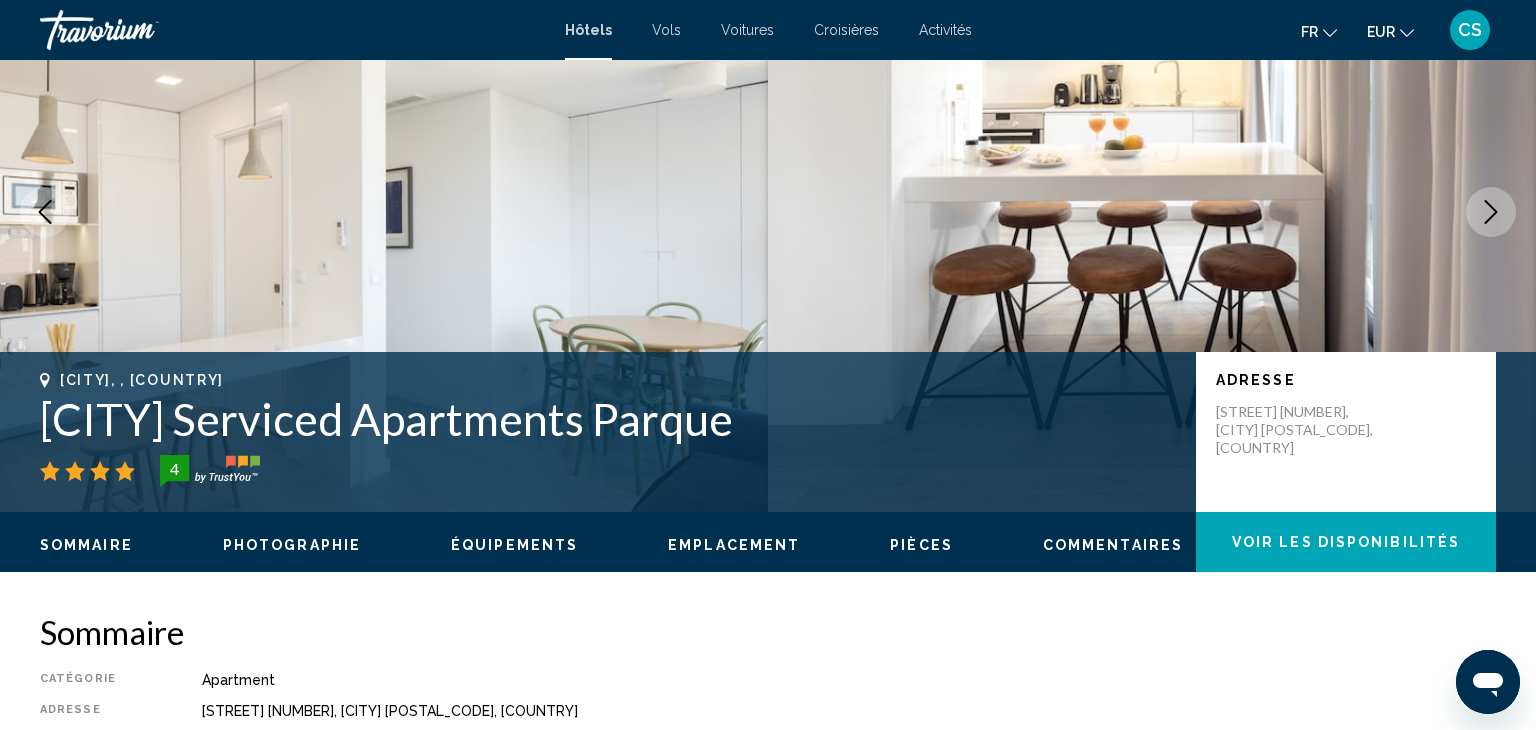 click at bounding box center [1491, 212] 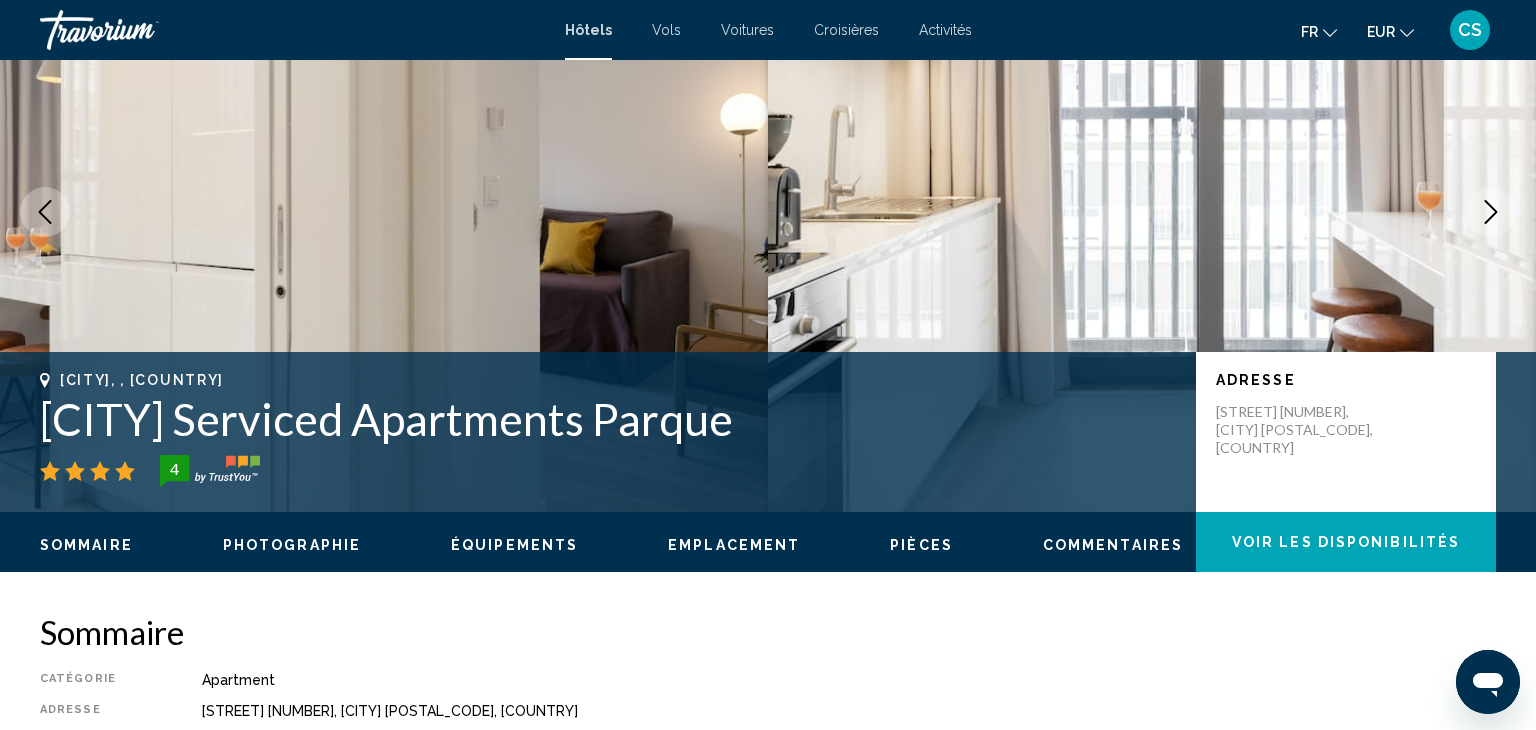 click at bounding box center (1491, 212) 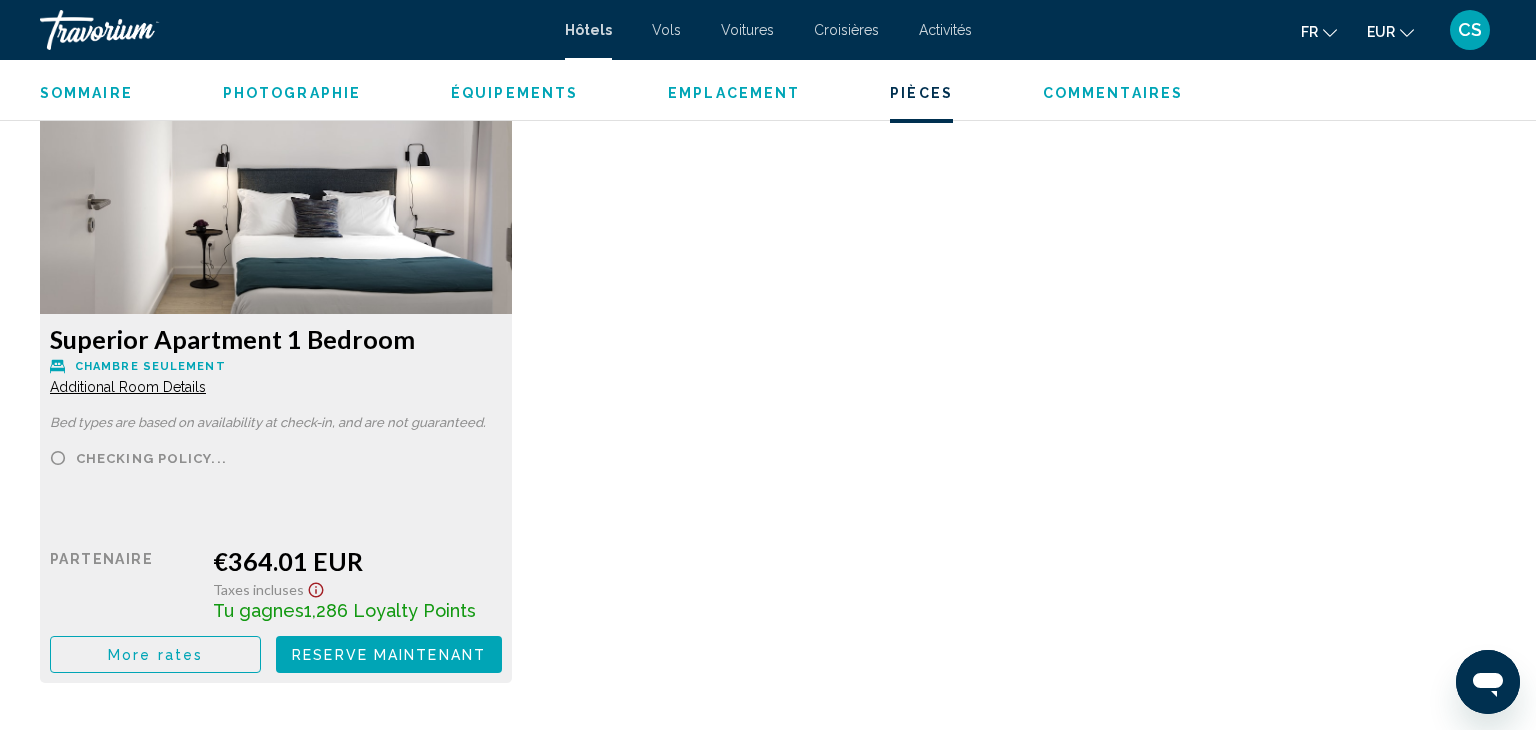 scroll, scrollTop: 2775, scrollLeft: 0, axis: vertical 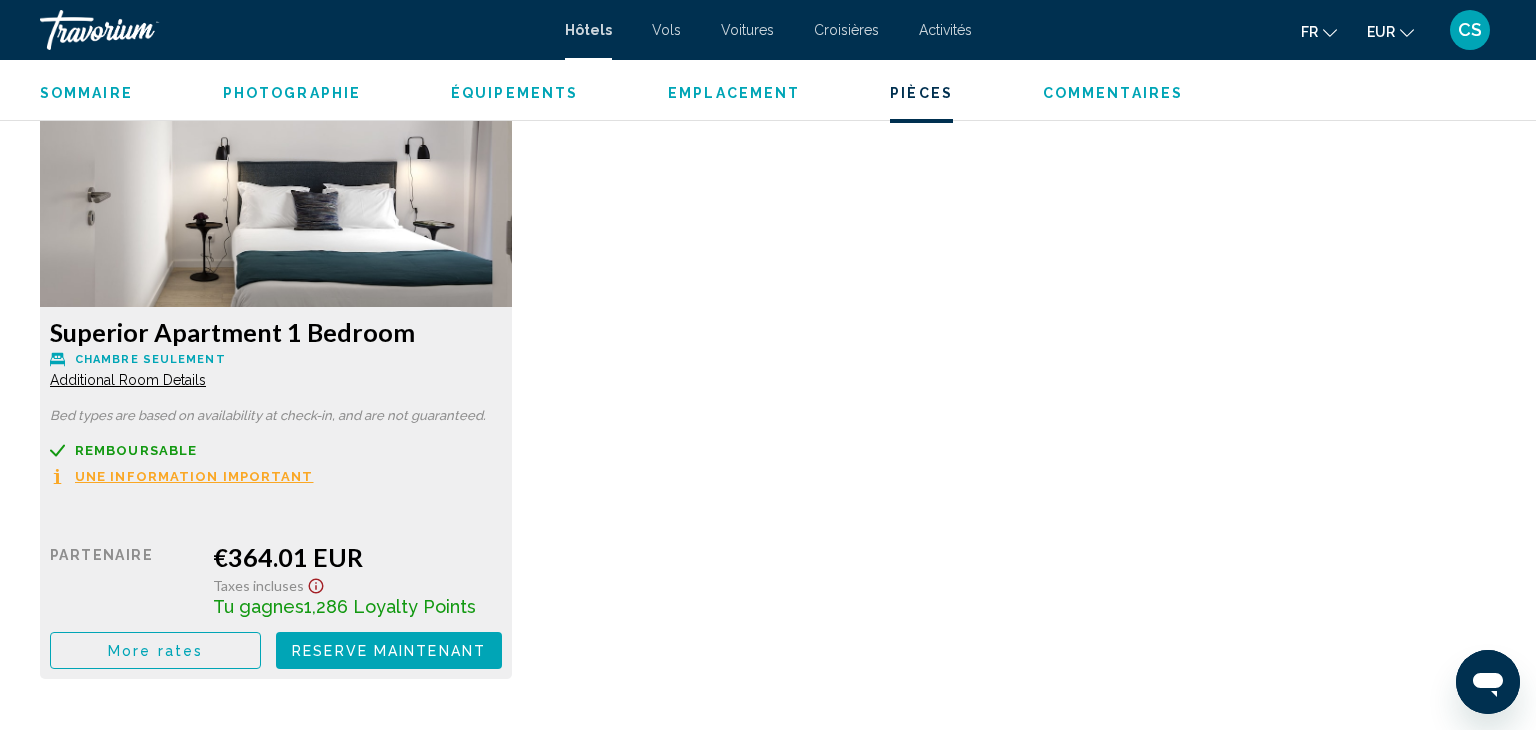 click on "Additional Room Details" at bounding box center (128, 380) 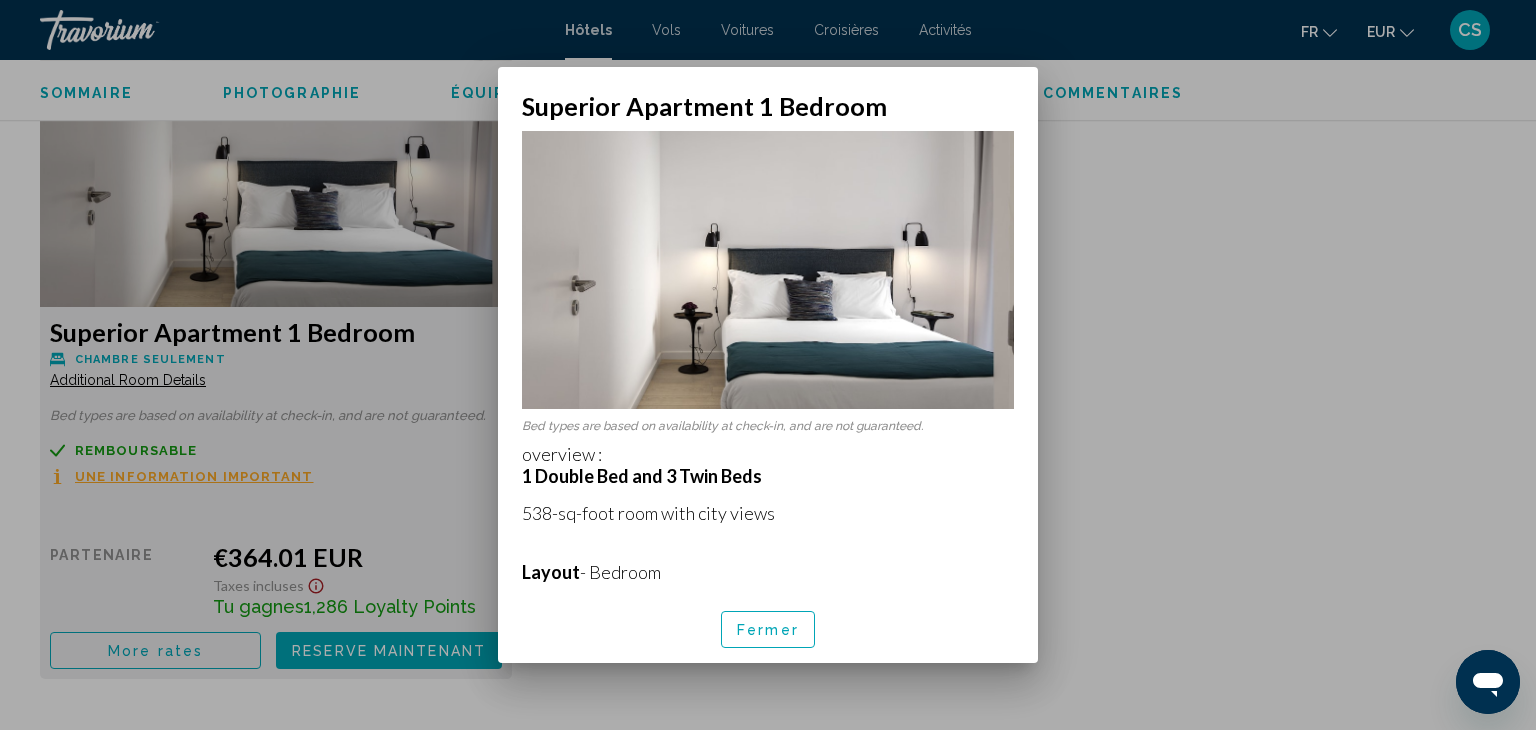 click on "Fermer" at bounding box center [768, 629] 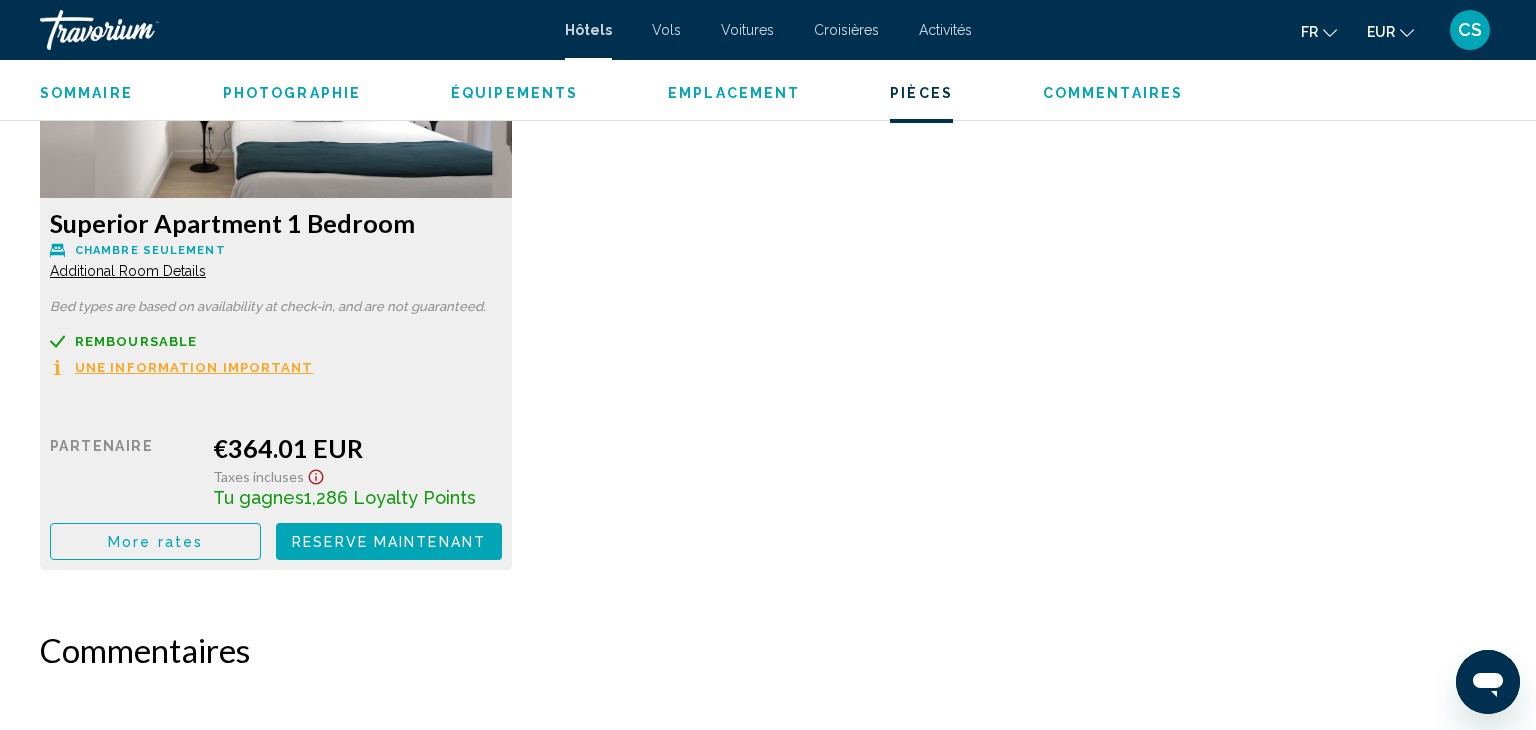scroll, scrollTop: 2900, scrollLeft: 0, axis: vertical 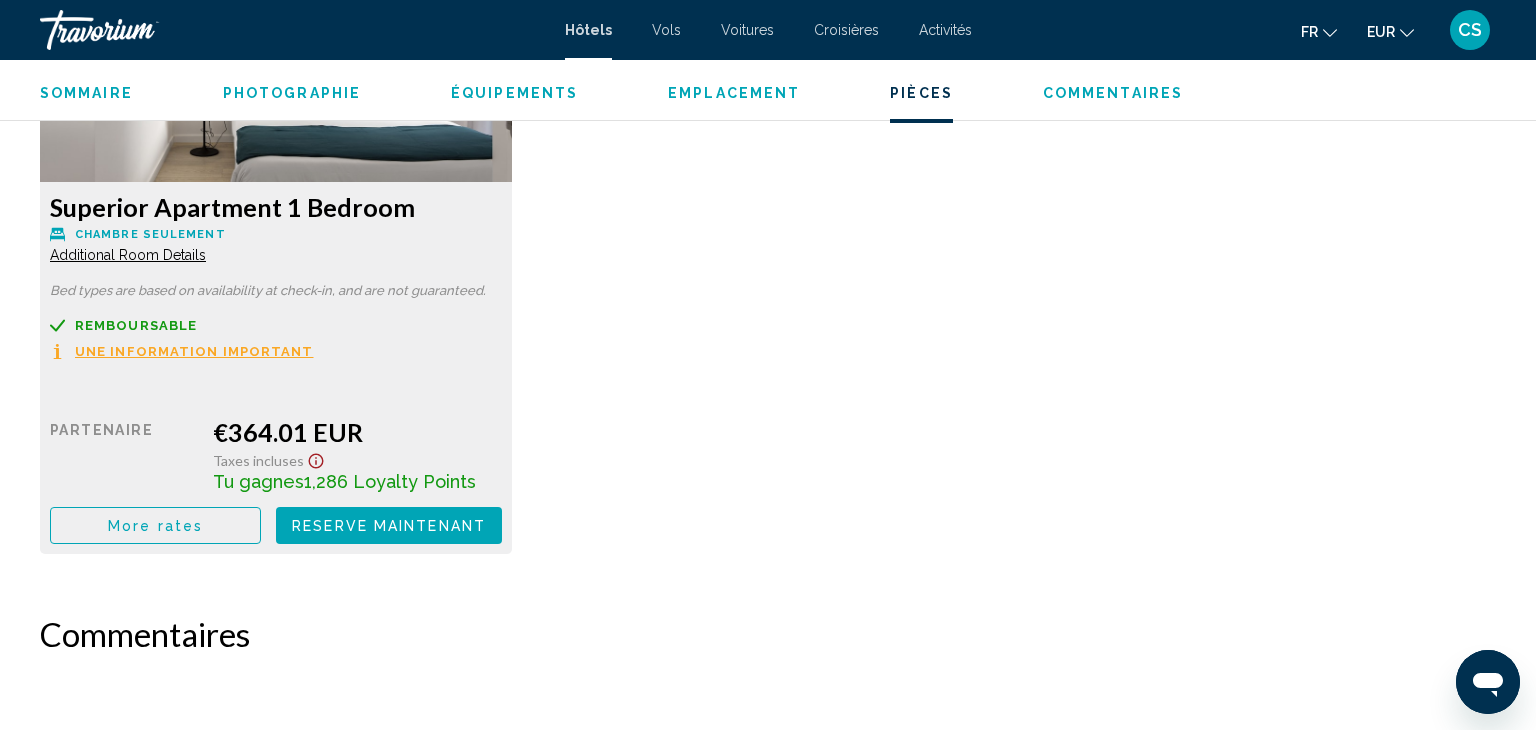 click on "Reserve maintenant" at bounding box center (389, 526) 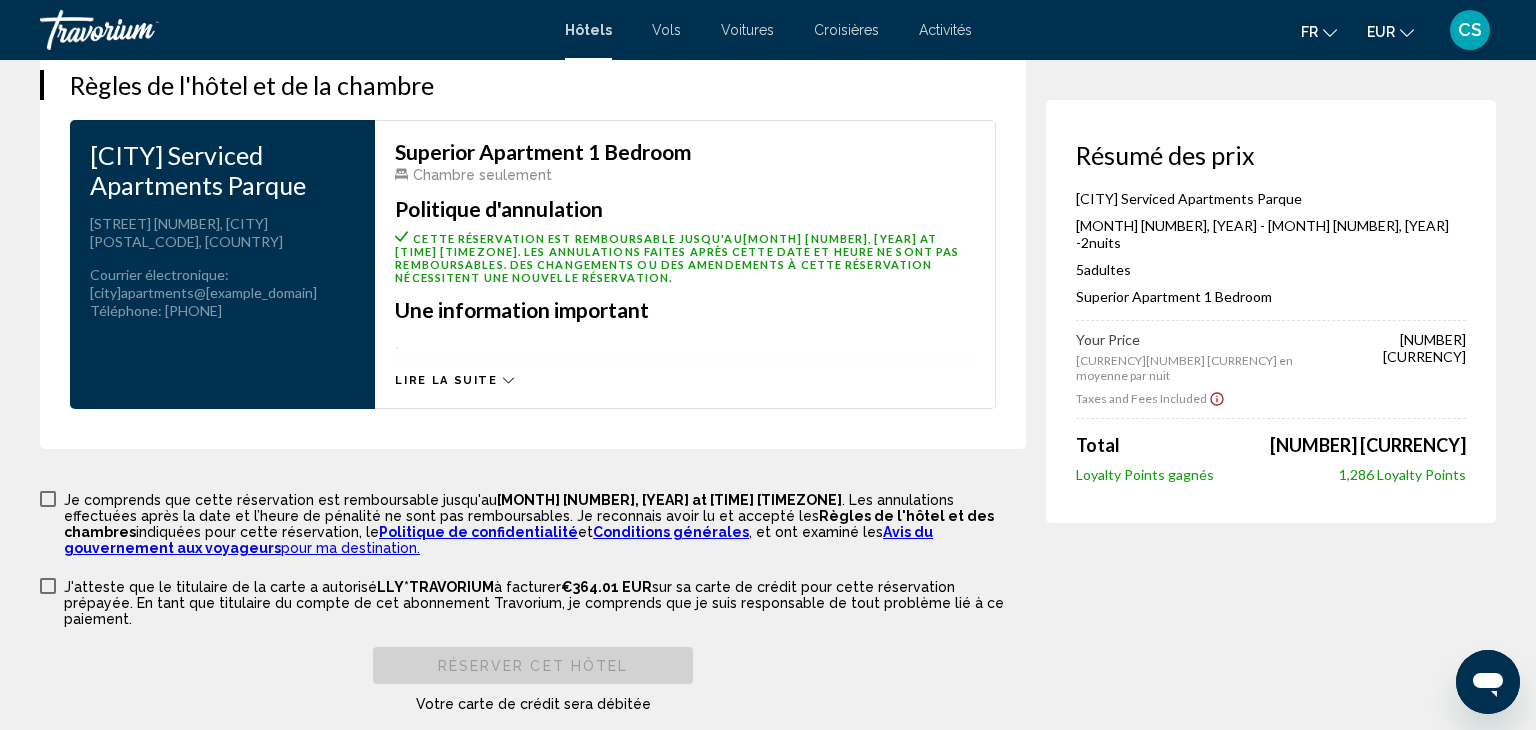 scroll, scrollTop: 2589, scrollLeft: 0, axis: vertical 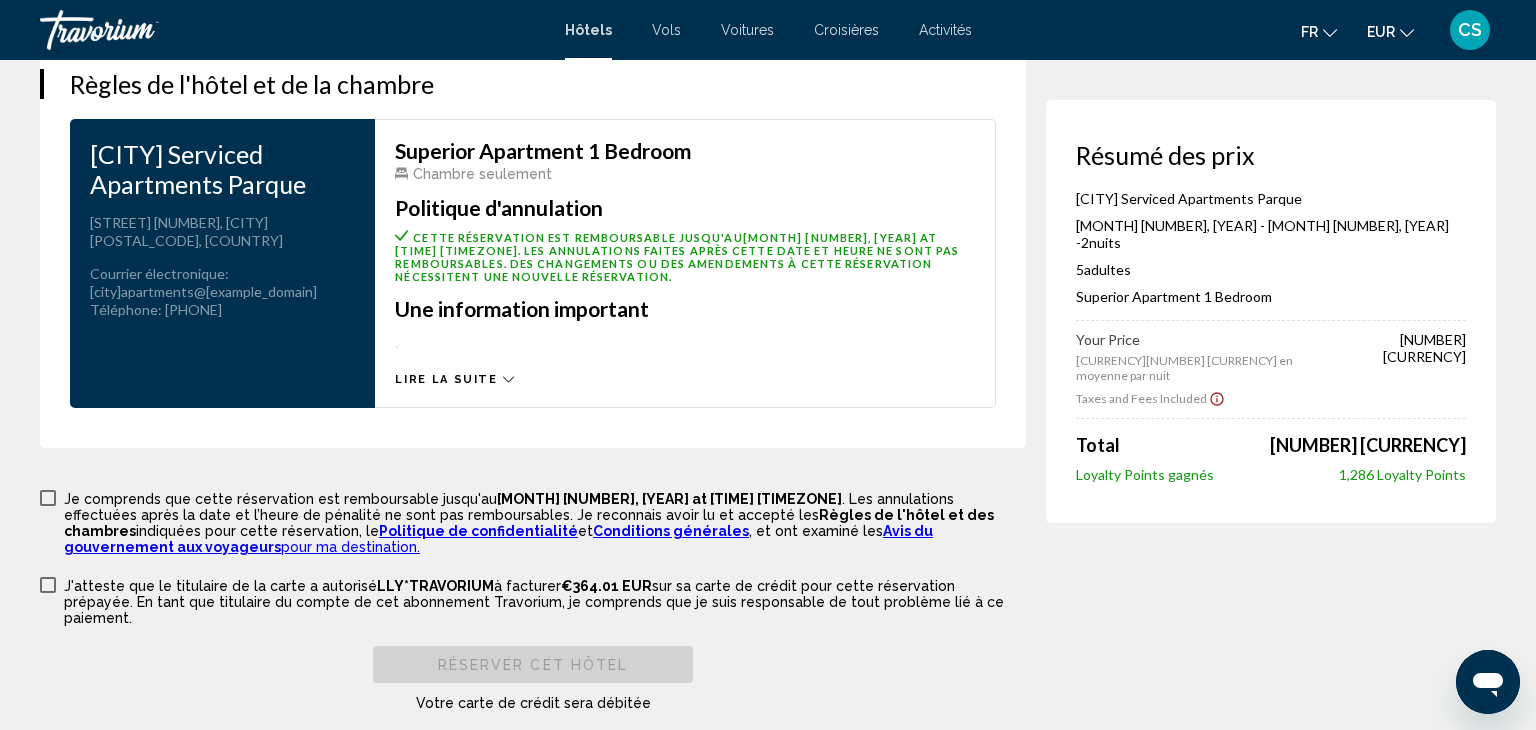 click on "Lire la suite" at bounding box center (446, 379) 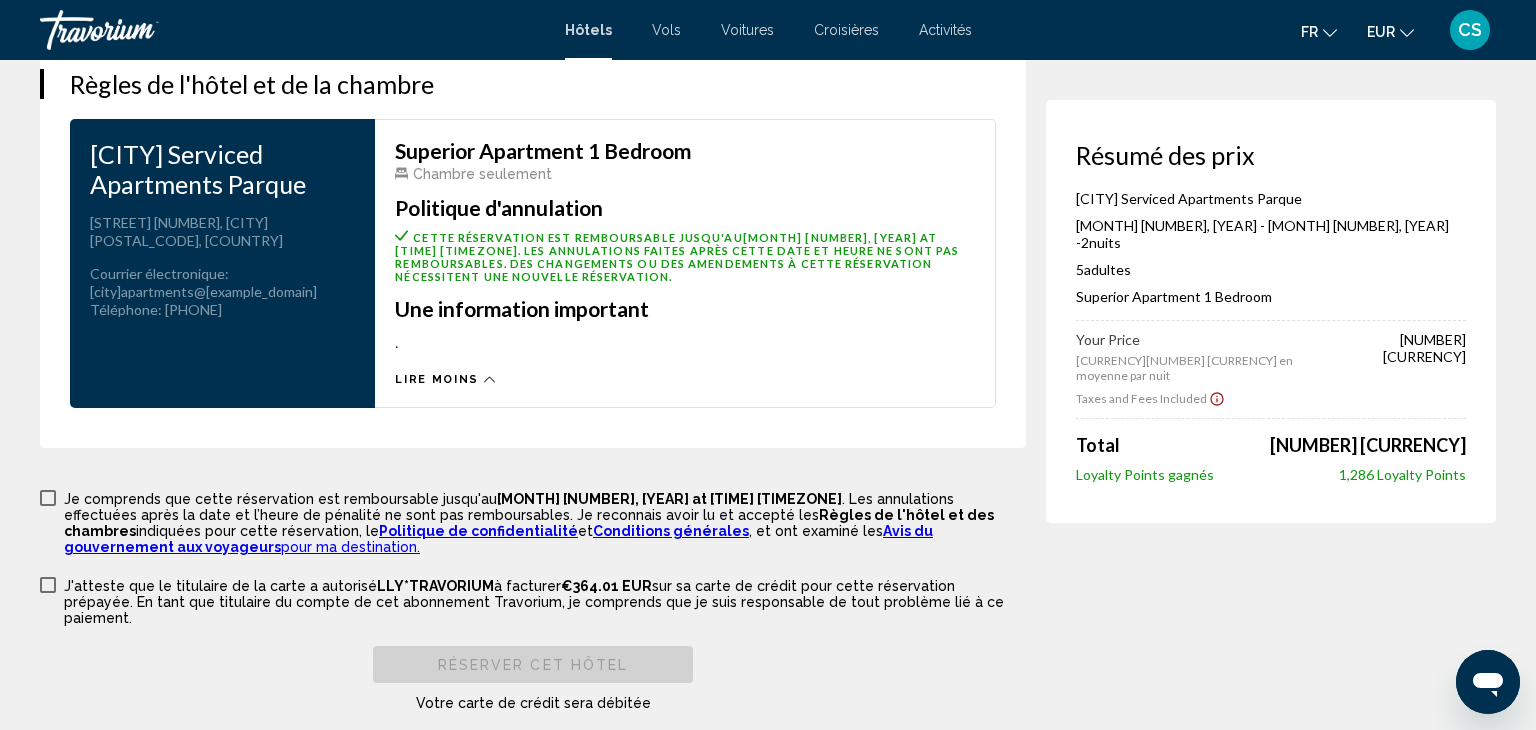 click at bounding box center [489, 379] 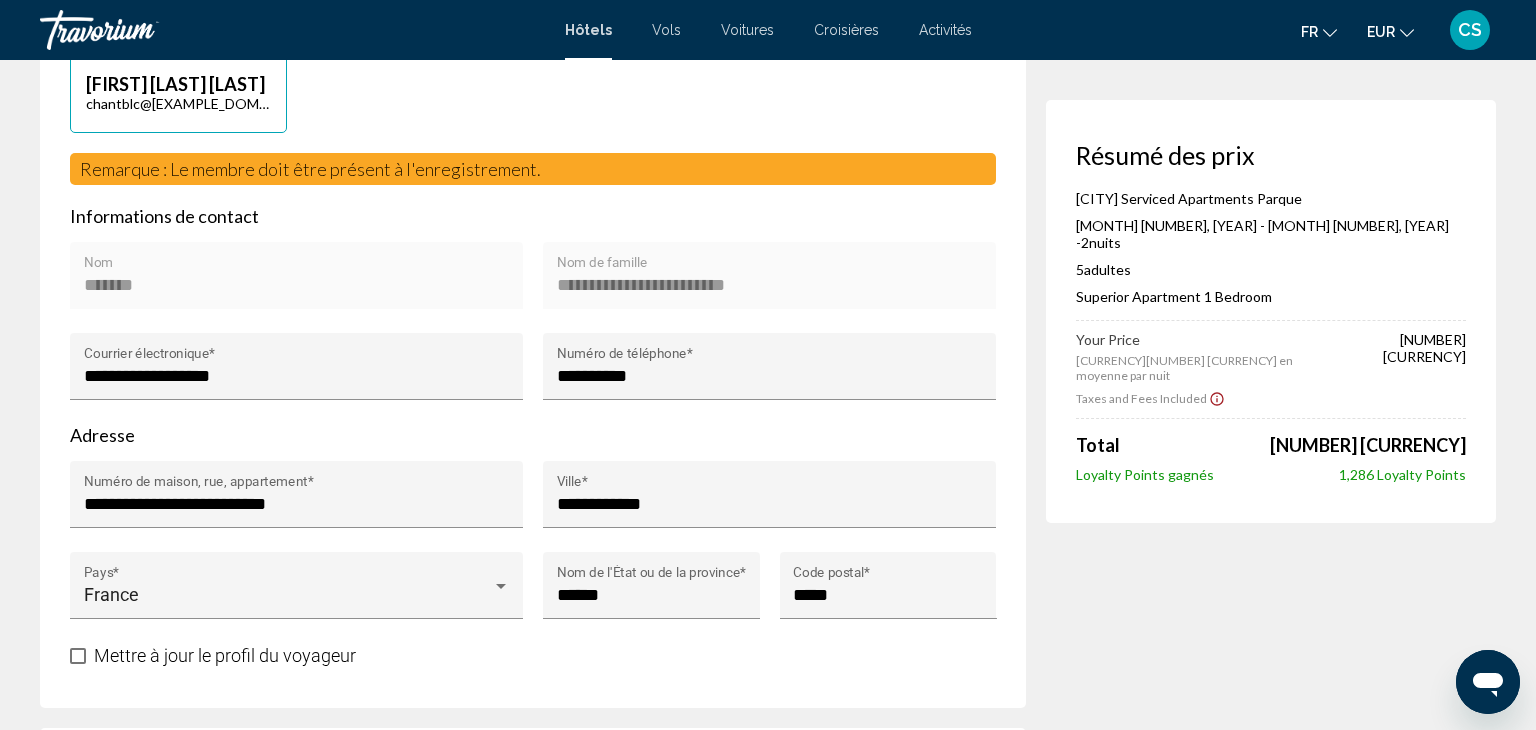 scroll, scrollTop: 0, scrollLeft: 0, axis: both 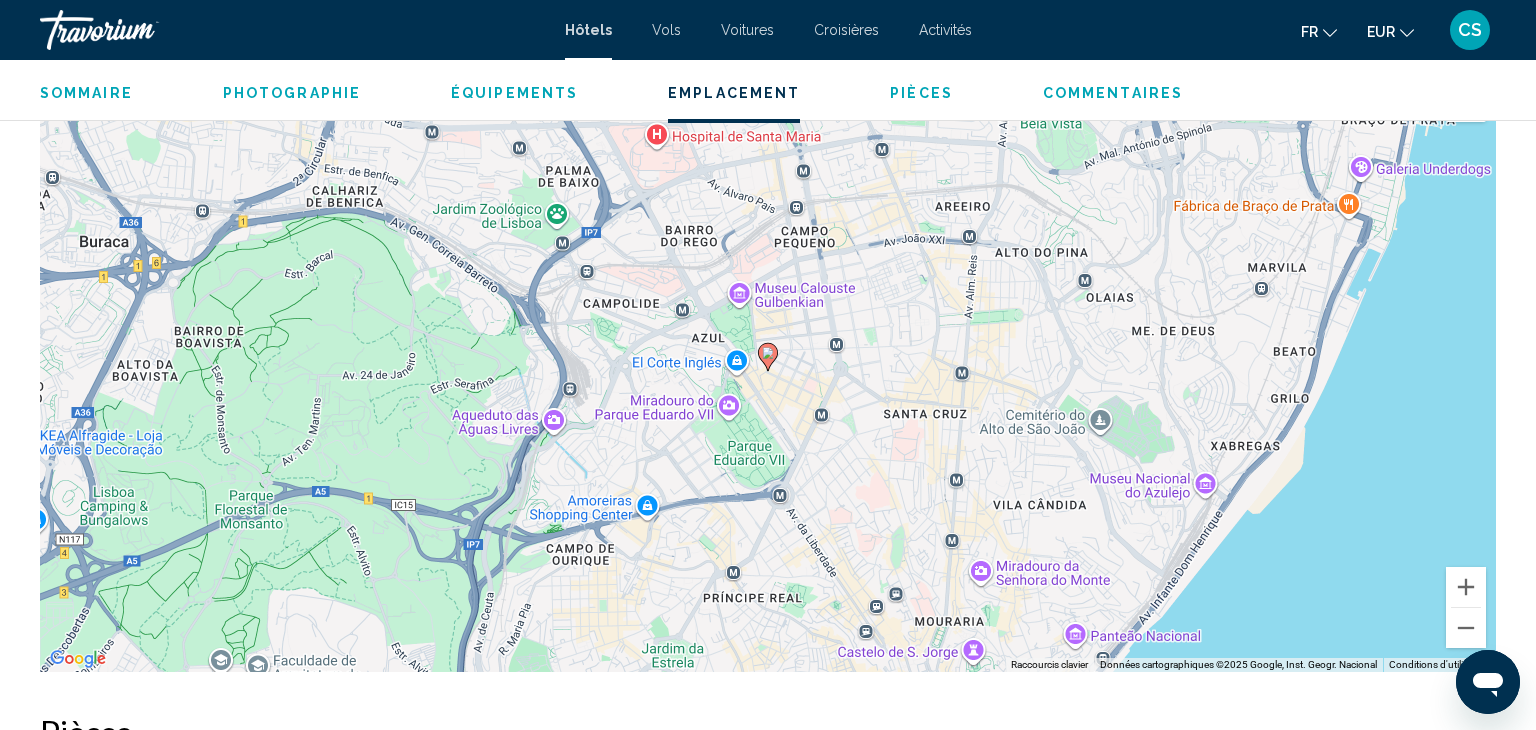 click at bounding box center (768, 357) 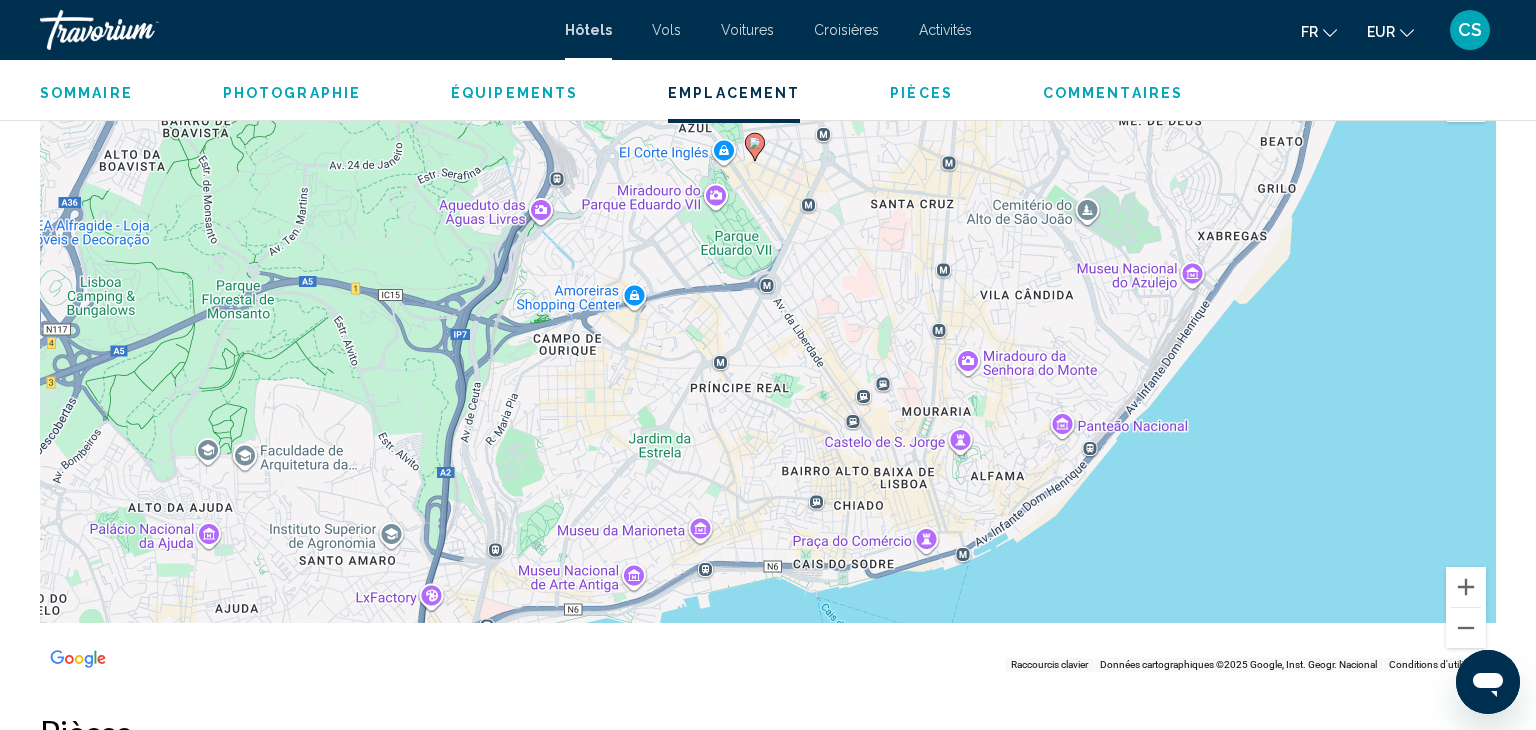 drag, startPoint x: 924, startPoint y: 473, endPoint x: 906, endPoint y: 248, distance: 225.71886 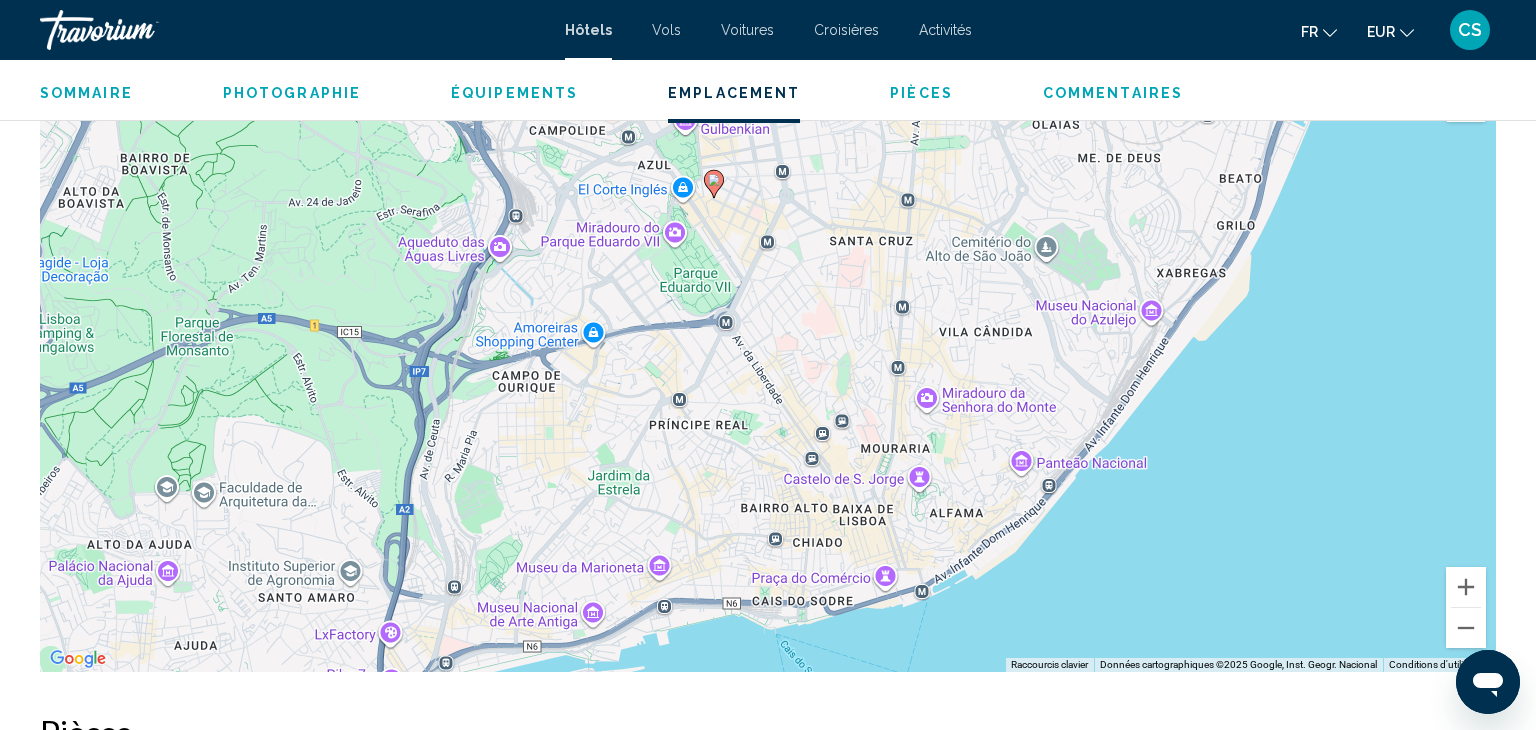 drag, startPoint x: 907, startPoint y: 457, endPoint x: 850, endPoint y: 524, distance: 87.965904 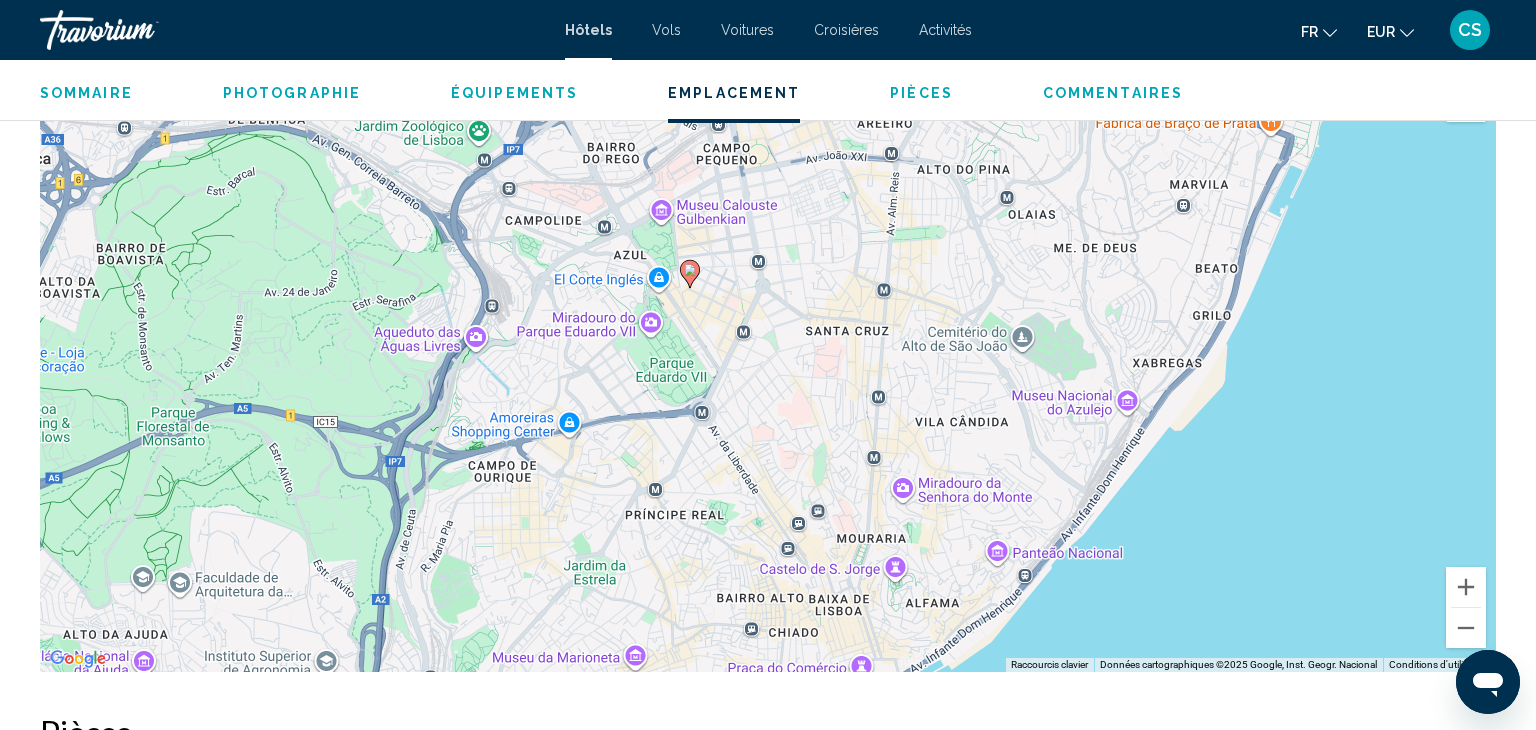 drag, startPoint x: 728, startPoint y: 321, endPoint x: 718, endPoint y: 399, distance: 78.63841 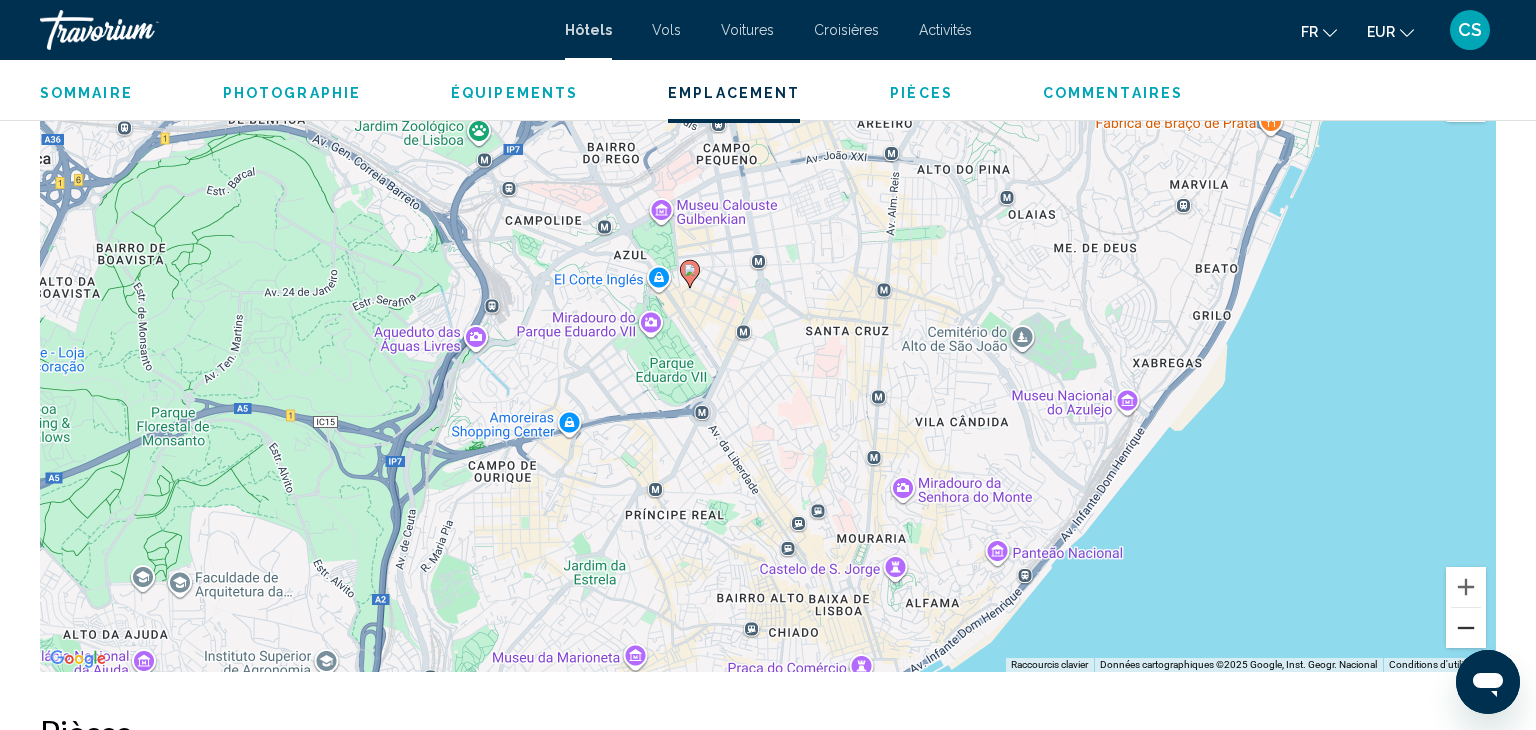 click at bounding box center (1466, 628) 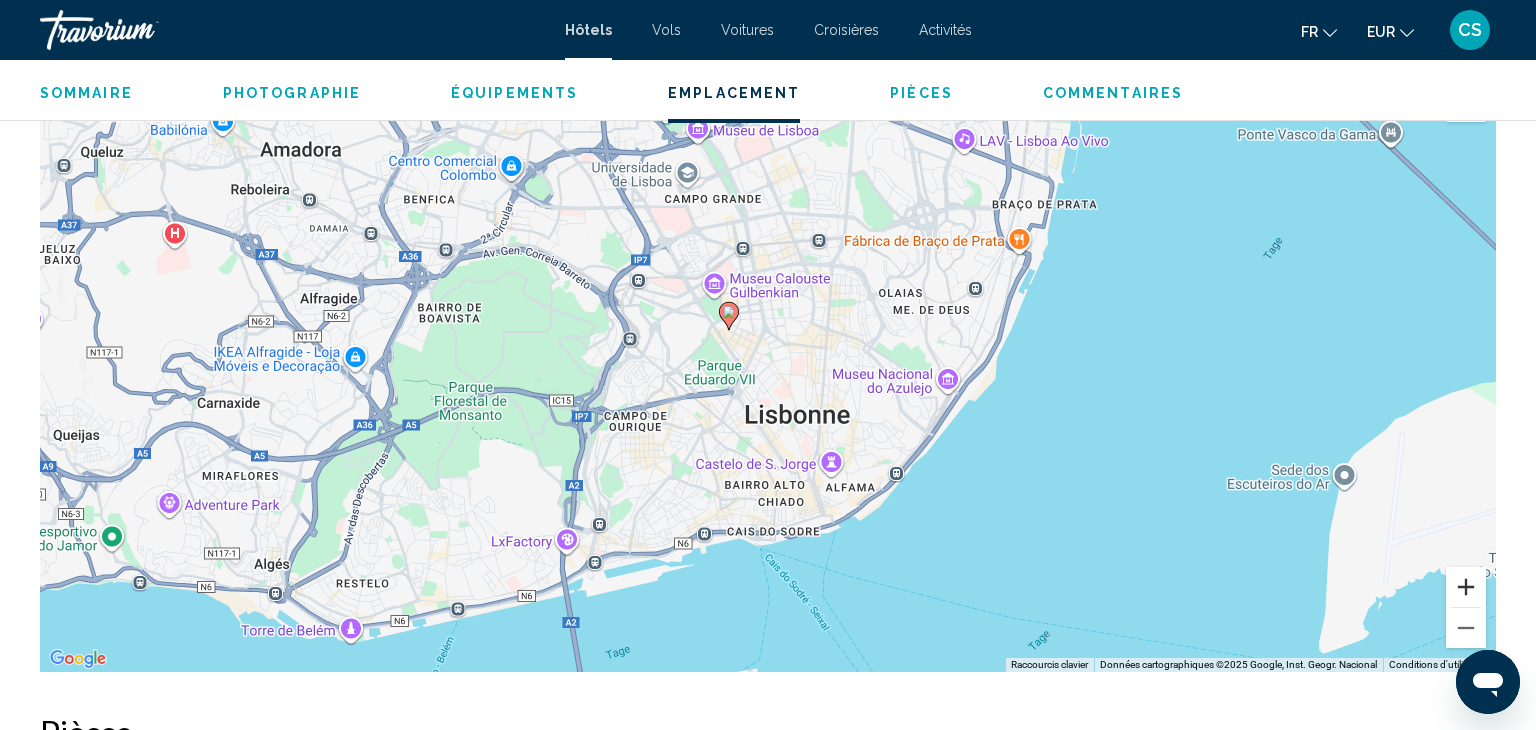 click at bounding box center [1466, 587] 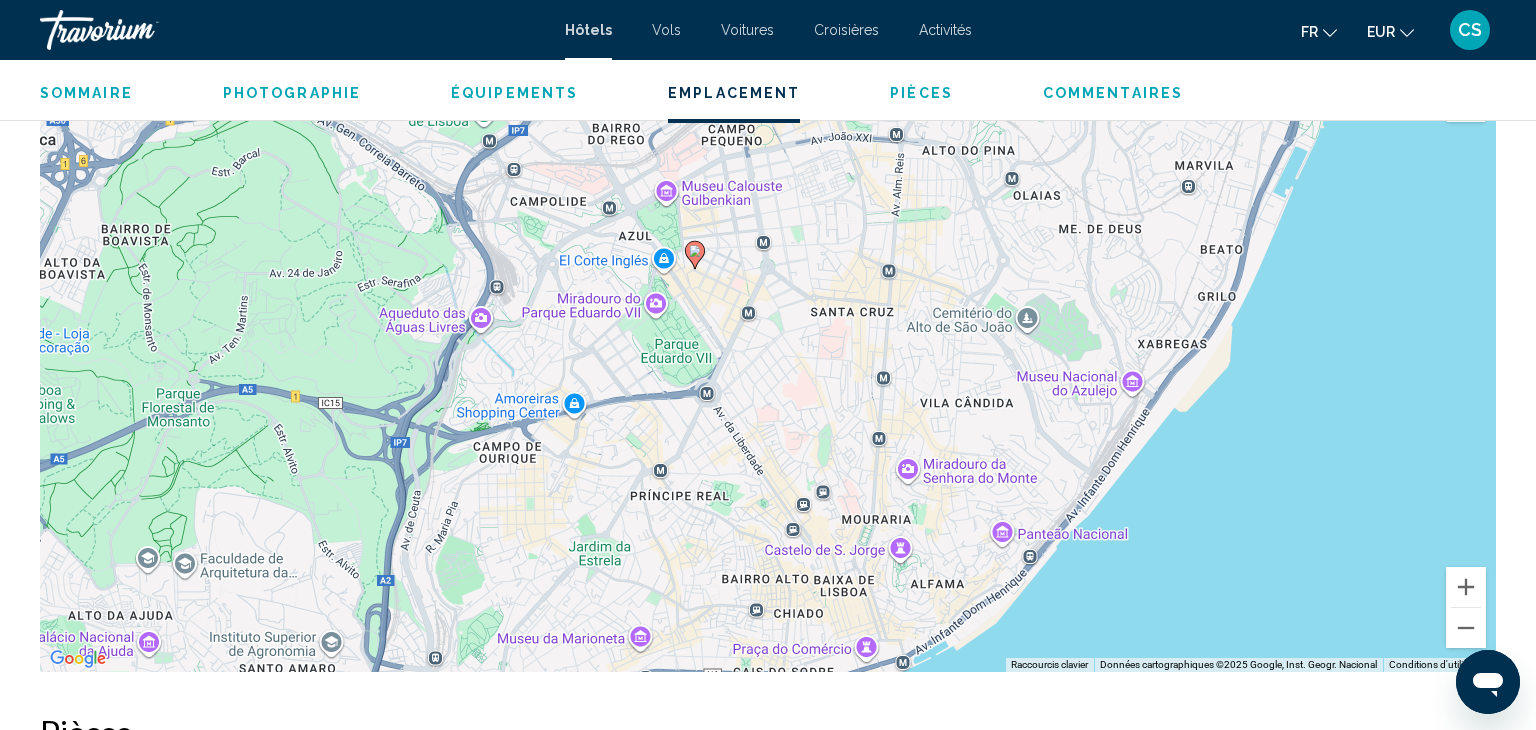 drag, startPoint x: 860, startPoint y: 320, endPoint x: 903, endPoint y: 221, distance: 107.935165 